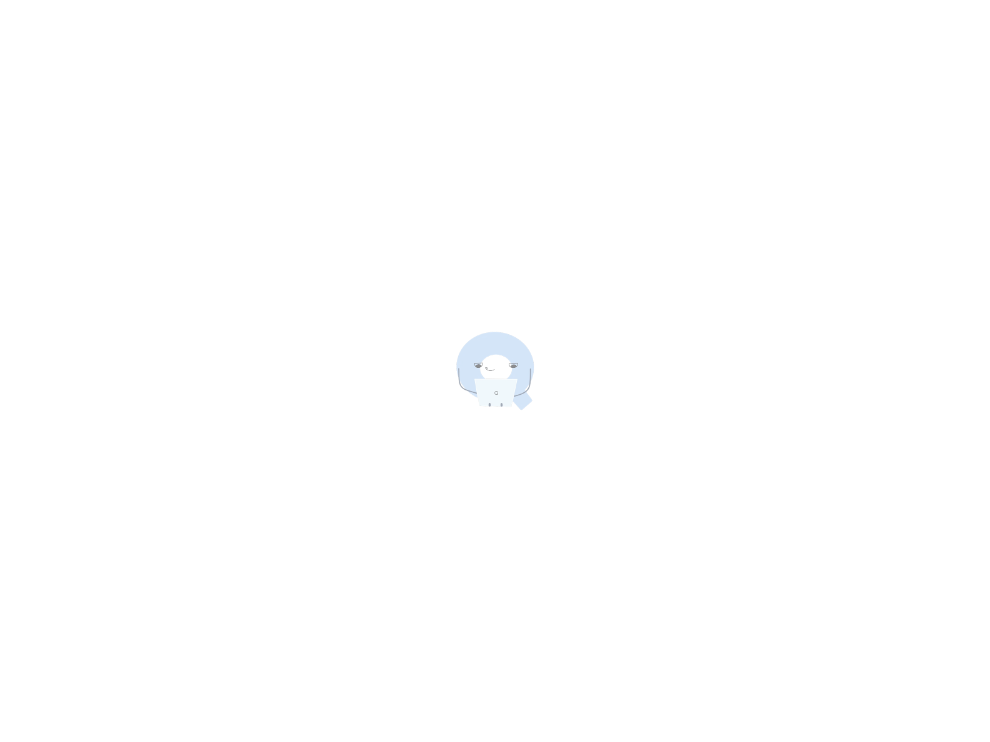 scroll, scrollTop: 0, scrollLeft: 0, axis: both 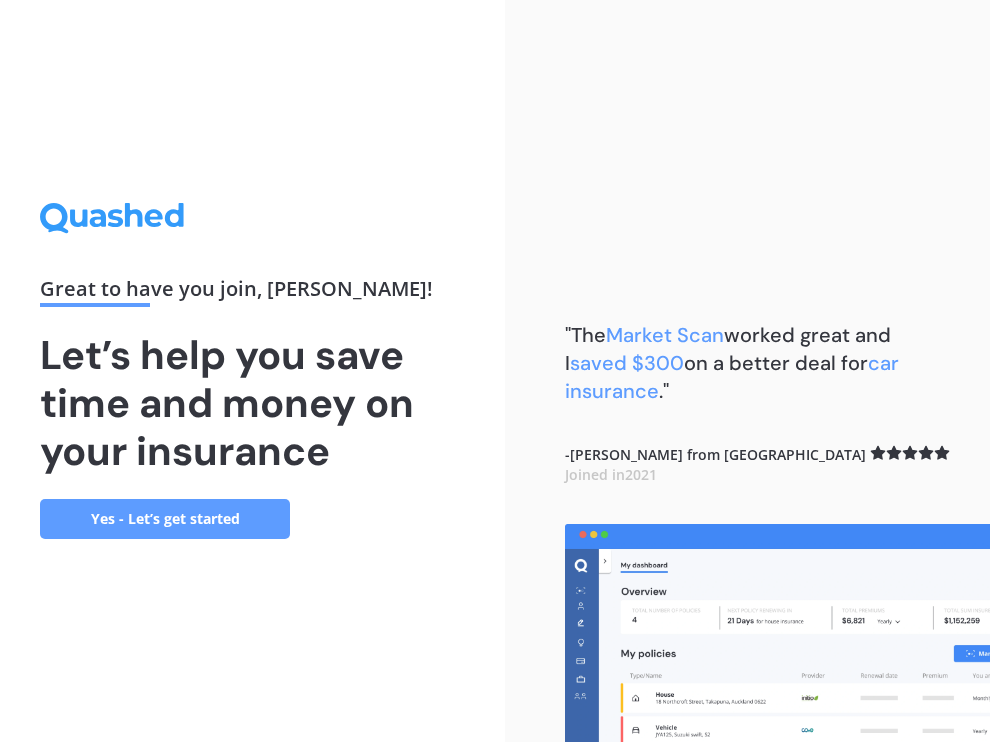 click on "Yes - Let’s get started" at bounding box center (165, 519) 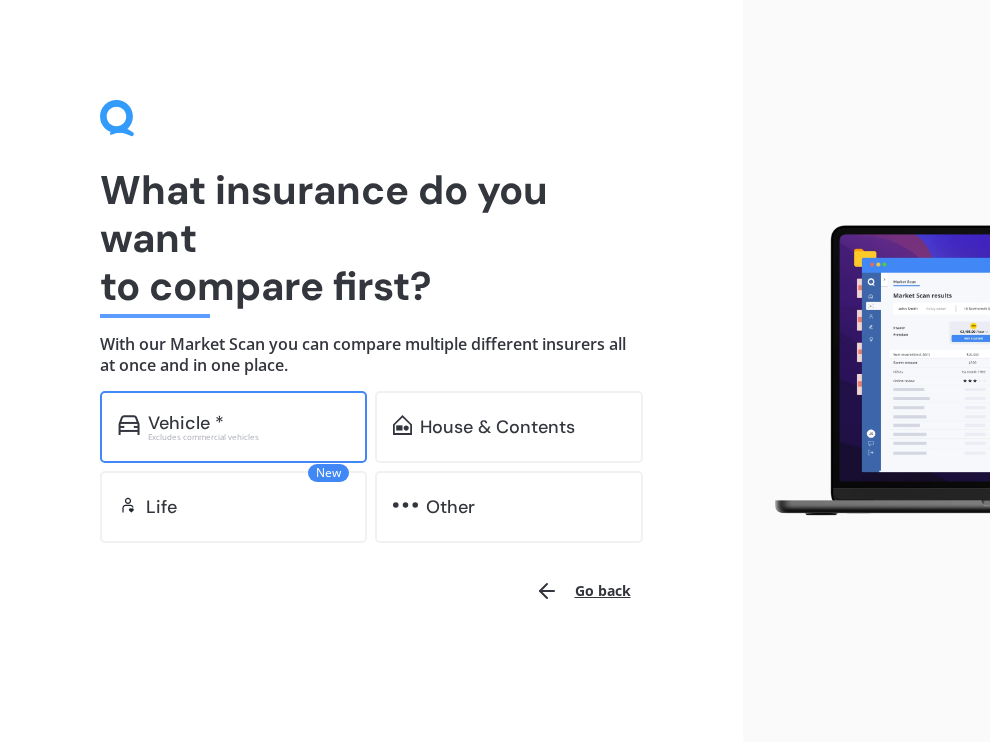 click on "Vehicle *" at bounding box center [249, 423] 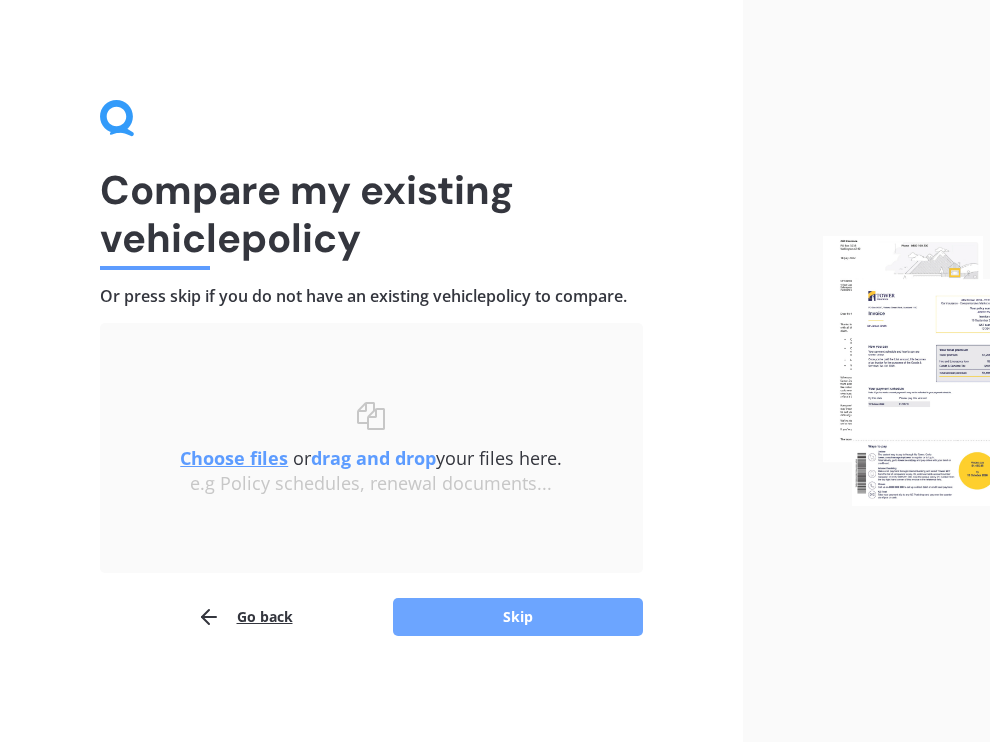 click on "Skip" at bounding box center (518, 617) 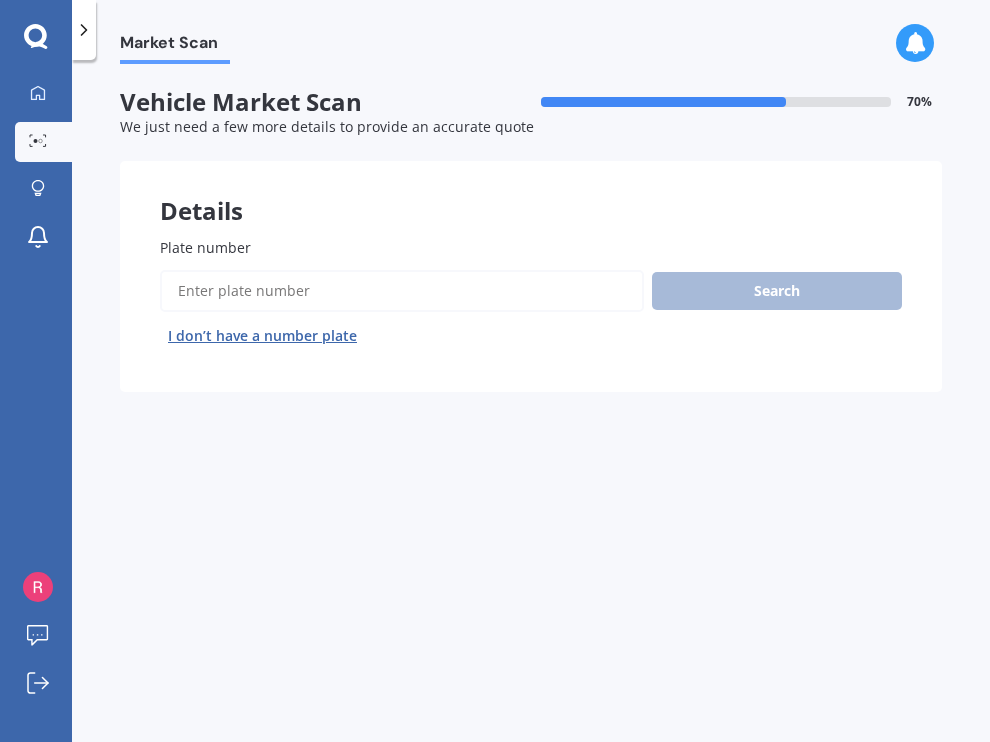 click on "Search I don’t have a number plate" at bounding box center [531, 311] 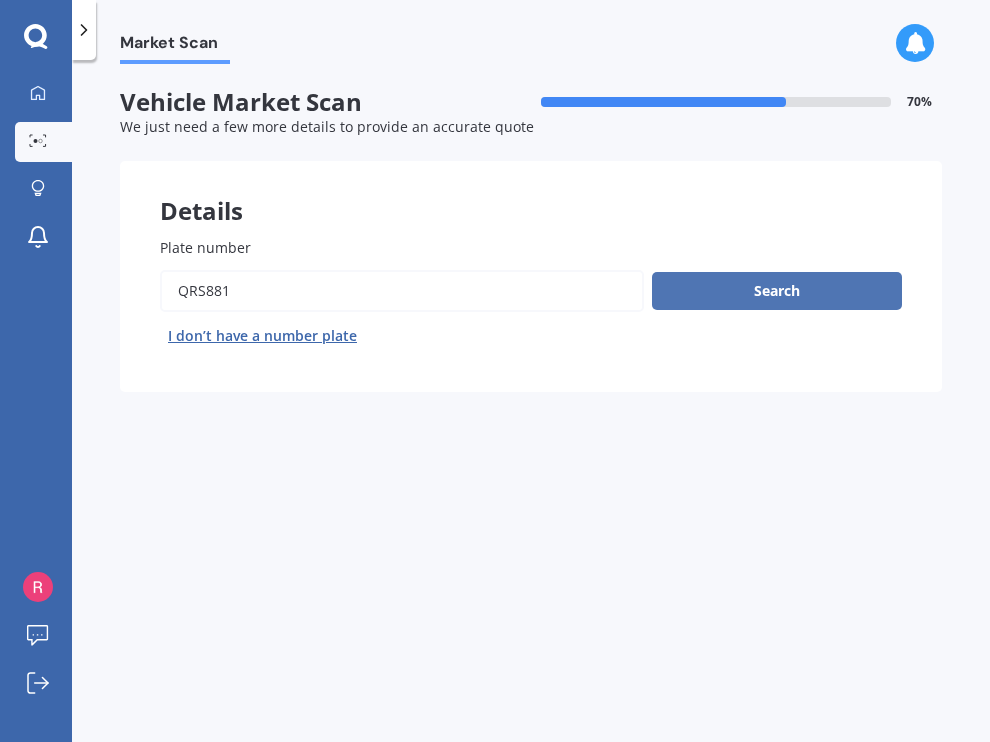 type on "qrs881" 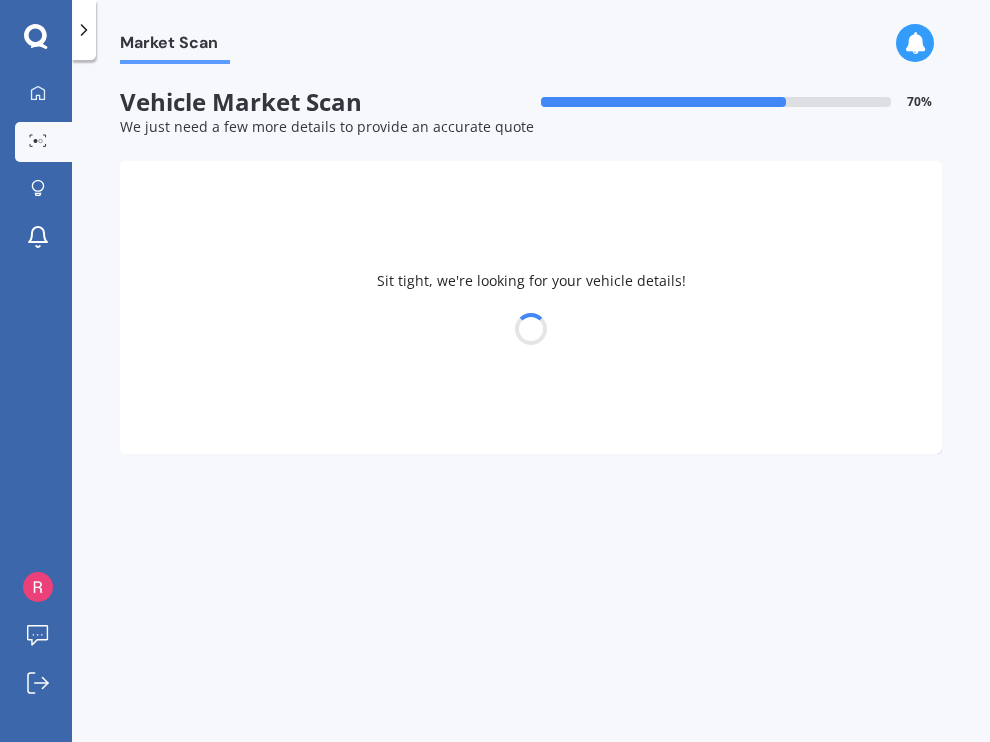 select on "SUBARU" 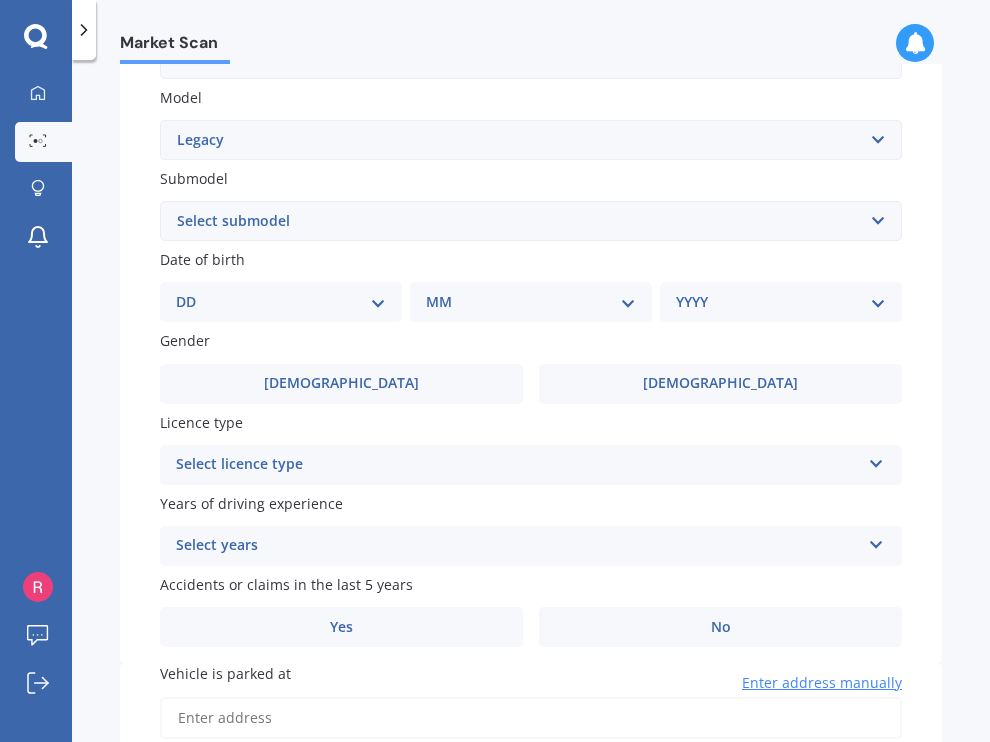 scroll, scrollTop: 432, scrollLeft: 0, axis: vertical 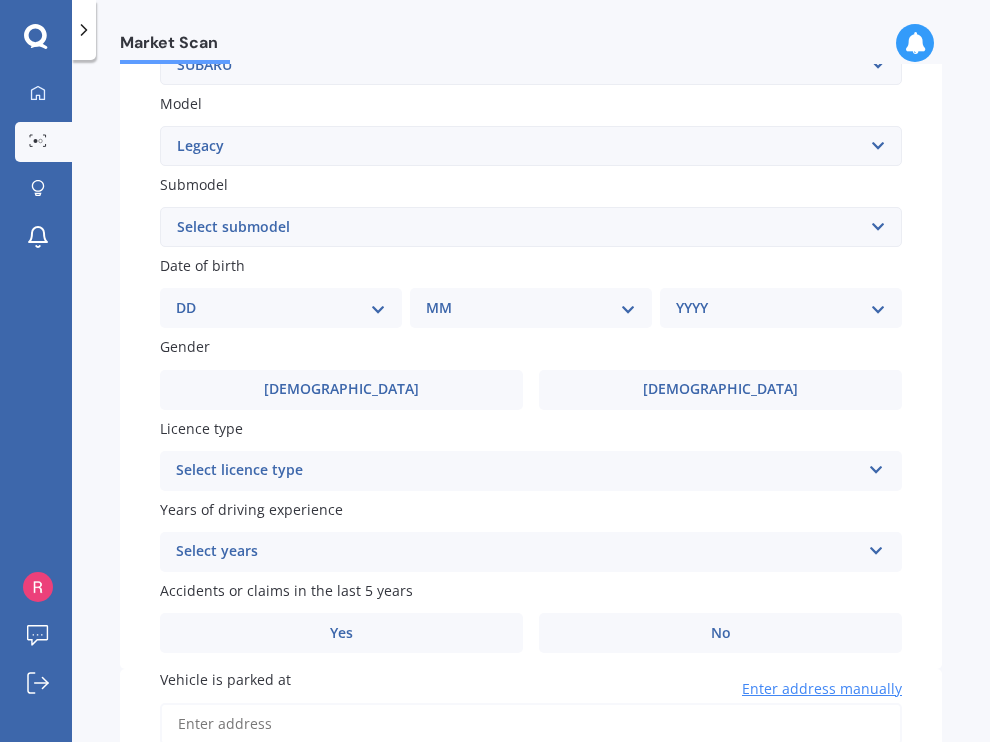 select on "08" 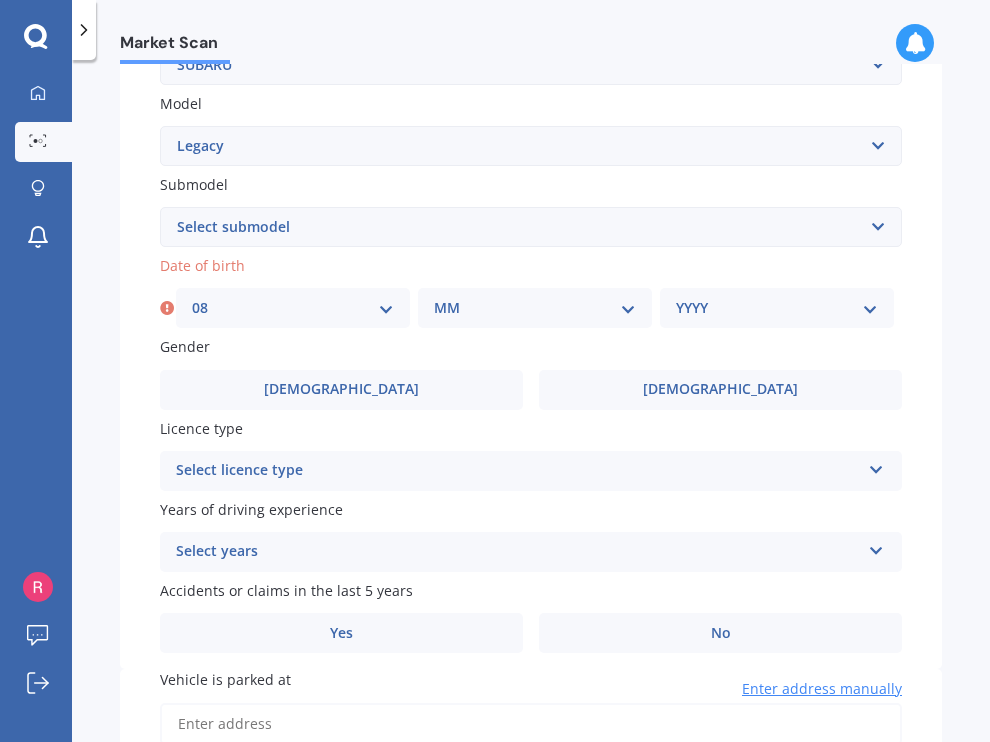 select on "01" 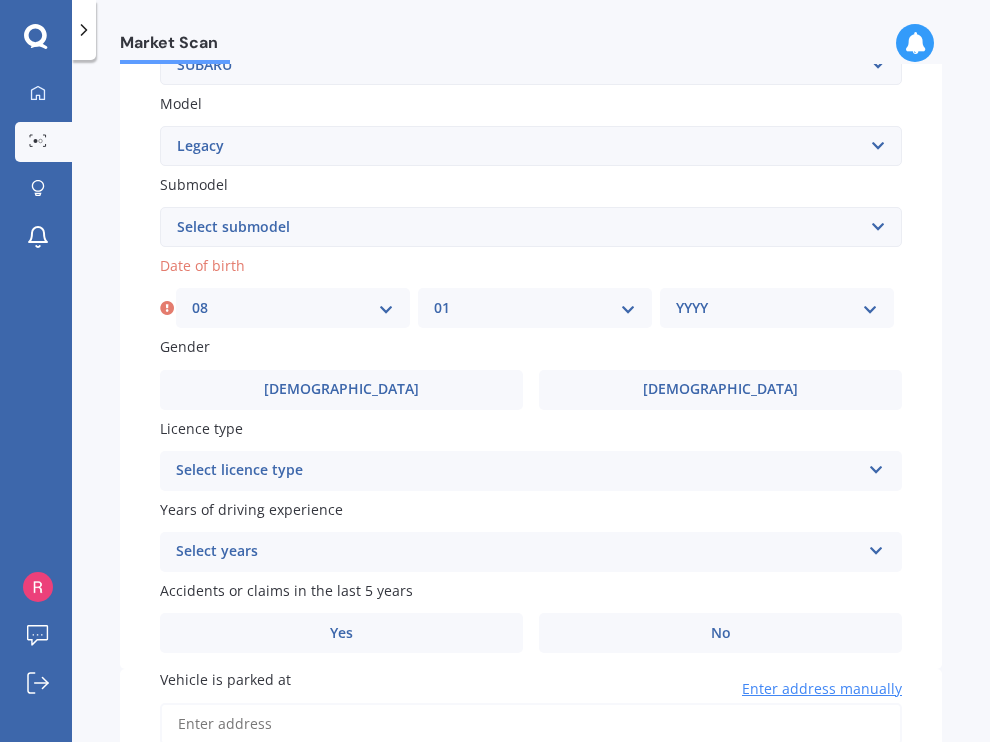 select on "1968" 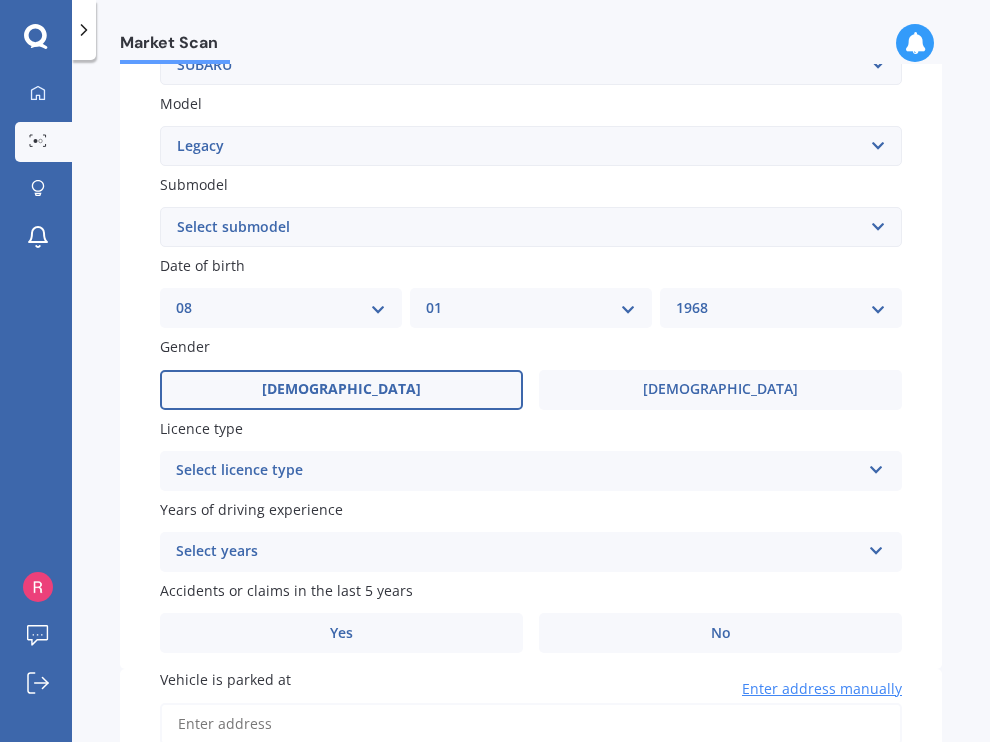 click on "[DEMOGRAPHIC_DATA]" at bounding box center [341, 390] 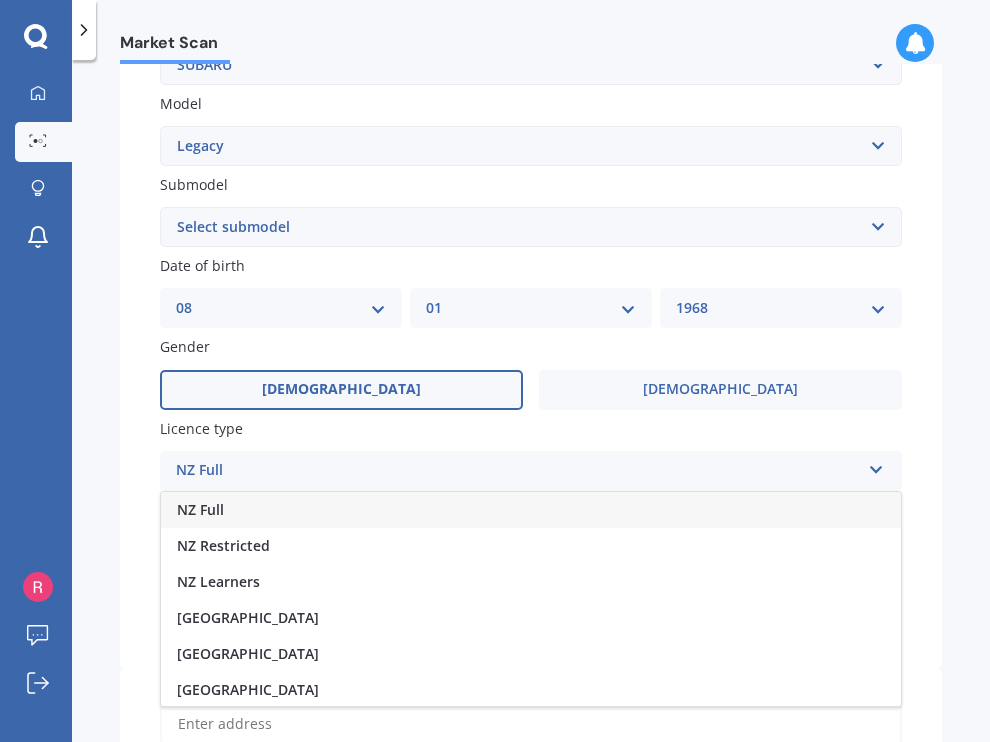 click on "NZ Full" at bounding box center (531, 510) 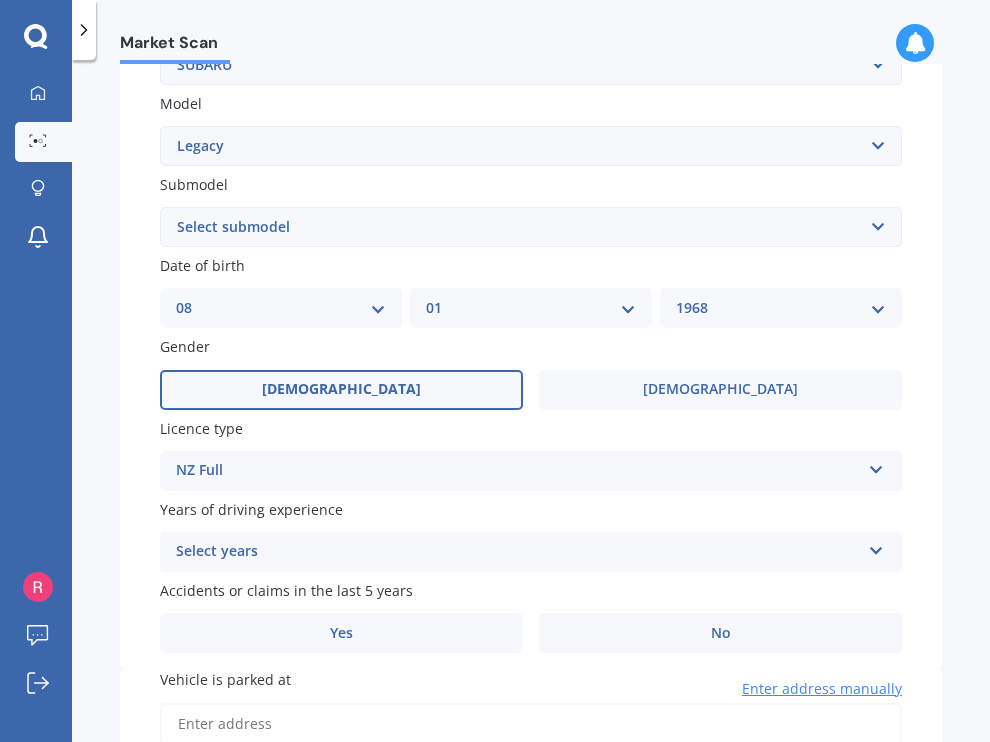 click at bounding box center [876, 547] 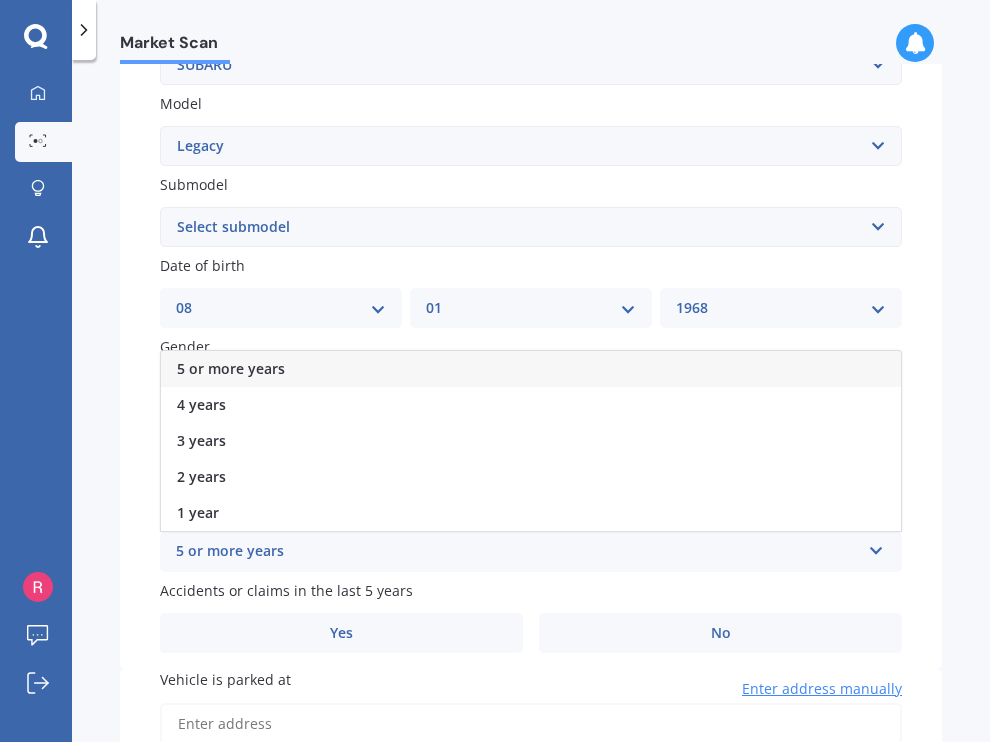click at bounding box center (876, 547) 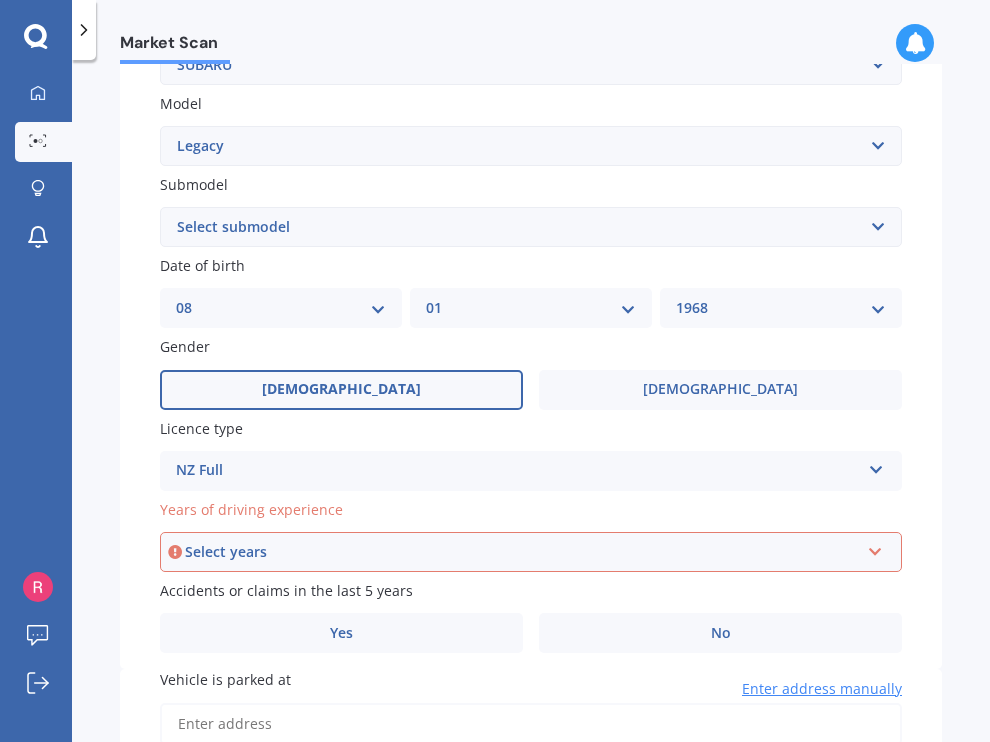 click at bounding box center [875, 548] 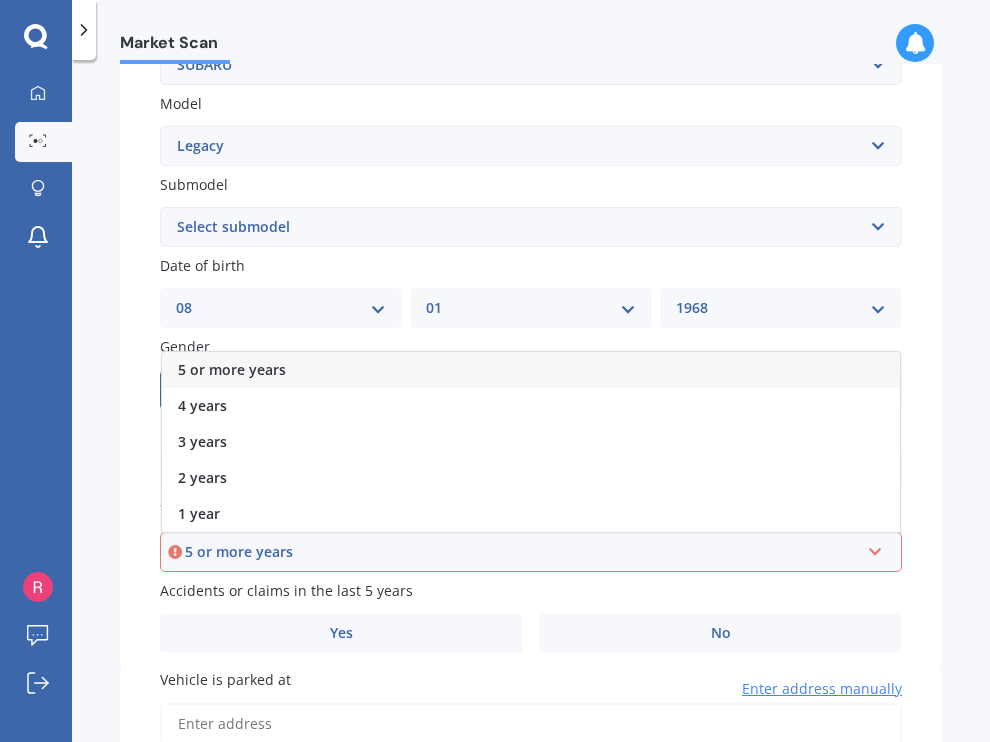 click on "5 or more years" at bounding box center (522, 552) 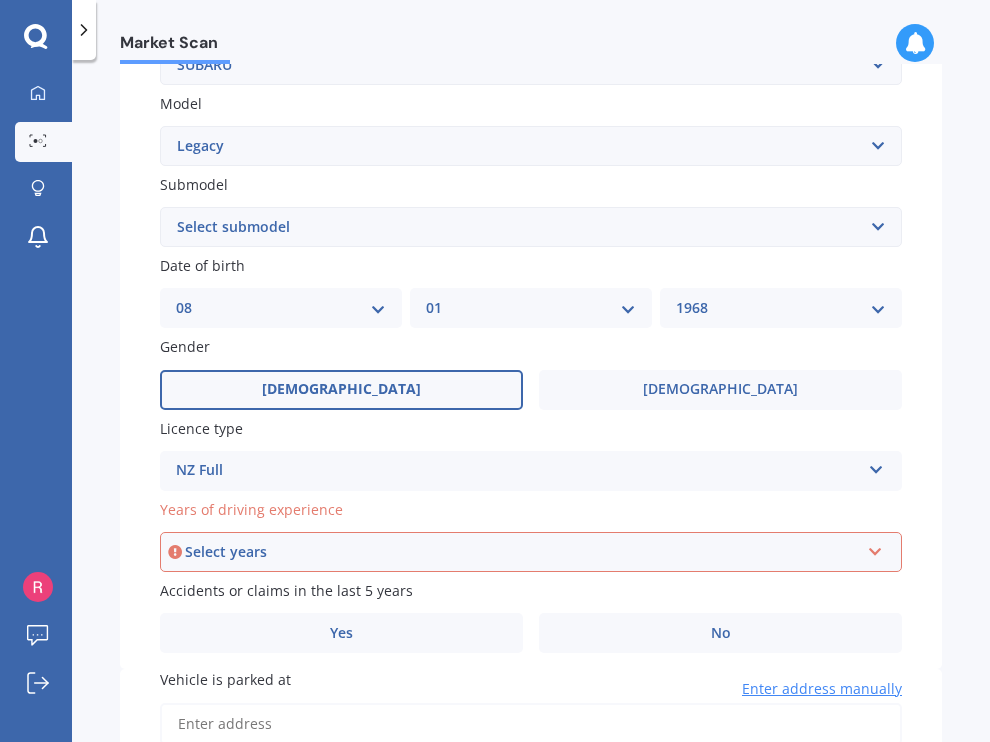 click on "NZ Full" at bounding box center [518, 471] 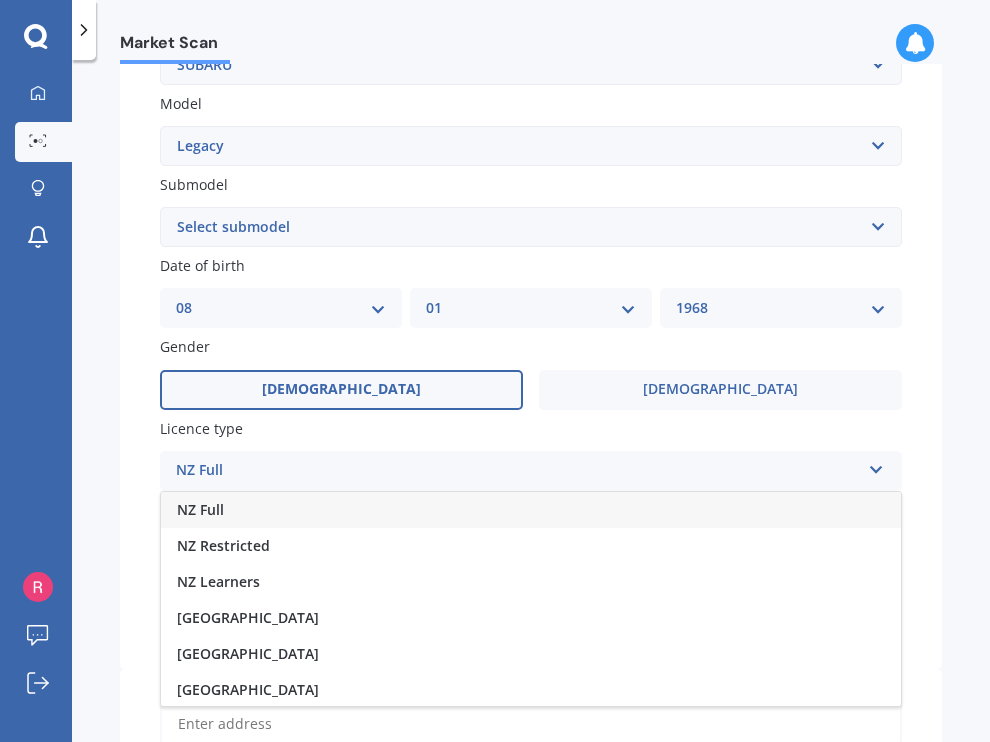 click on "NZ Full" at bounding box center [531, 510] 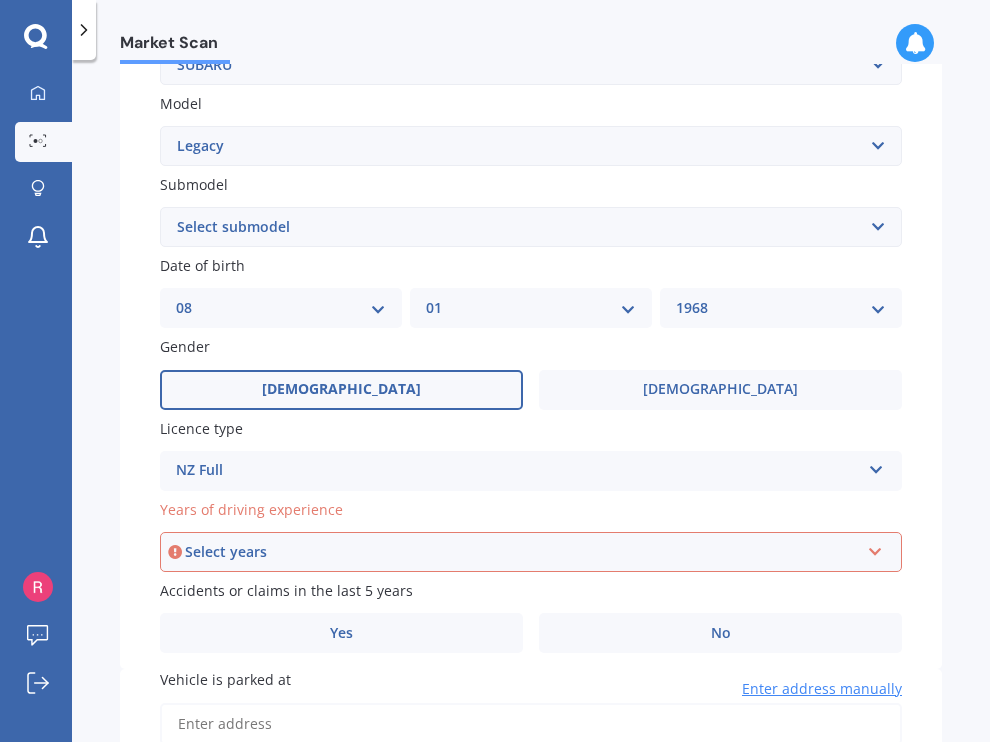 click on "Select years" at bounding box center [522, 552] 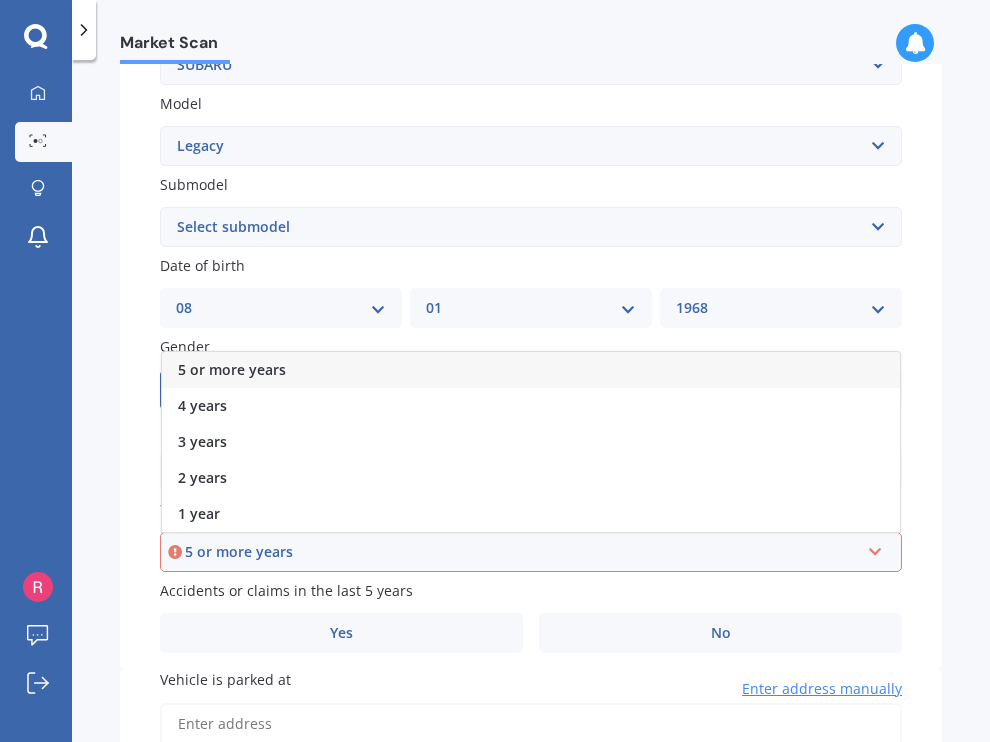 click on "5 or more years" at bounding box center (531, 370) 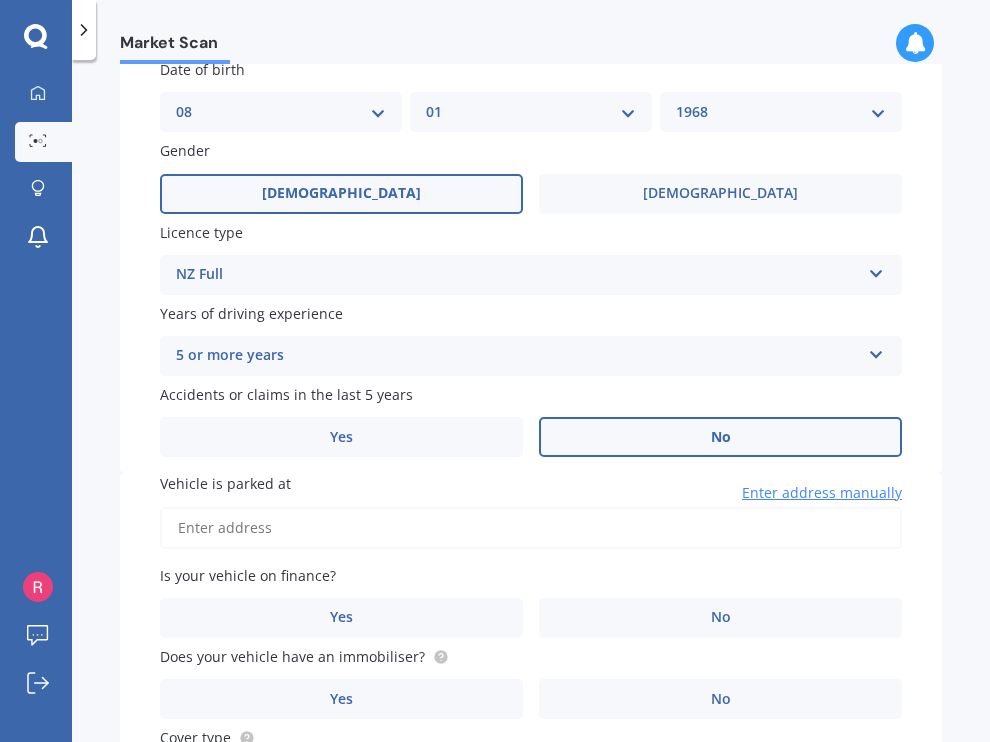scroll, scrollTop: 631, scrollLeft: 0, axis: vertical 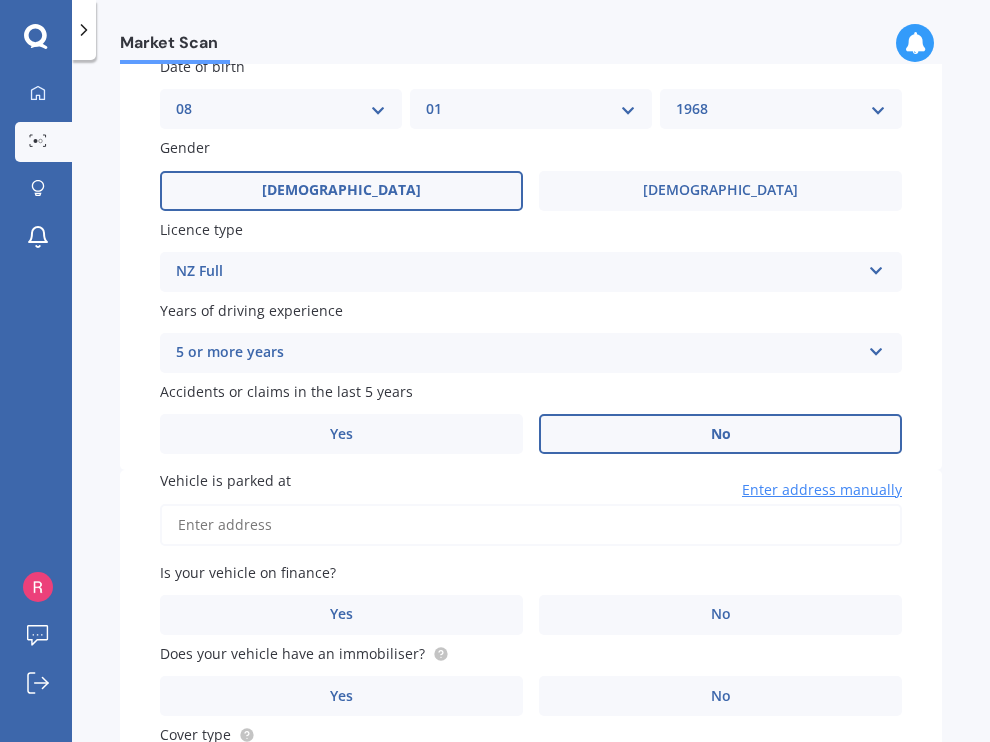 click on "No" at bounding box center [721, 434] 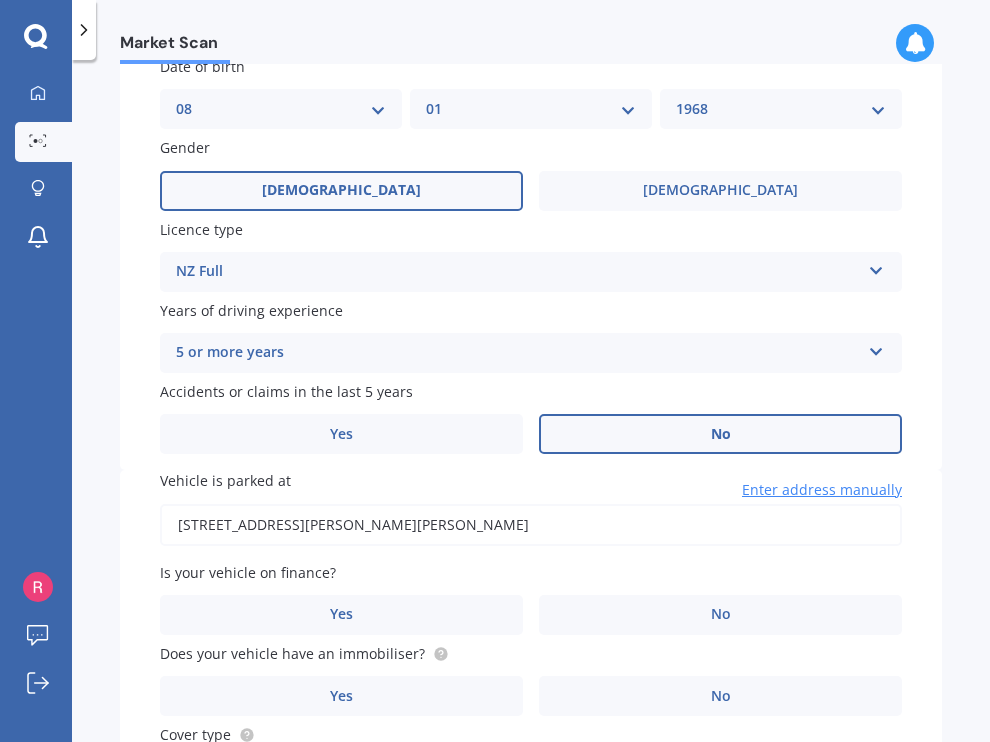 type on "[STREET_ADDRESS][PERSON_NAME][PERSON_NAME]" 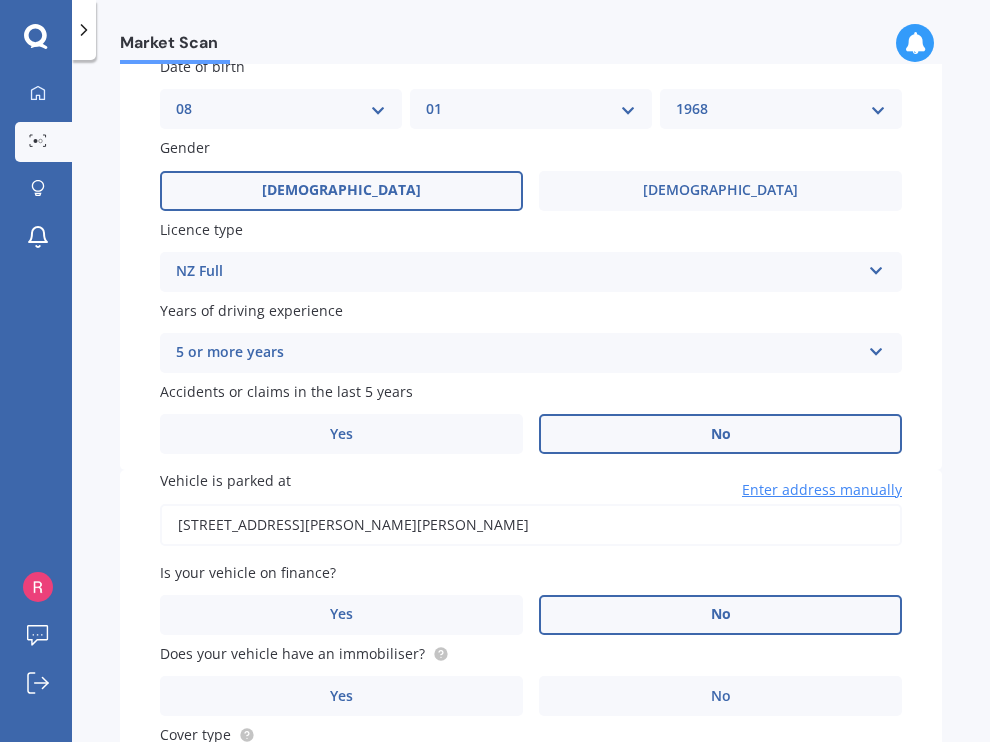 click on "No" at bounding box center (721, 614) 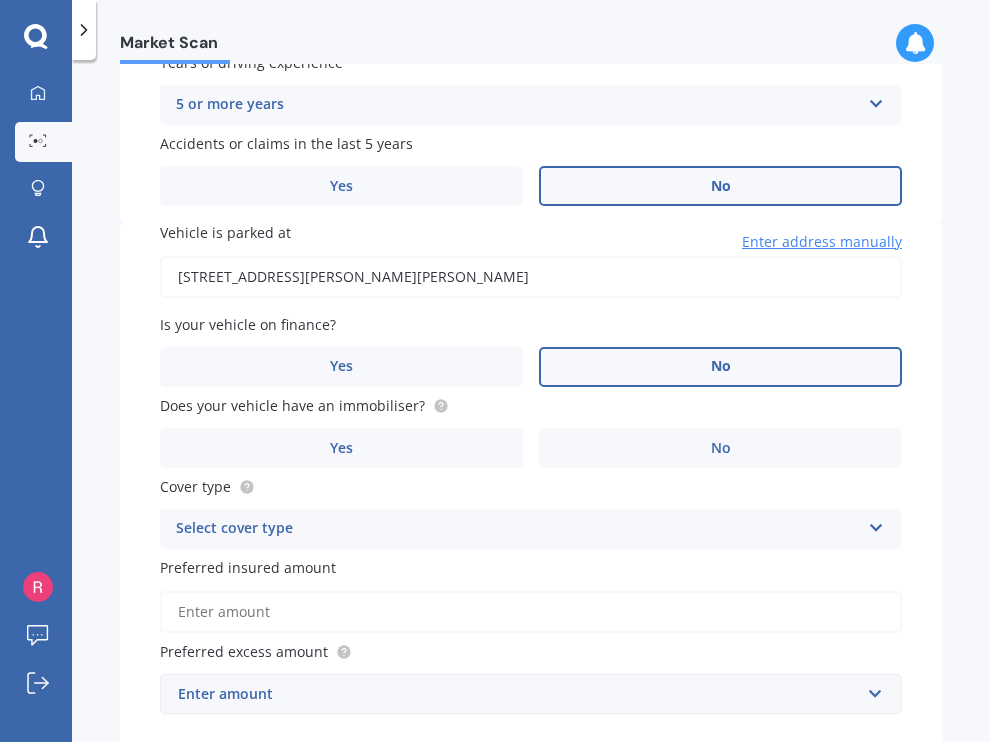 scroll, scrollTop: 880, scrollLeft: 0, axis: vertical 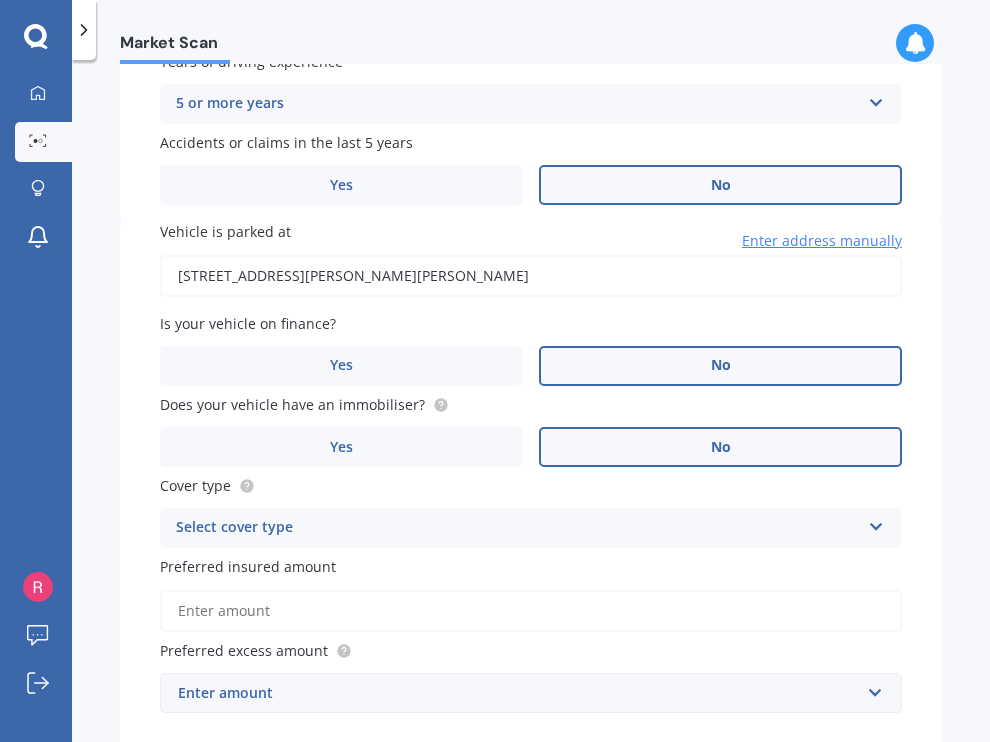 click on "No" at bounding box center [721, 447] 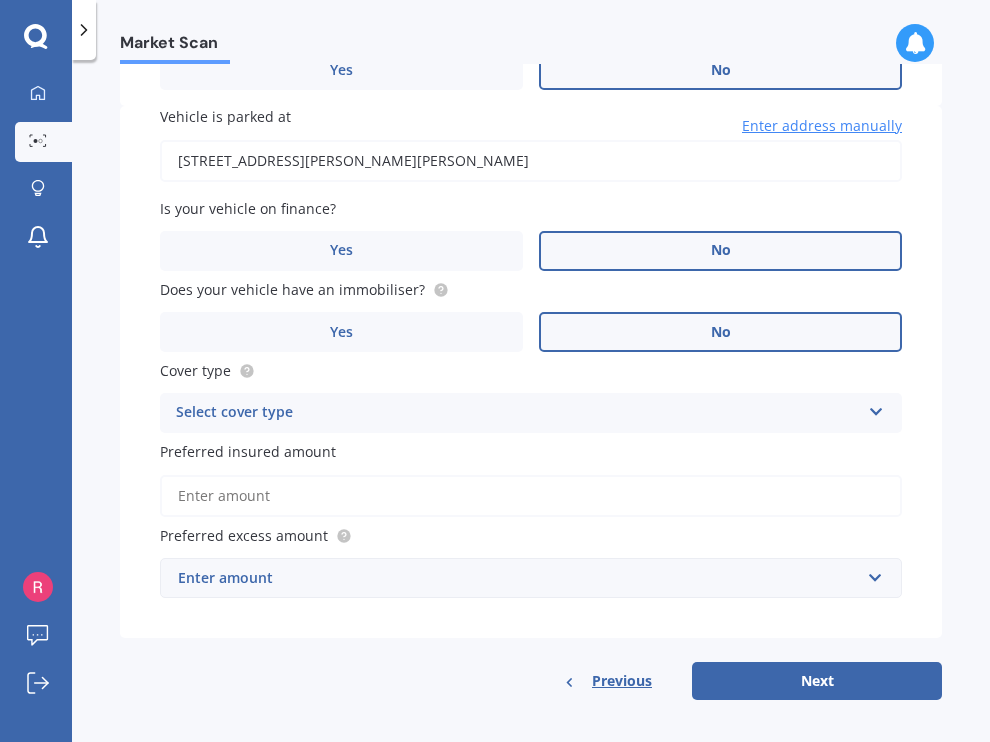 scroll, scrollTop: 994, scrollLeft: 0, axis: vertical 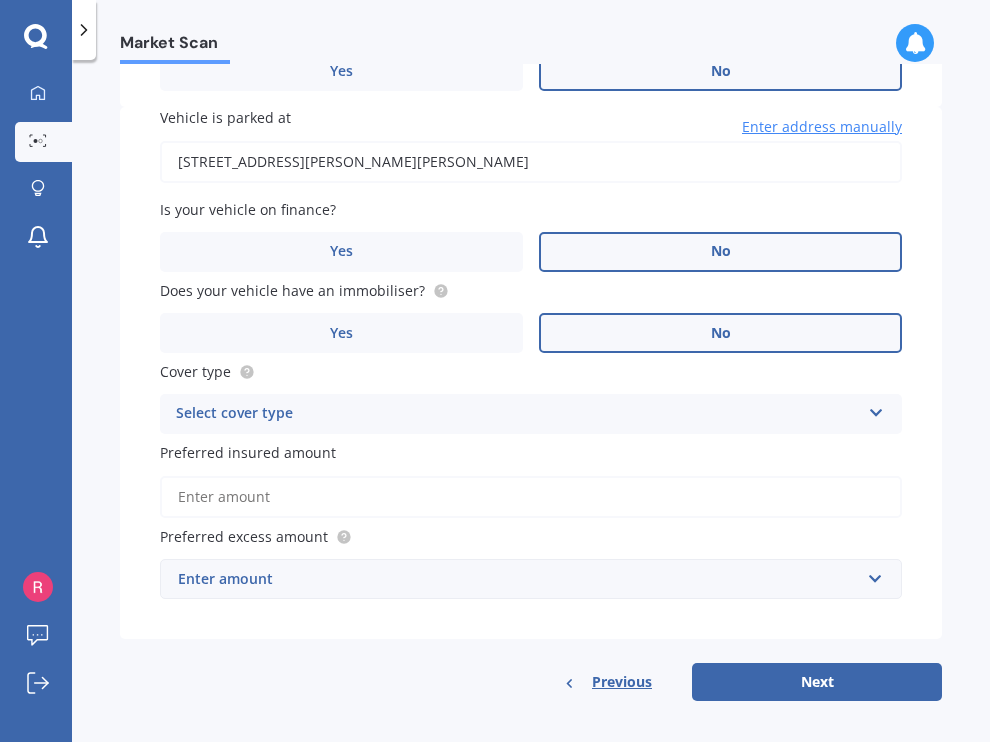 click on "Preferred insured amount" at bounding box center [531, 497] 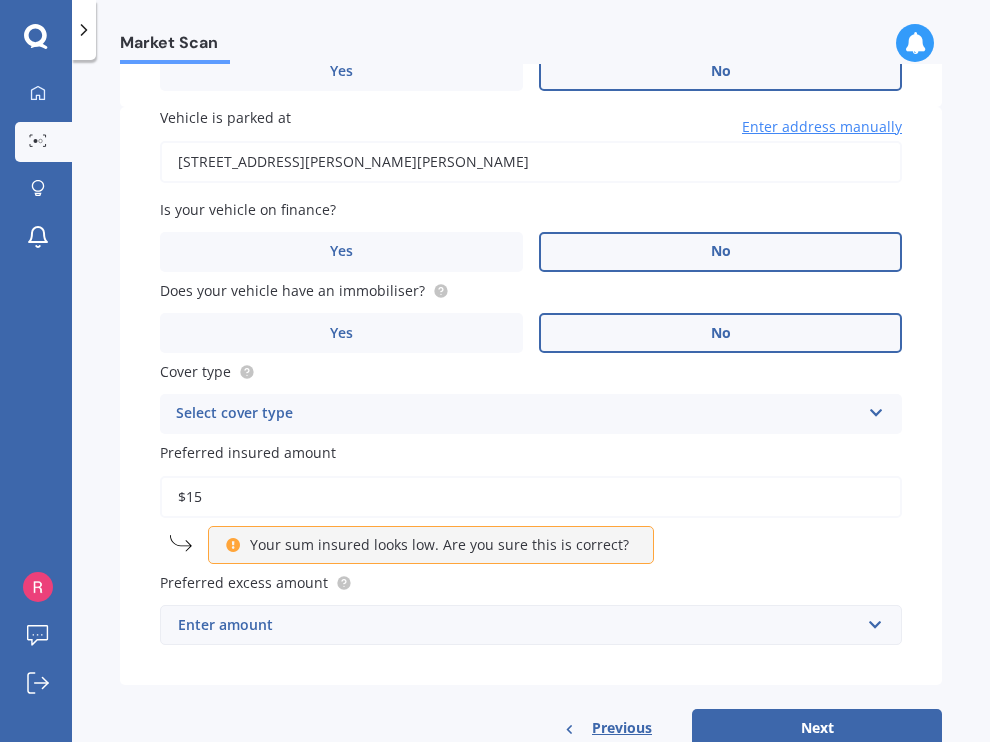 type on "$1" 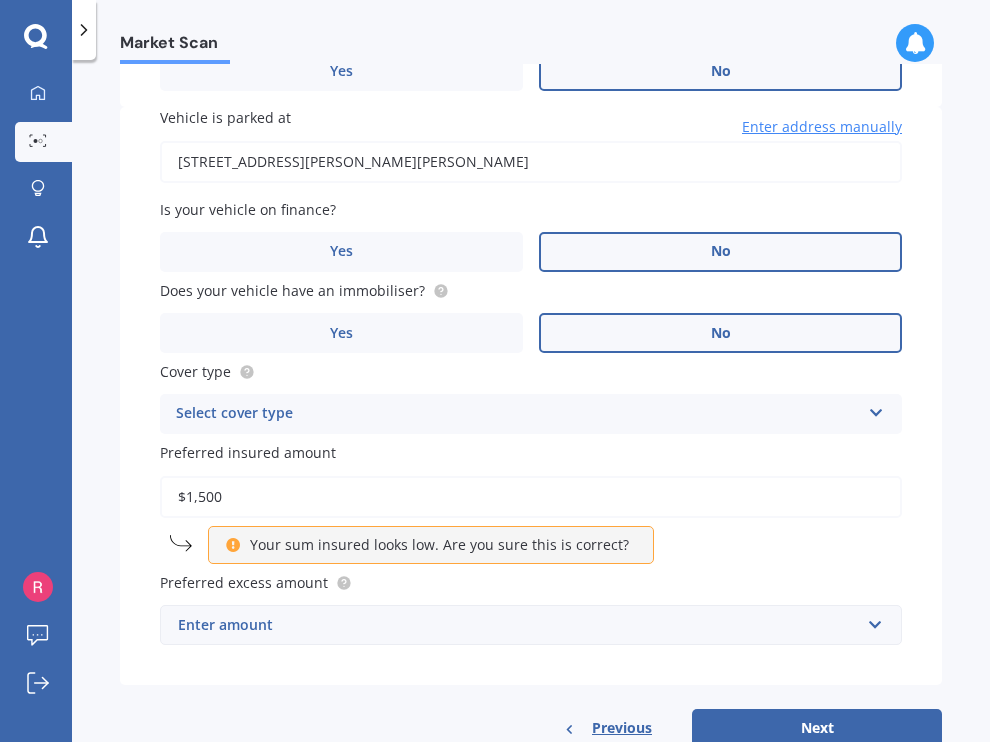 type on "$15,000" 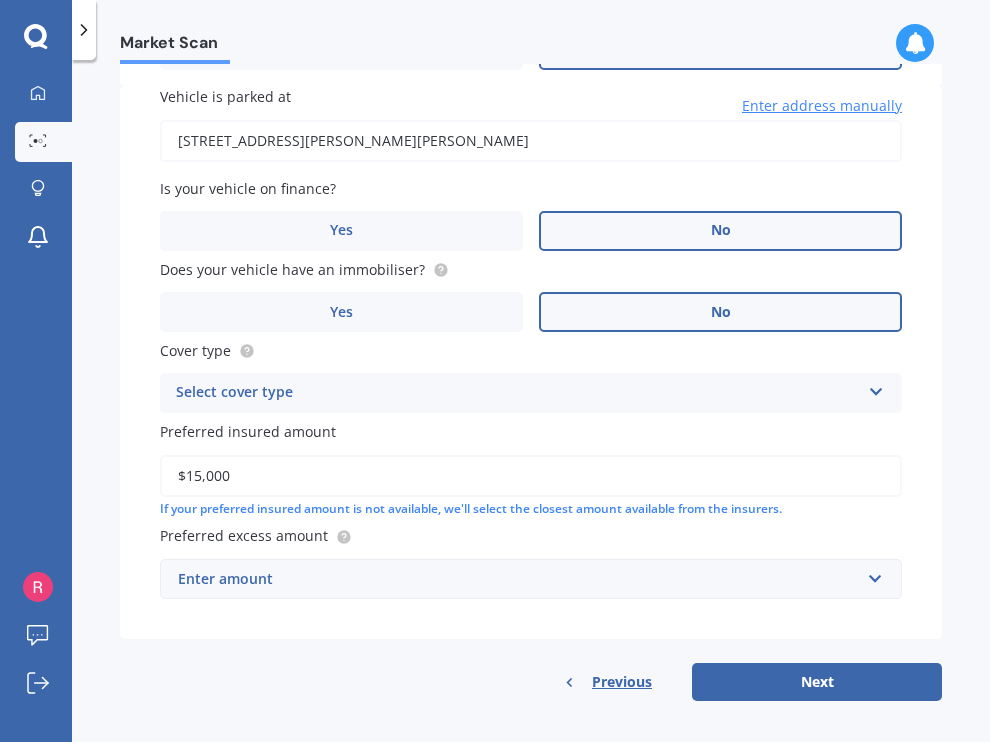 scroll, scrollTop: 1014, scrollLeft: 0, axis: vertical 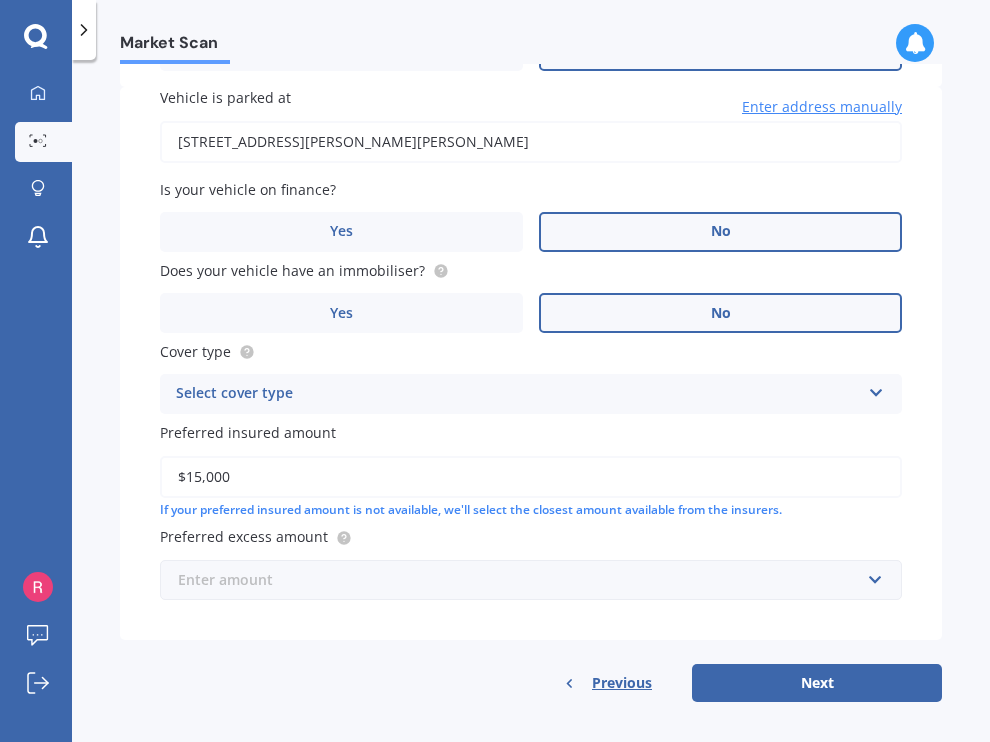 click at bounding box center [524, 580] 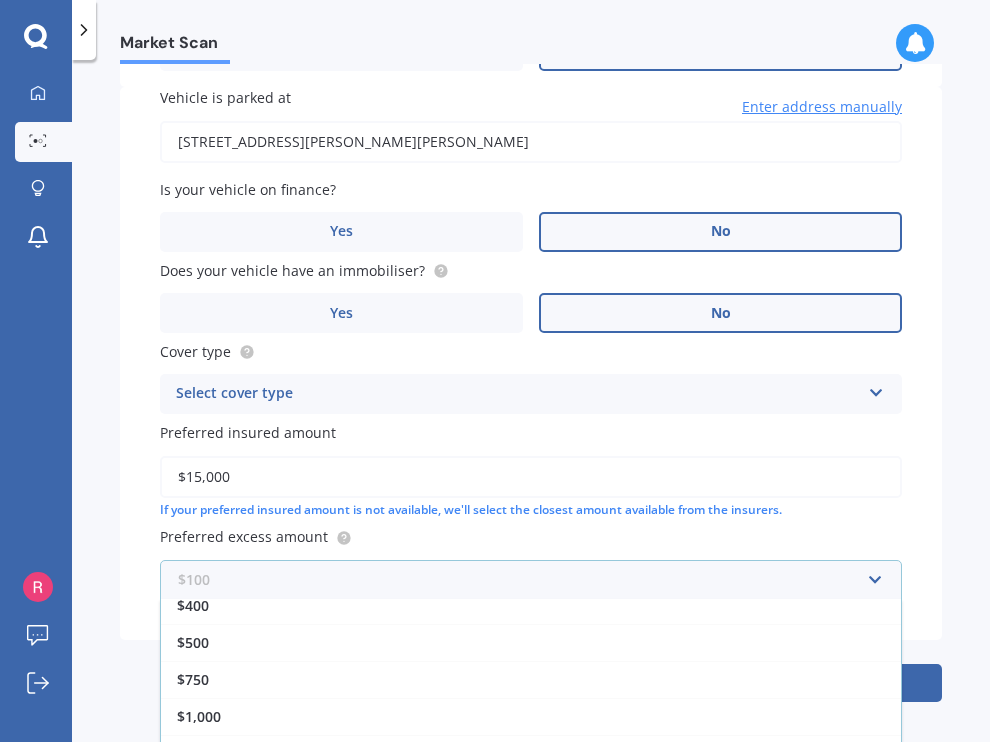 scroll, scrollTop: 54, scrollLeft: 0, axis: vertical 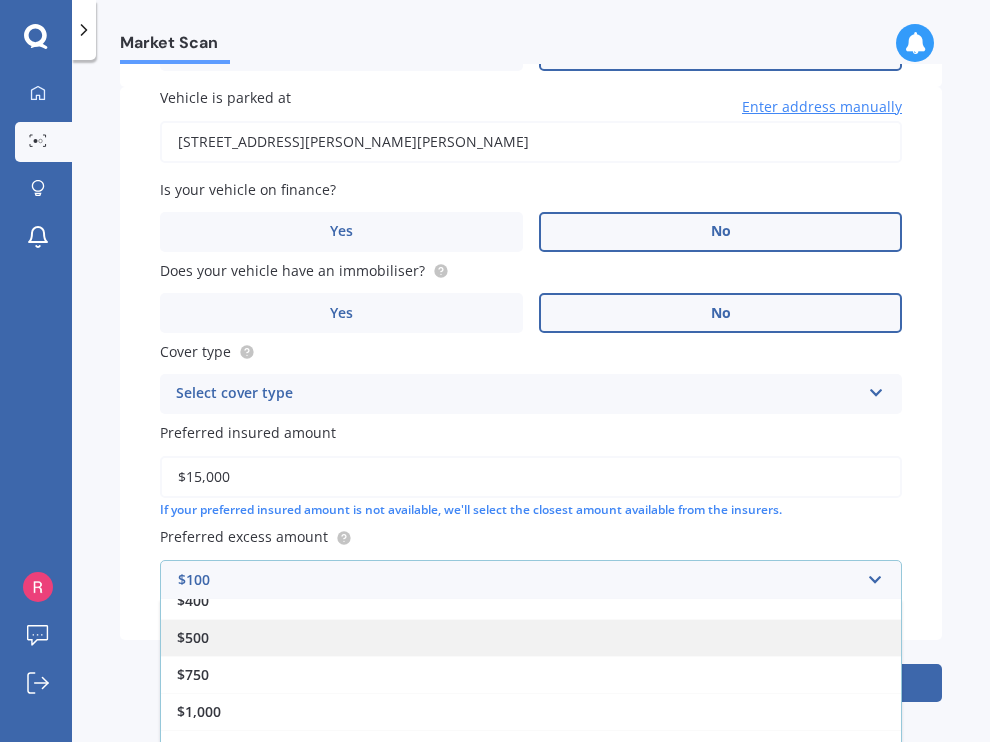 click on "$500" at bounding box center (531, 637) 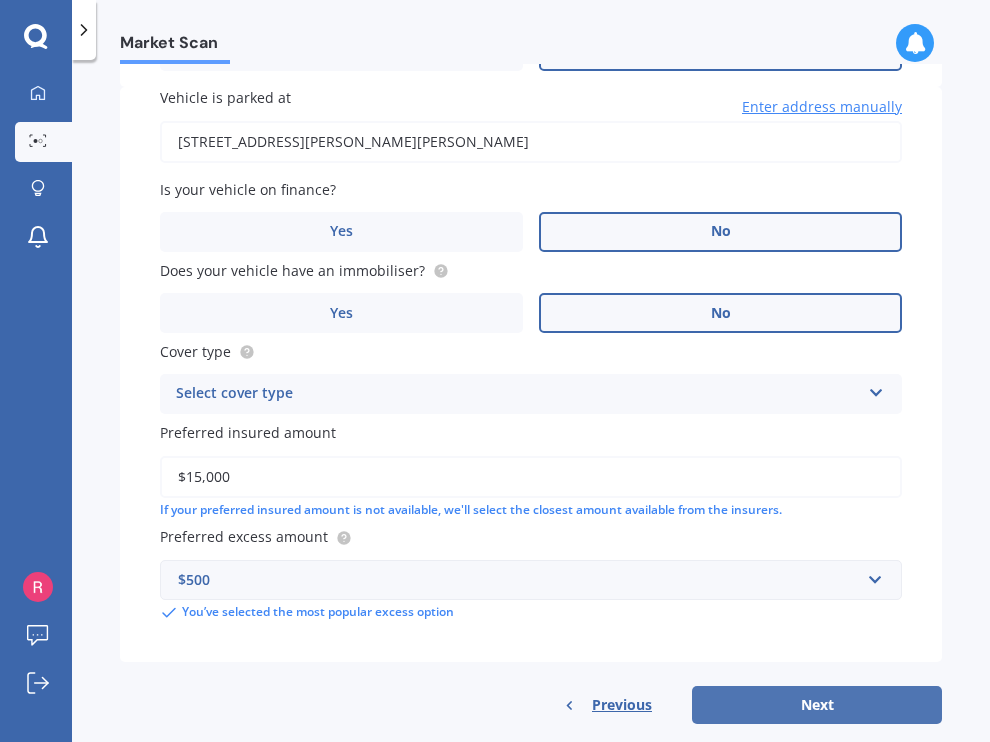 click on "Next" at bounding box center [817, 705] 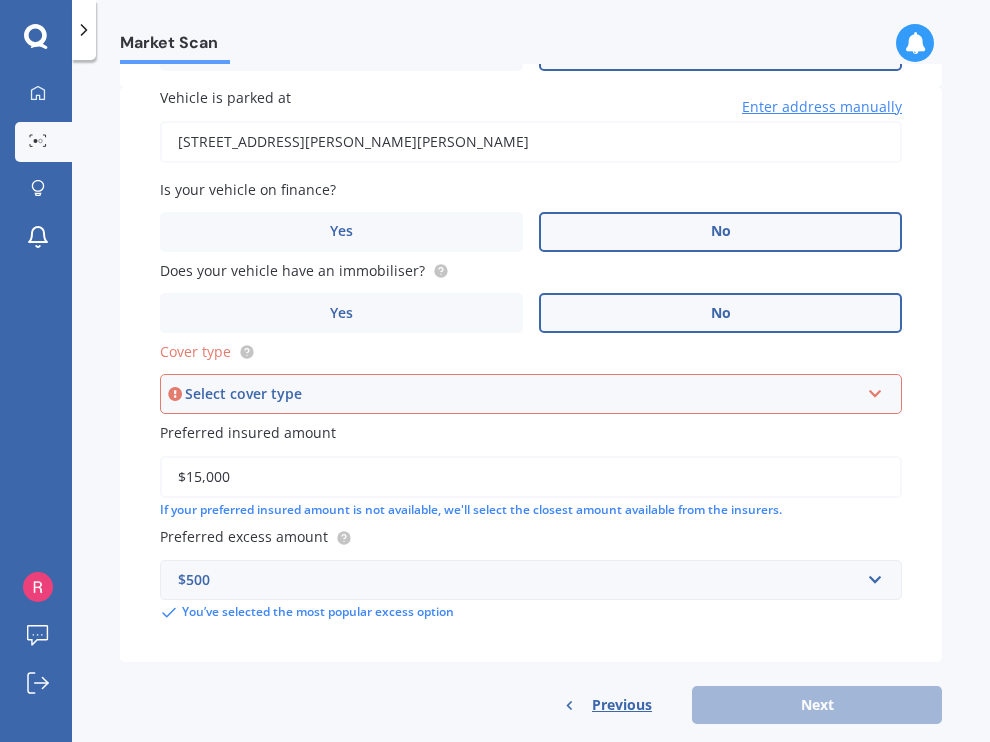 scroll, scrollTop: 537, scrollLeft: 0, axis: vertical 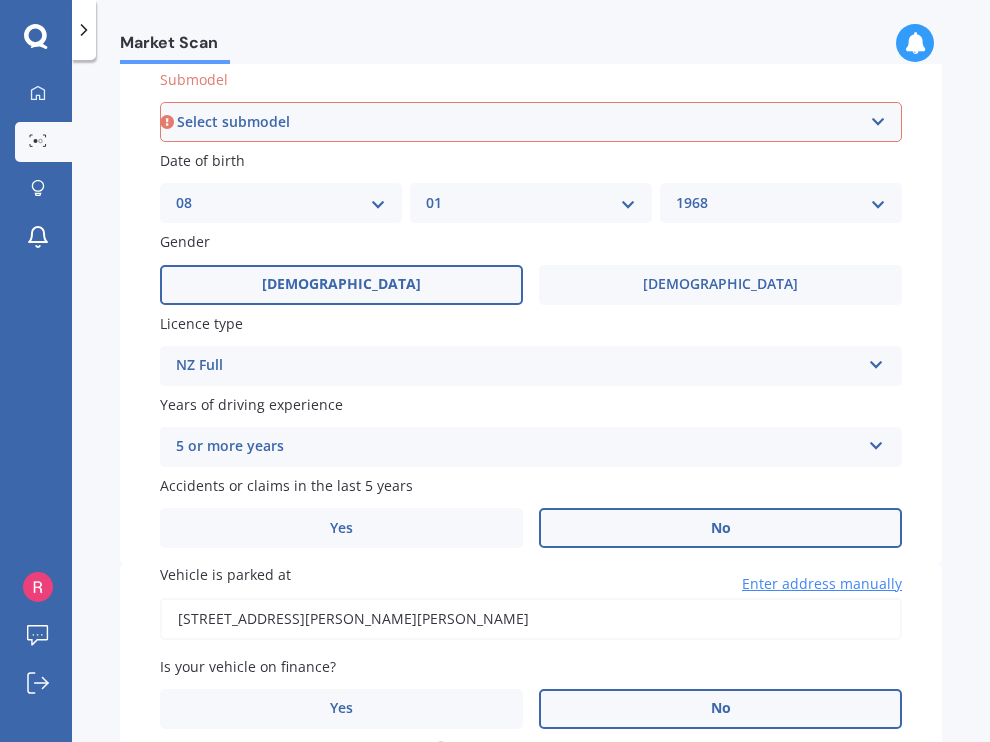 select on "2.5I" 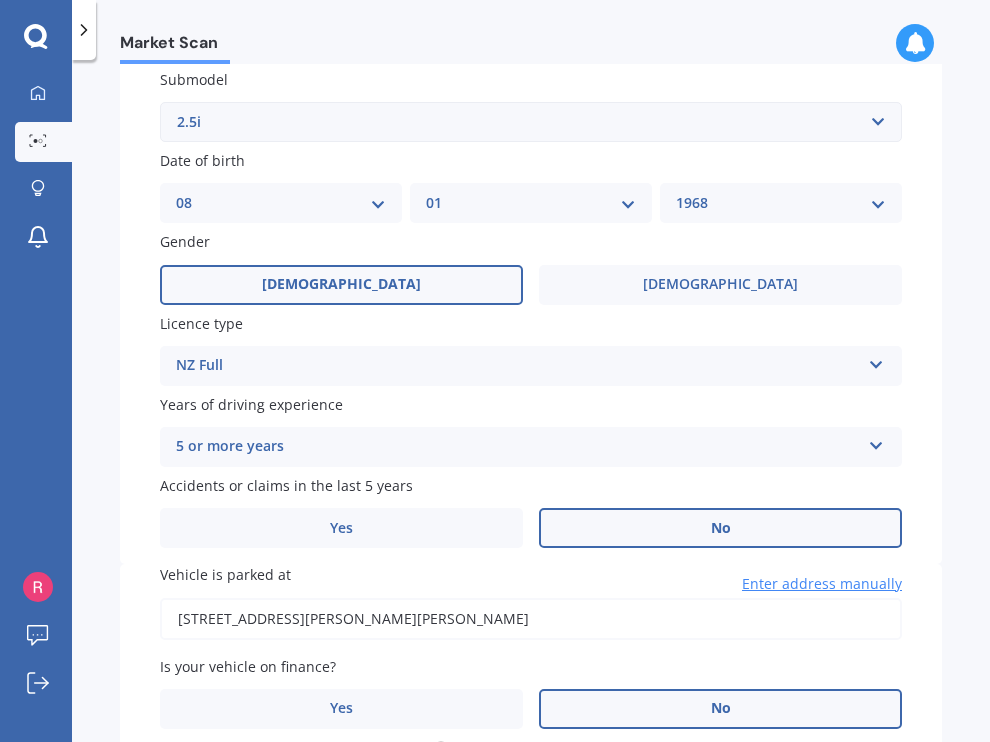 scroll, scrollTop: 661, scrollLeft: 0, axis: vertical 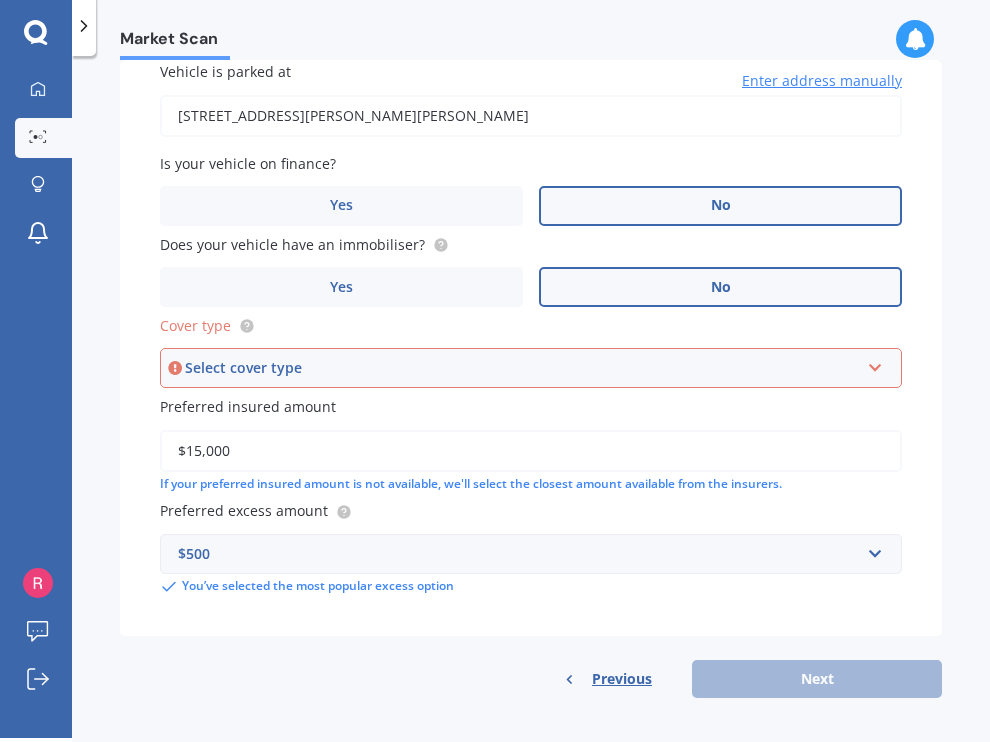 click on "Select cover type" at bounding box center [522, 368] 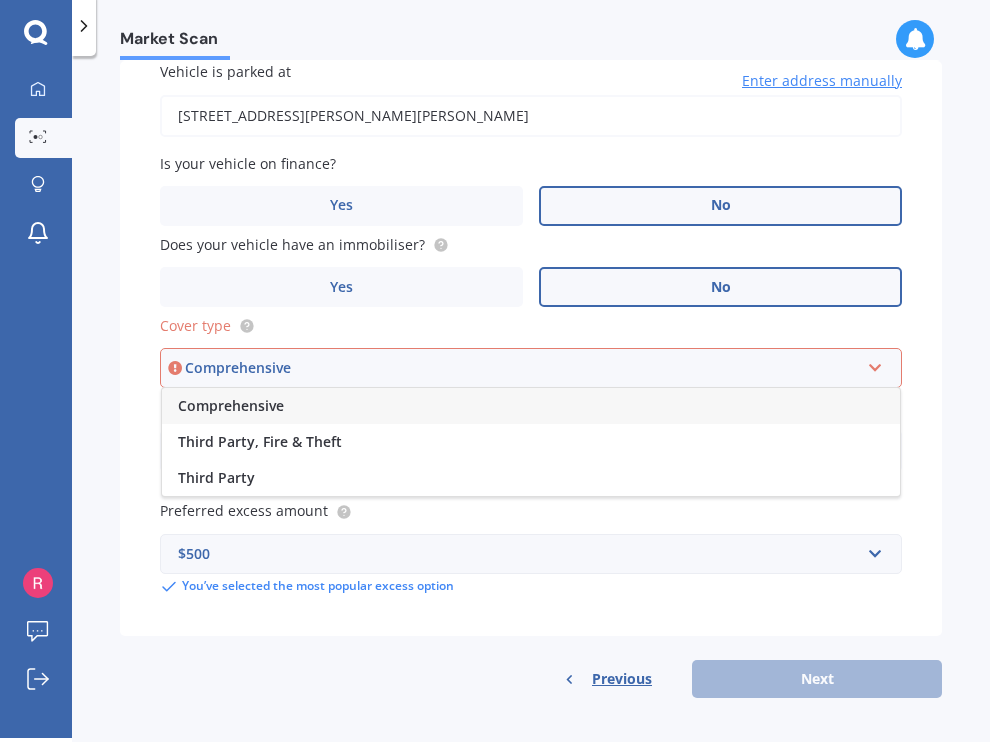 click on "Comprehensive" at bounding box center (531, 406) 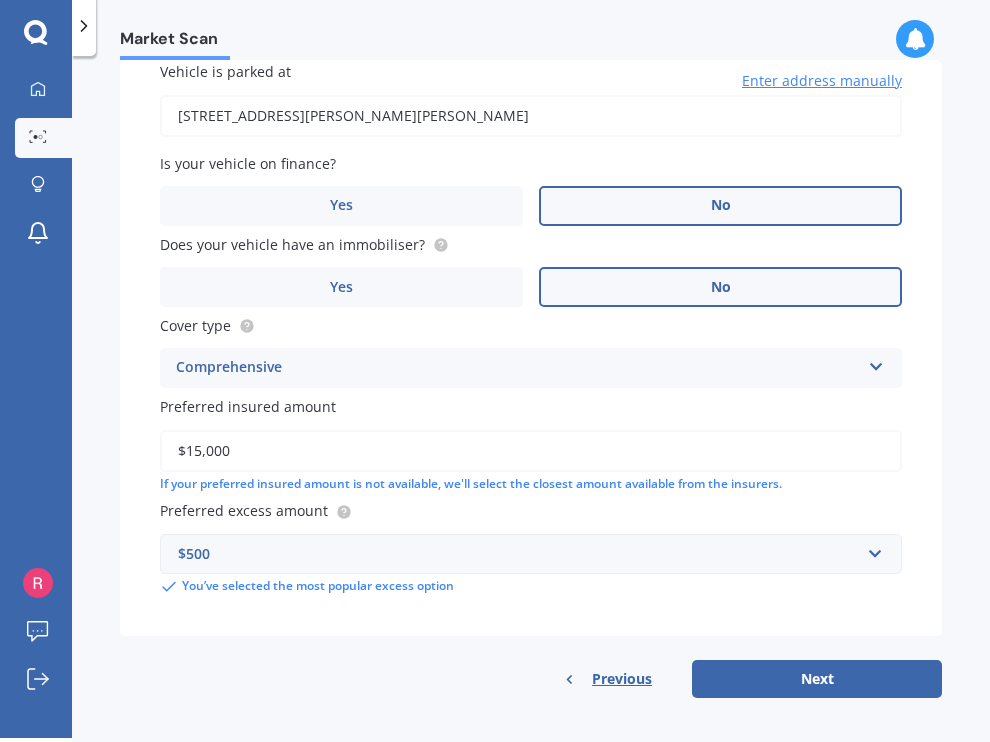 scroll, scrollTop: 0, scrollLeft: 0, axis: both 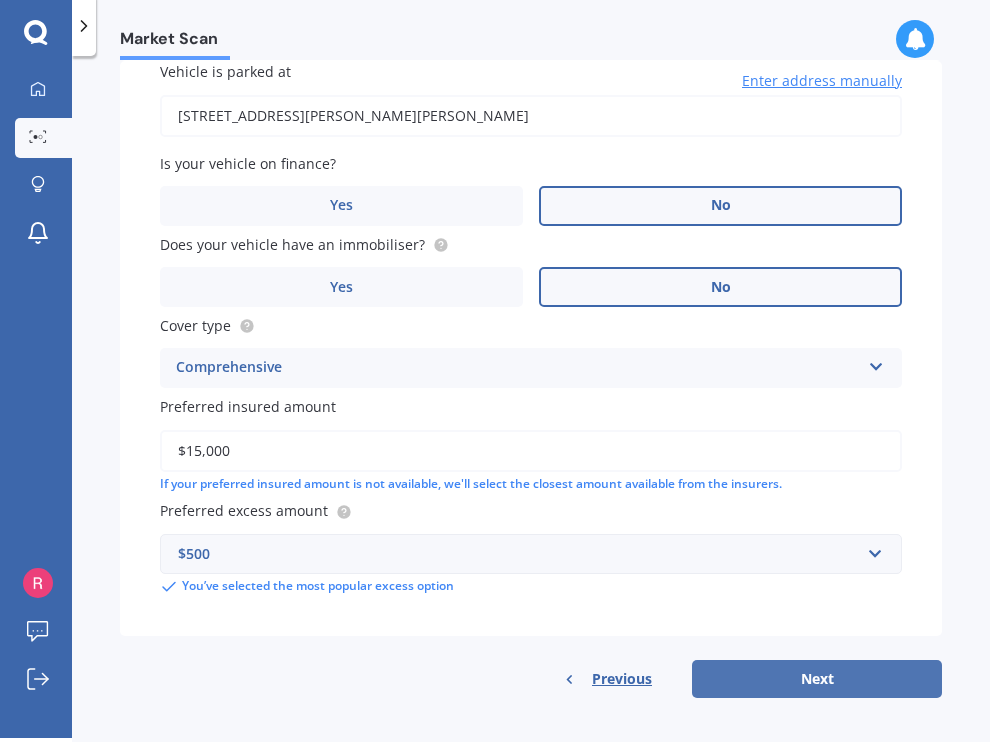 click on "Next" at bounding box center [817, 679] 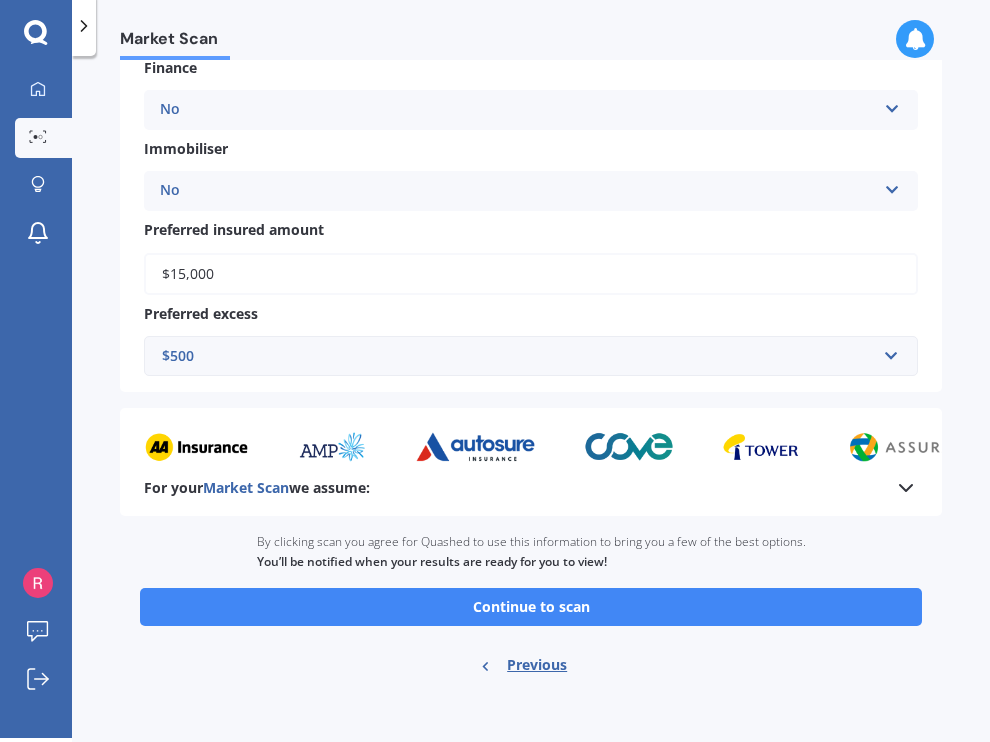 scroll, scrollTop: 777, scrollLeft: 0, axis: vertical 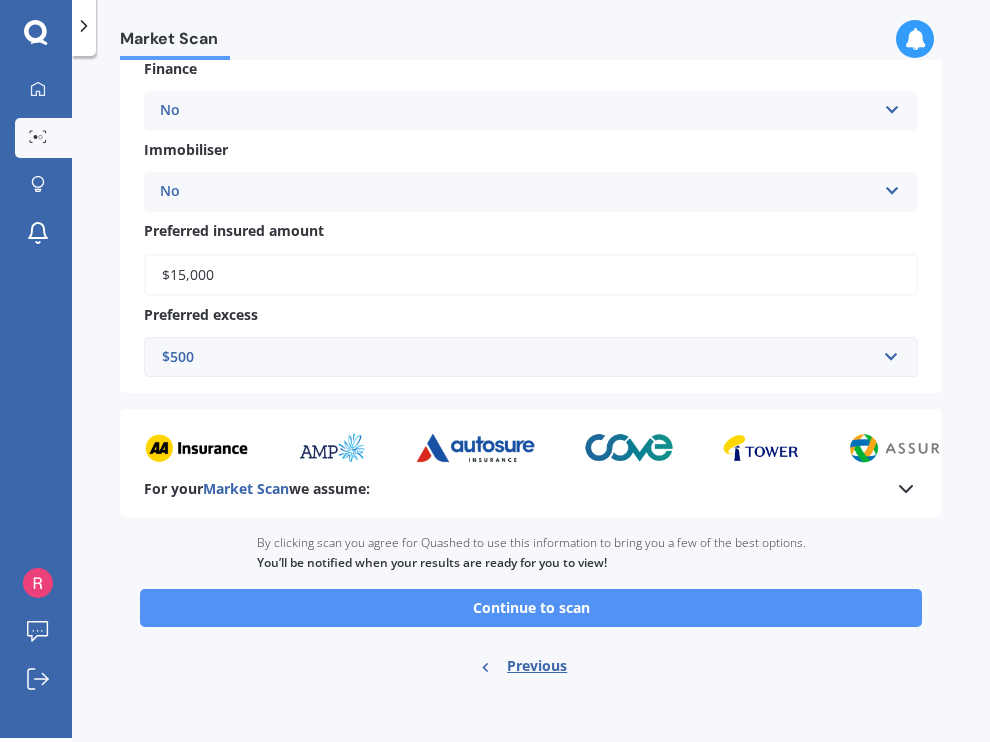 click on "Continue to scan" at bounding box center (531, 608) 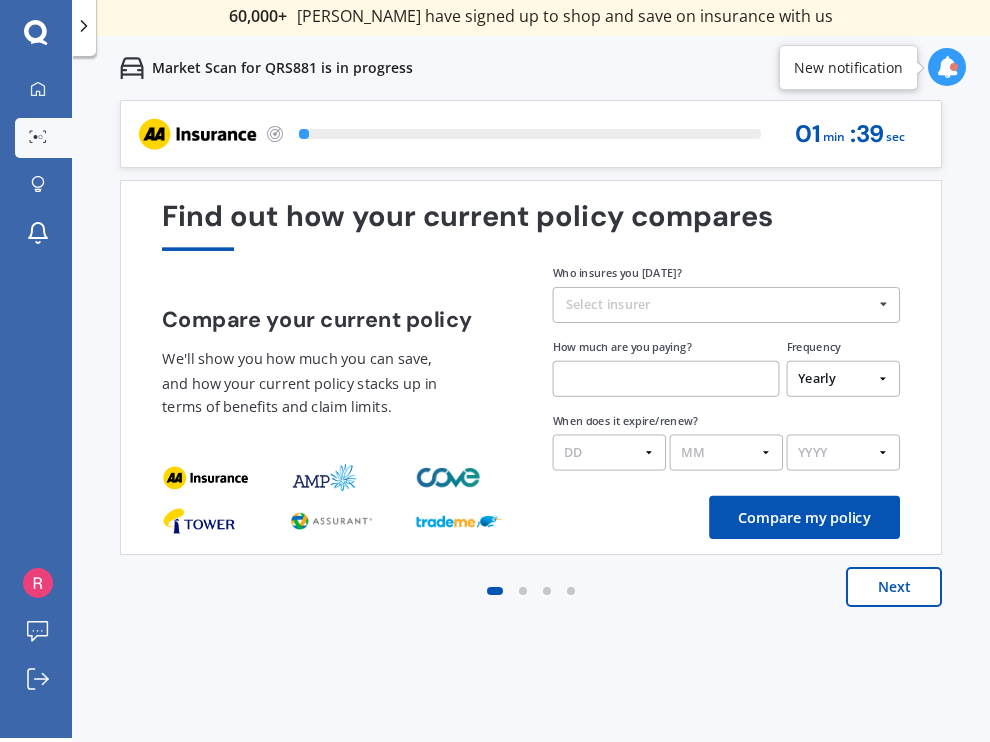 scroll, scrollTop: 0, scrollLeft: 0, axis: both 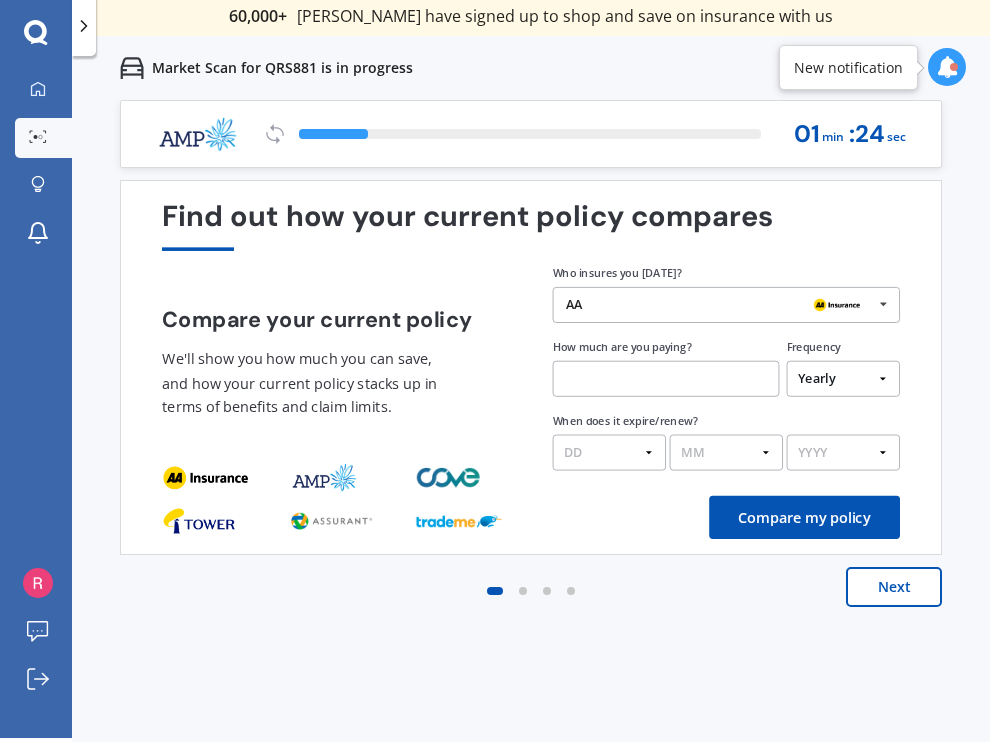 click on "AA" at bounding box center (719, 305) 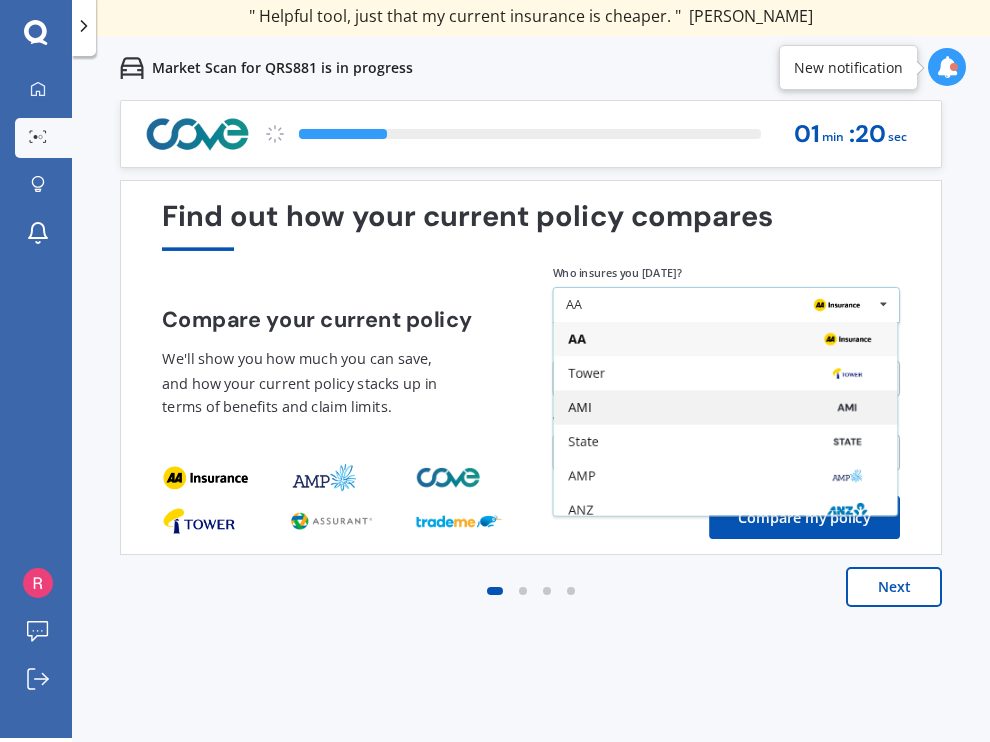 click on "AMI" at bounding box center [725, 407] 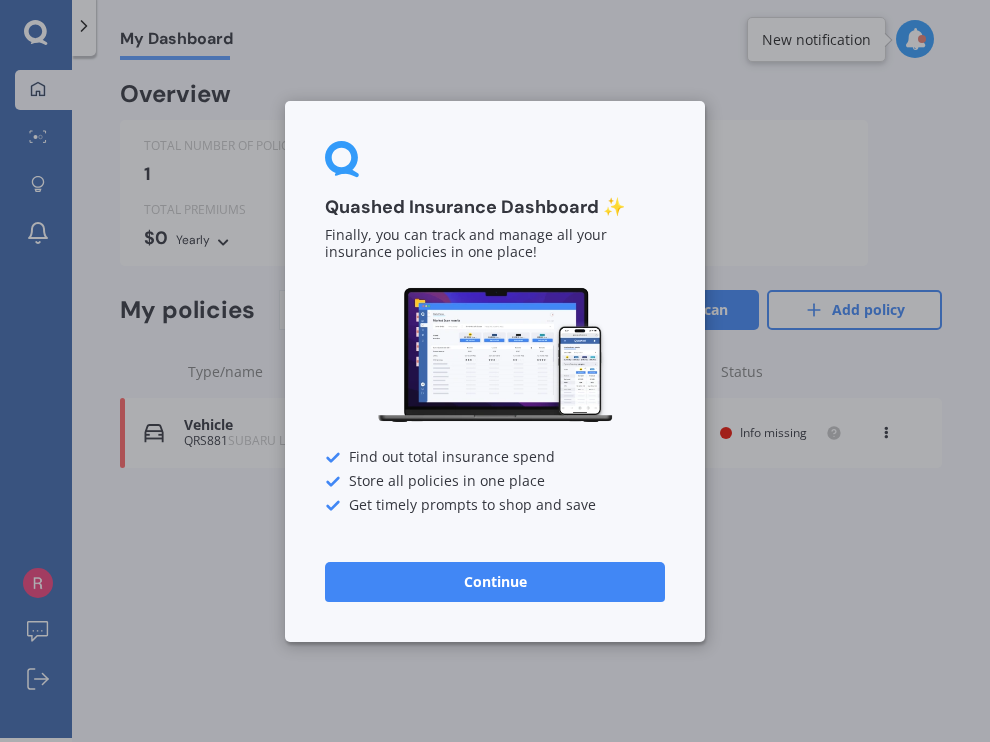 click on "Continue" at bounding box center (495, 581) 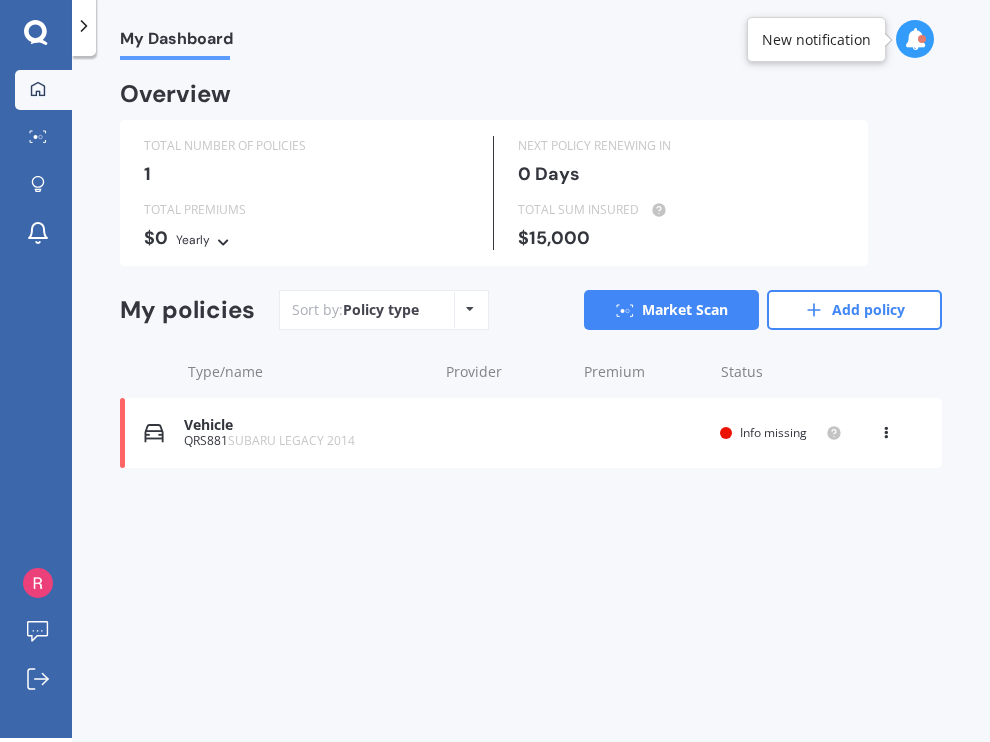 click on "Info missing" at bounding box center (773, 432) 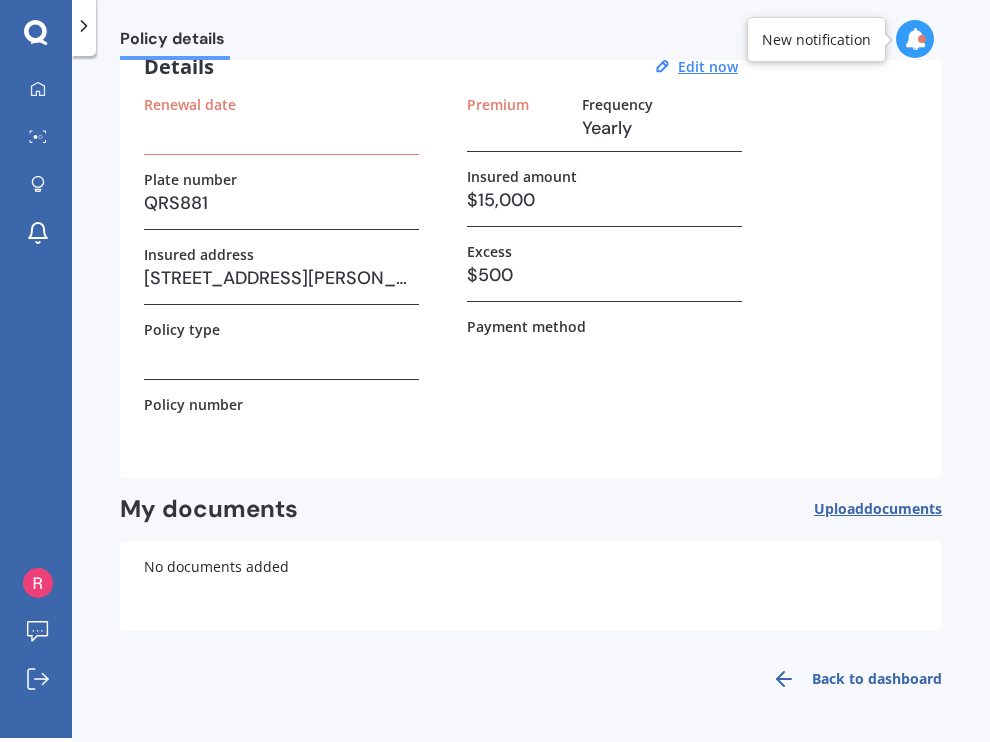 scroll, scrollTop: 99, scrollLeft: 0, axis: vertical 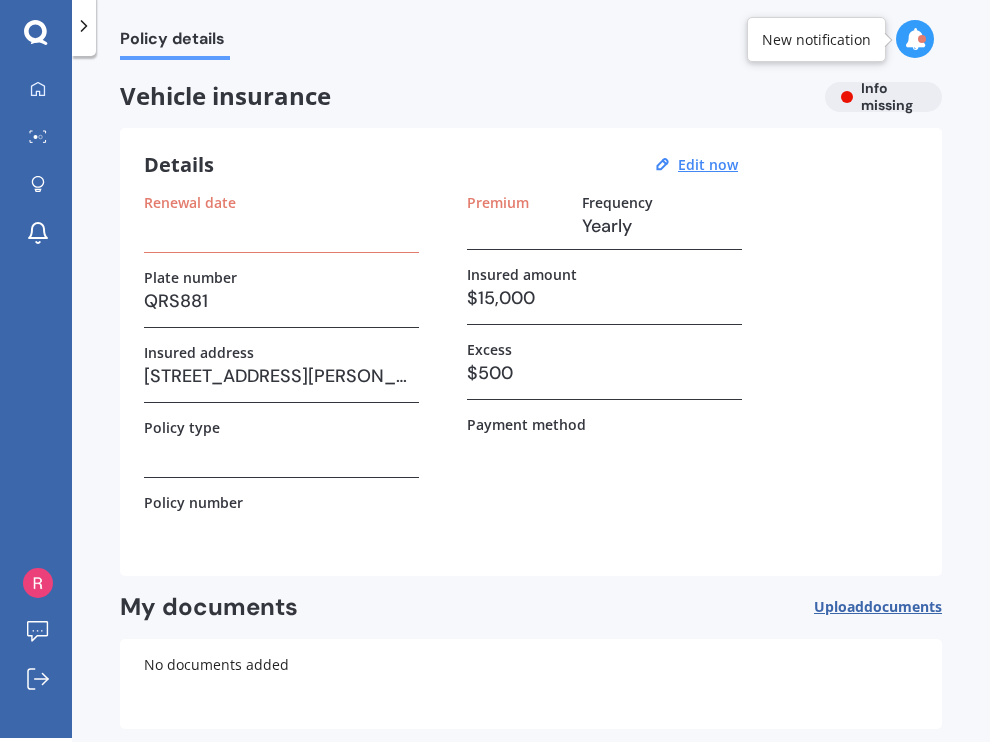 click at bounding box center (281, 226) 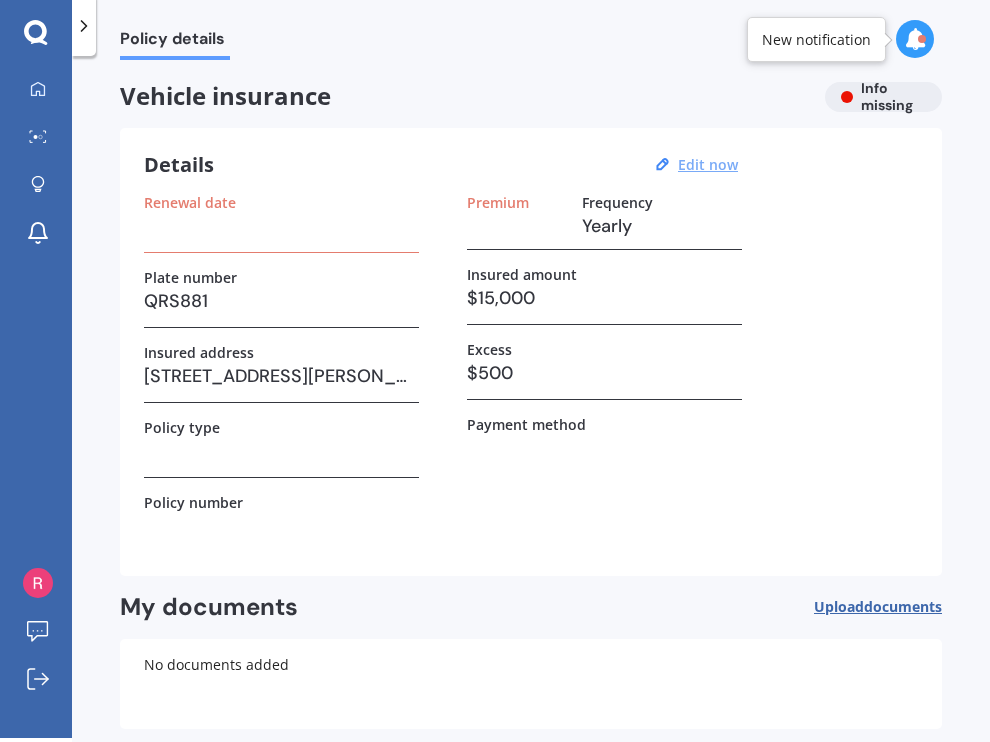 click on "Edit now" at bounding box center [708, 164] 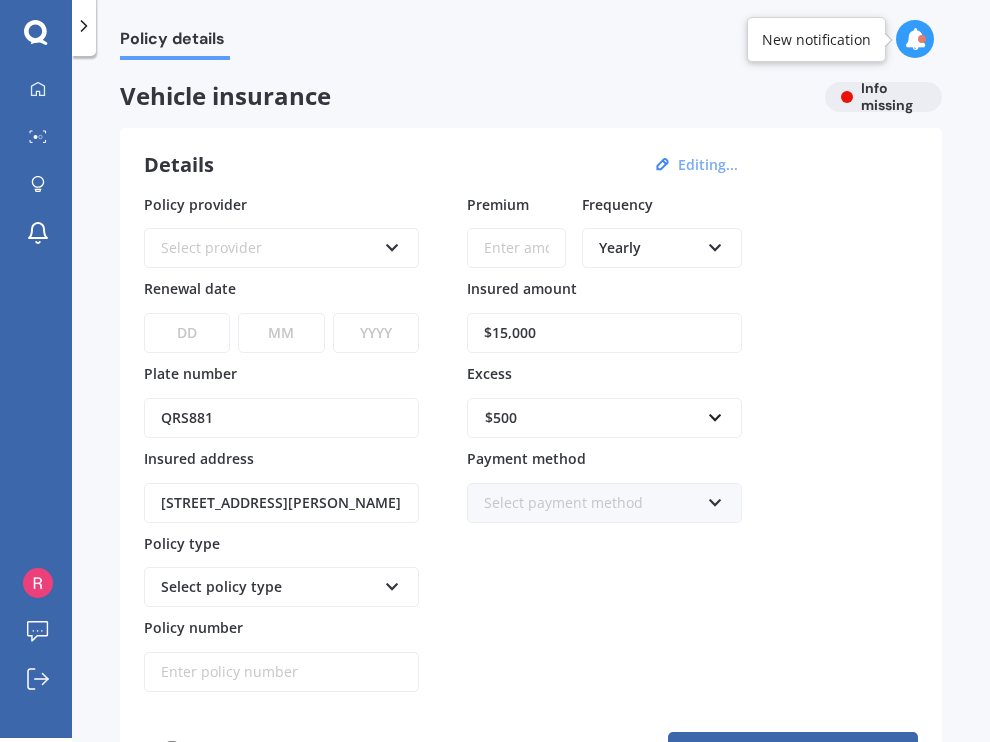 click at bounding box center [392, 244] 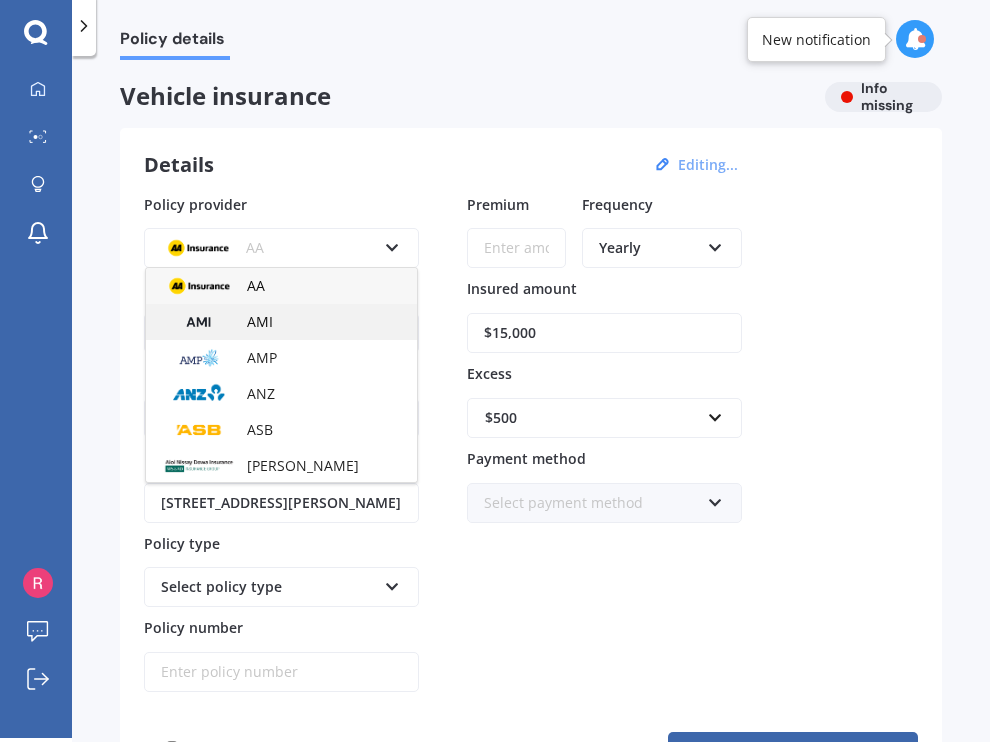 click on "AMI" at bounding box center (281, 322) 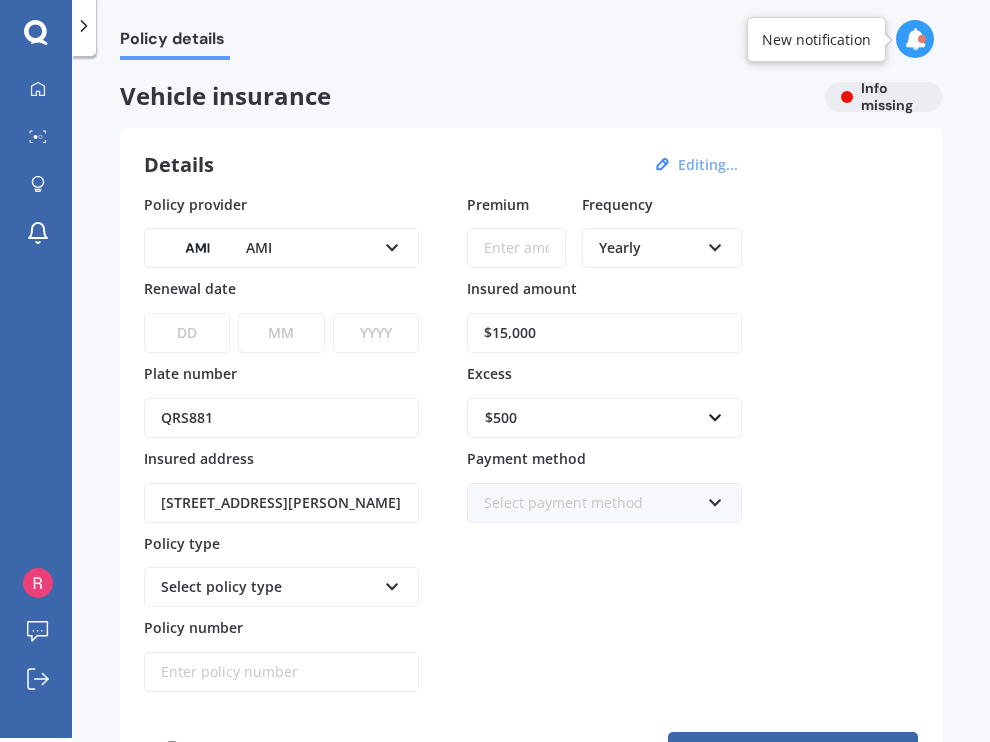 click on "Premium" at bounding box center (516, 248) 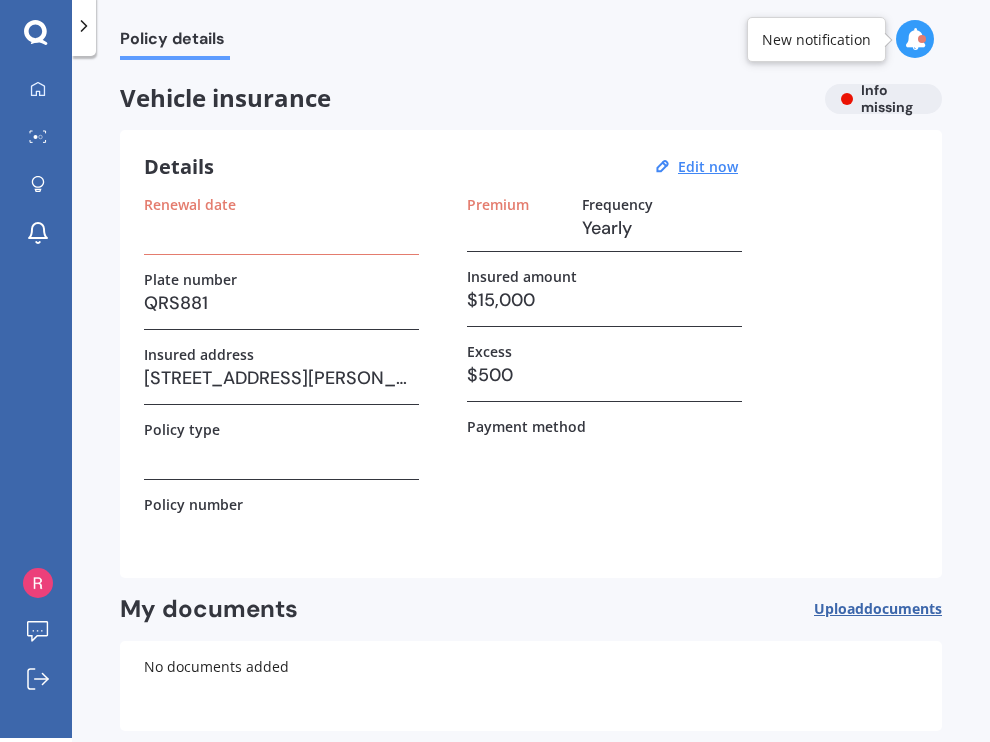 scroll, scrollTop: 0, scrollLeft: 0, axis: both 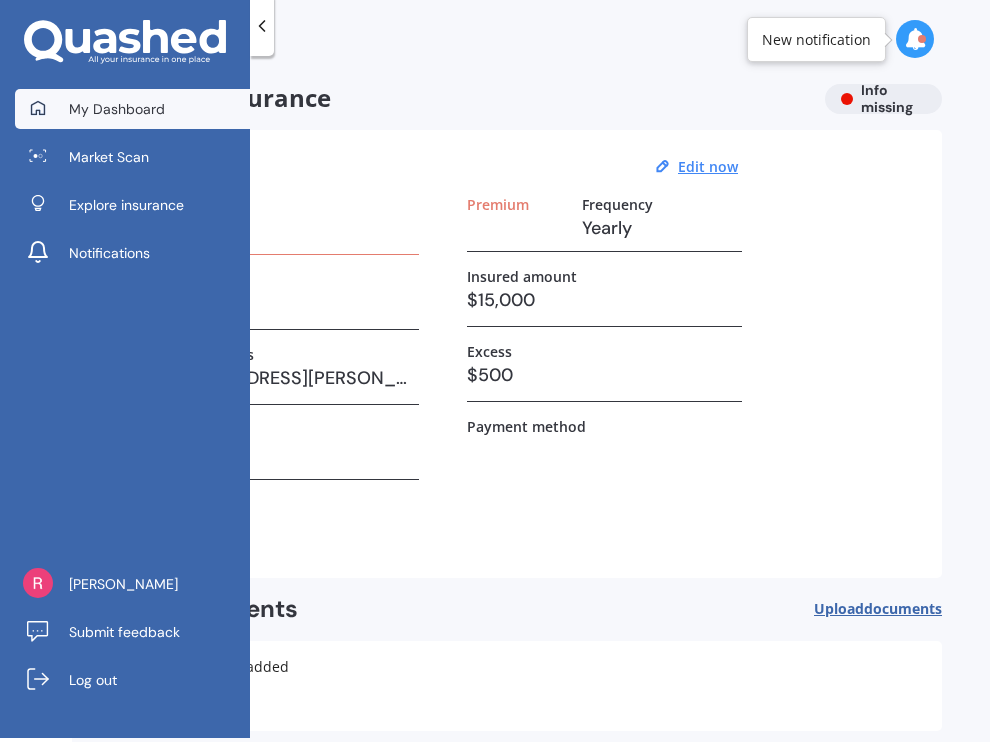click on "My Dashboard" at bounding box center [117, 109] 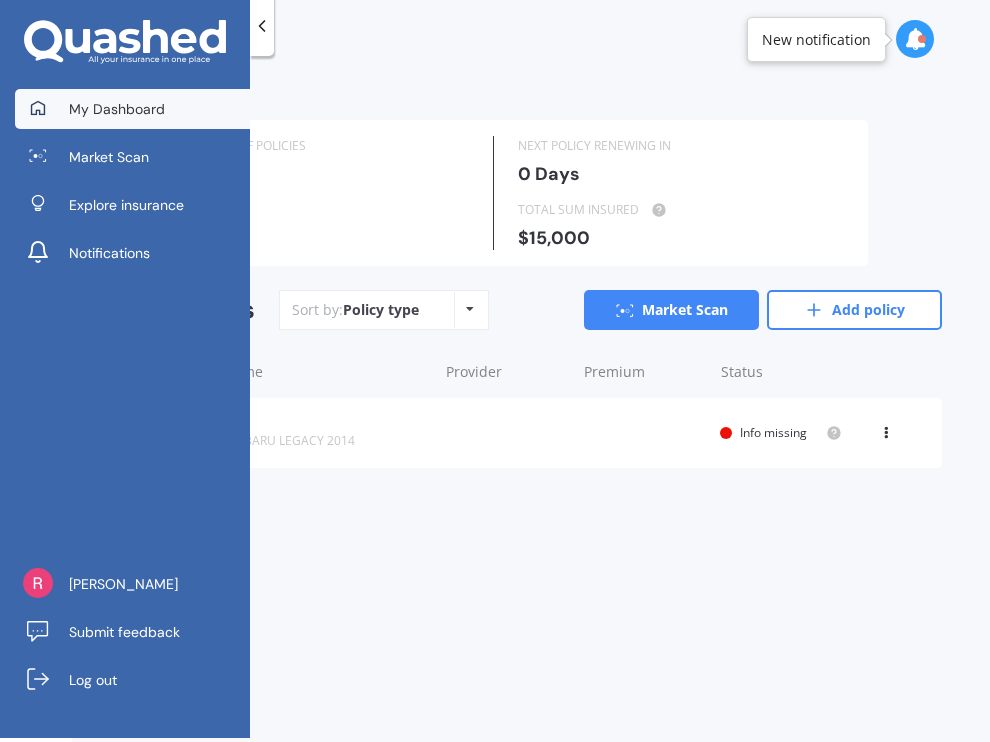 scroll, scrollTop: 0, scrollLeft: 0, axis: both 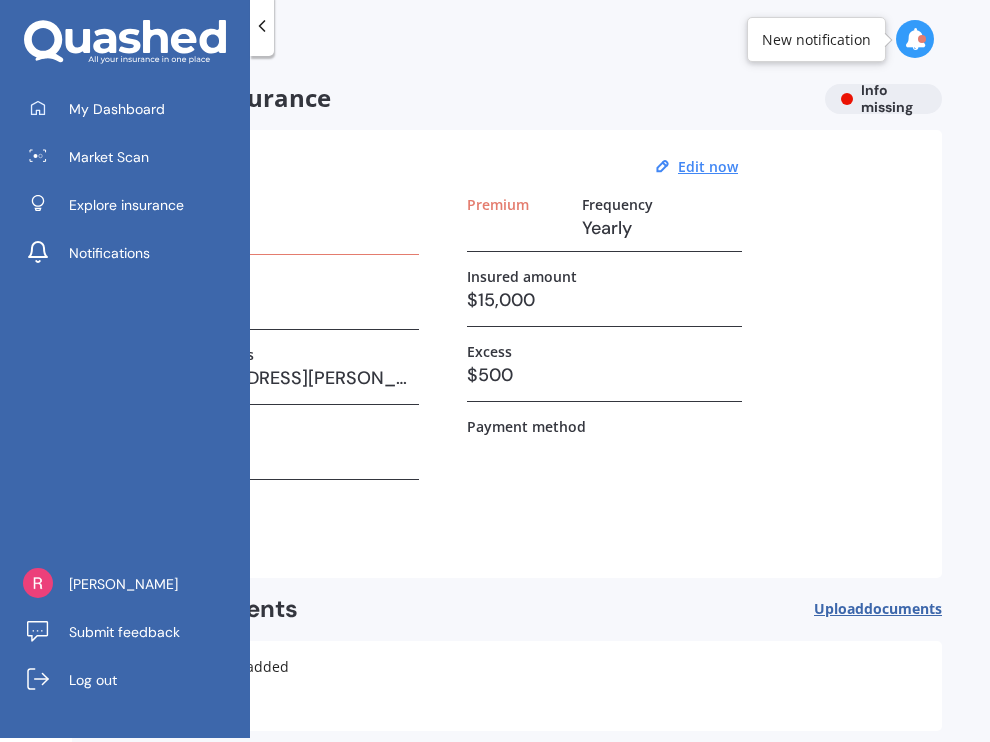 click 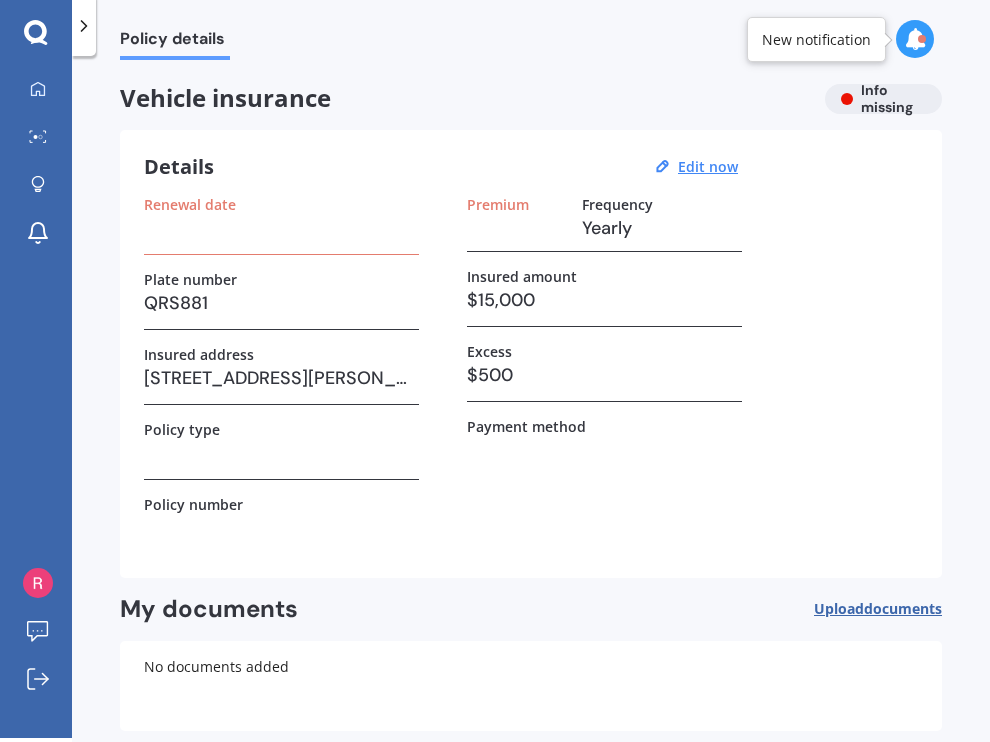 click 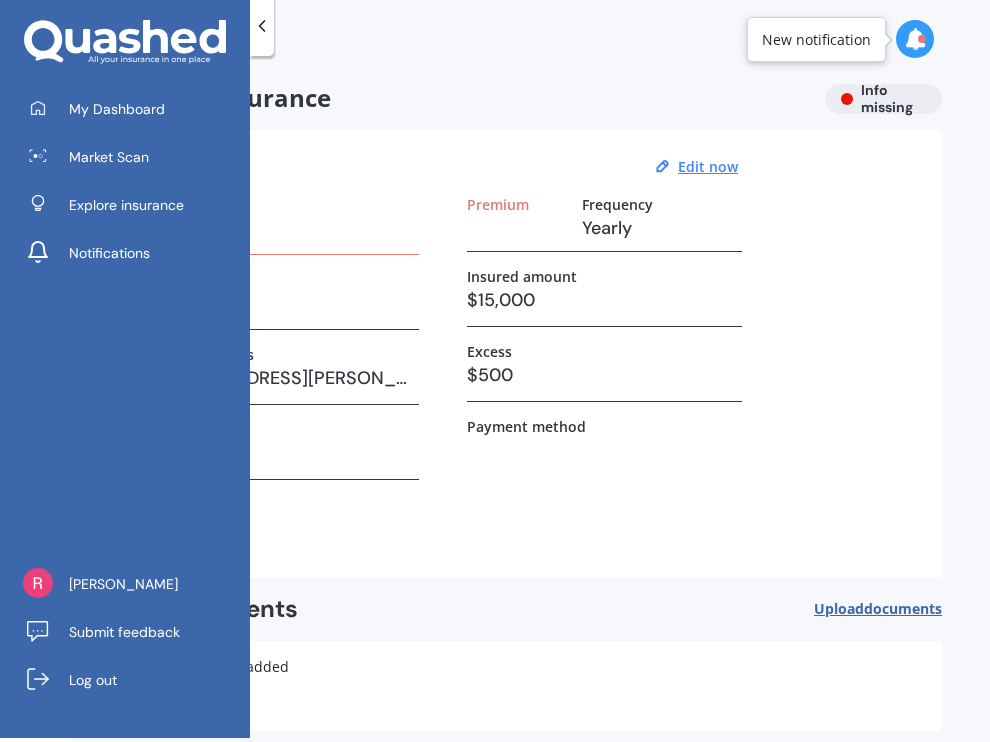 click on "Renewal date Plate number QRS881 Insured address [STREET_ADDRESS][PERSON_NAME][PERSON_NAME] Policy type Policy number Premium Frequency Yearly Insured amount $15,000 Excess $500 Payment method" at bounding box center [531, 375] 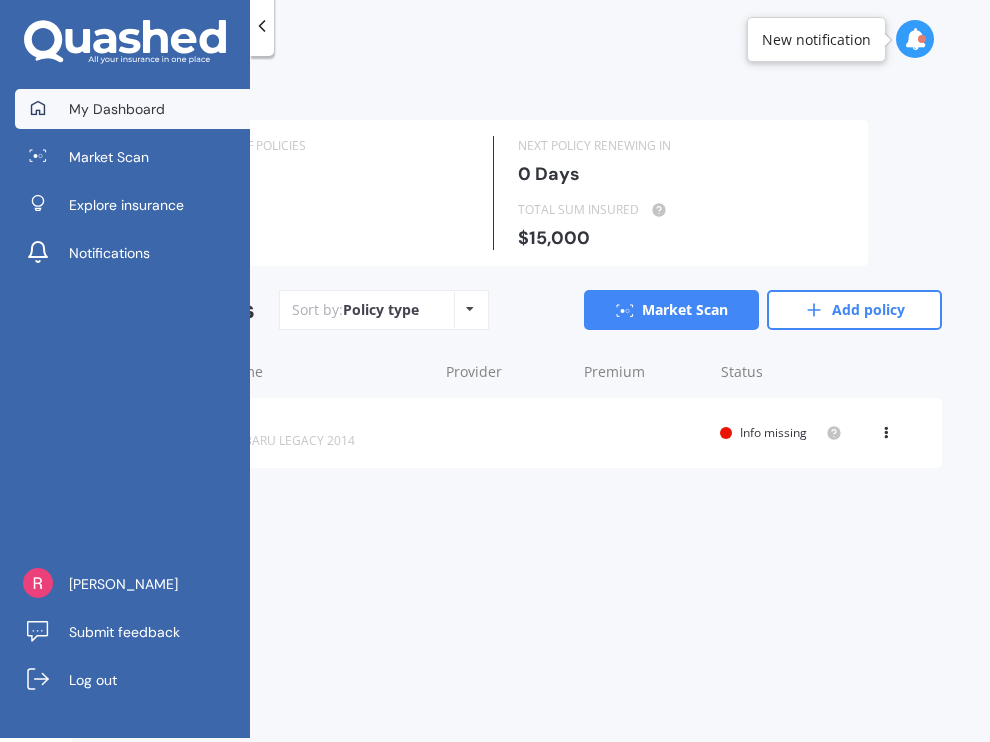 click on "TOTAL NUMBER OF POLICIES 1 NEXT POLICY RENEWING [DATE] TOTAL PREMIUMS $0 Yearly Yearly Six-Monthly Quarterly Monthly Fortnightly Weekly TOTAL SUM INSURED $15,000" at bounding box center [494, 193] 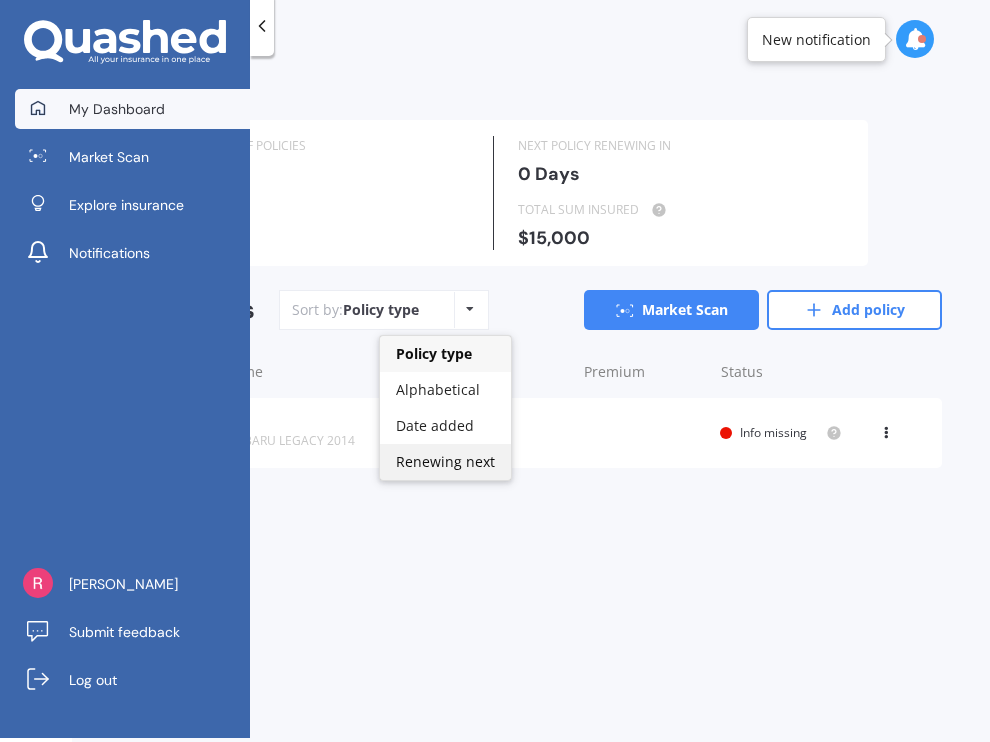 click on "Renewing next" at bounding box center (445, 461) 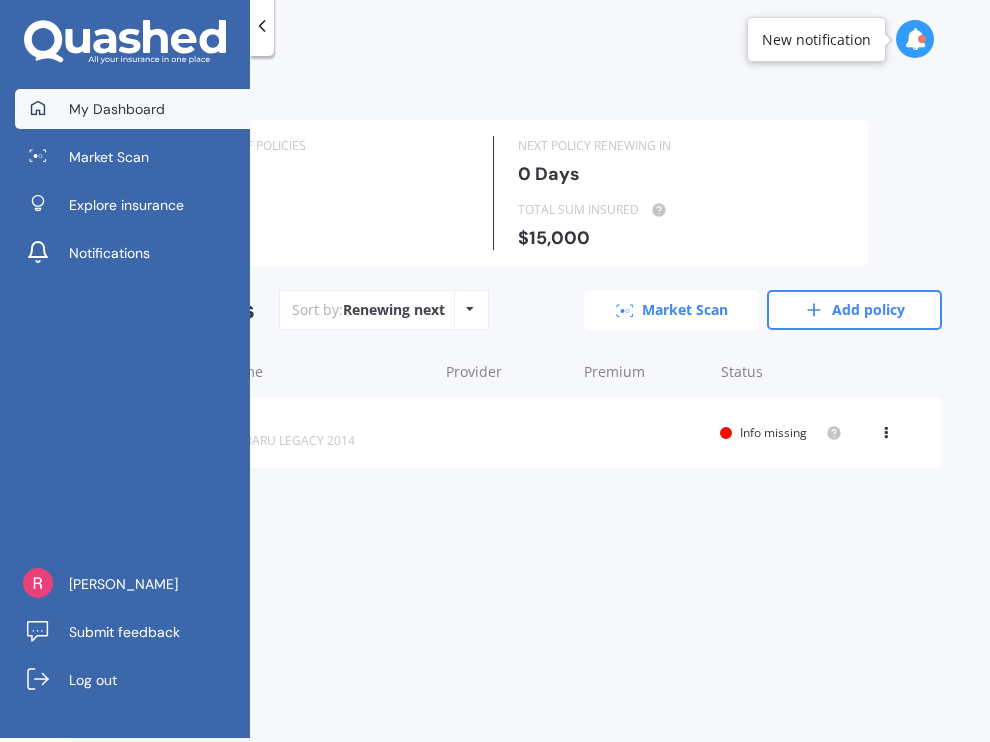 click on "Market Scan" at bounding box center (671, 310) 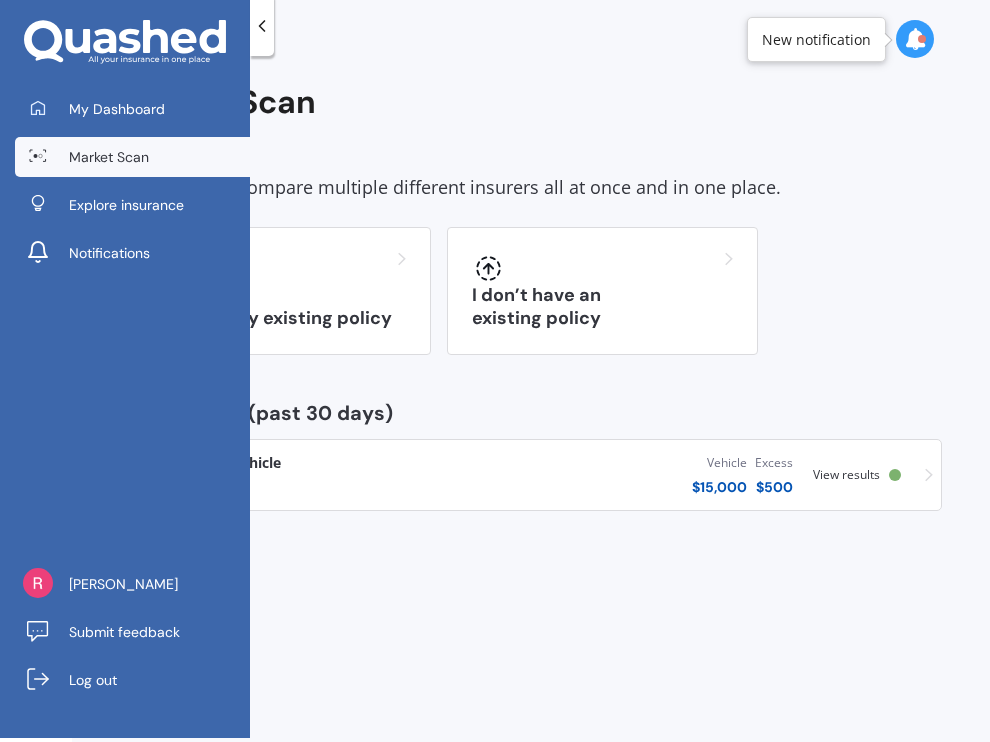 scroll, scrollTop: 0, scrollLeft: 0, axis: both 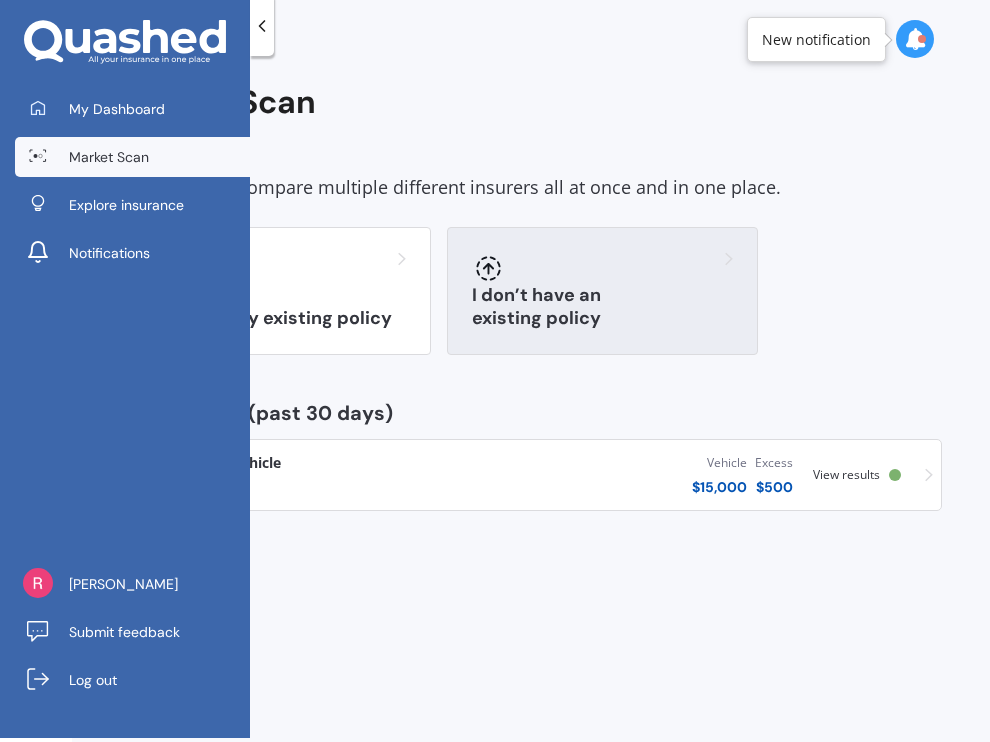 click 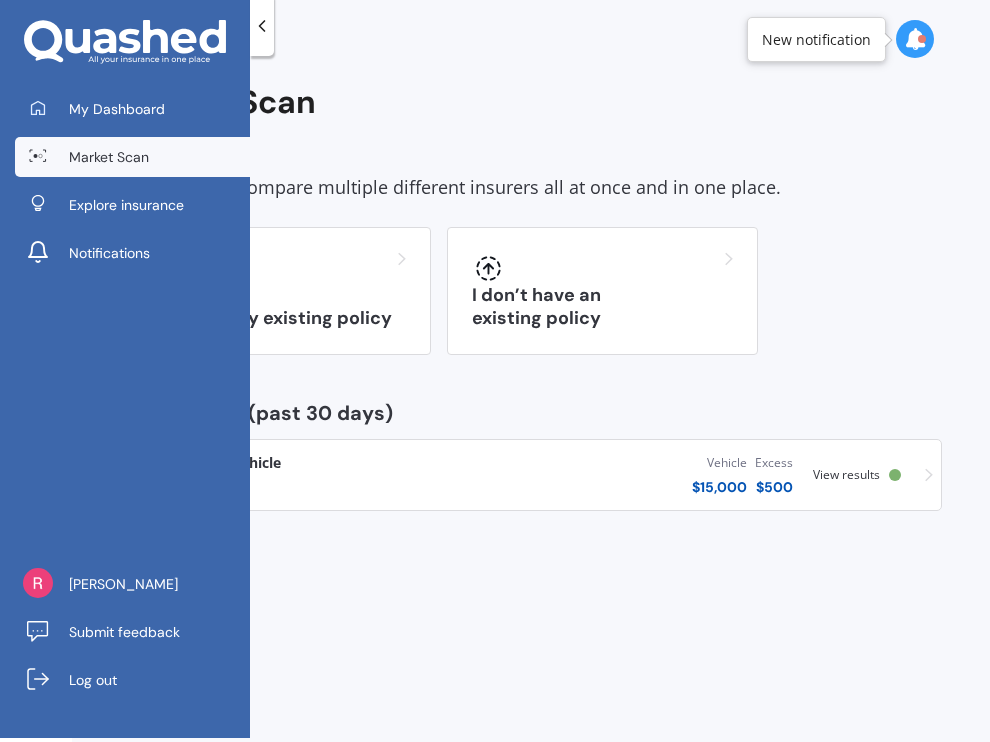 scroll, scrollTop: 0, scrollLeft: 0, axis: both 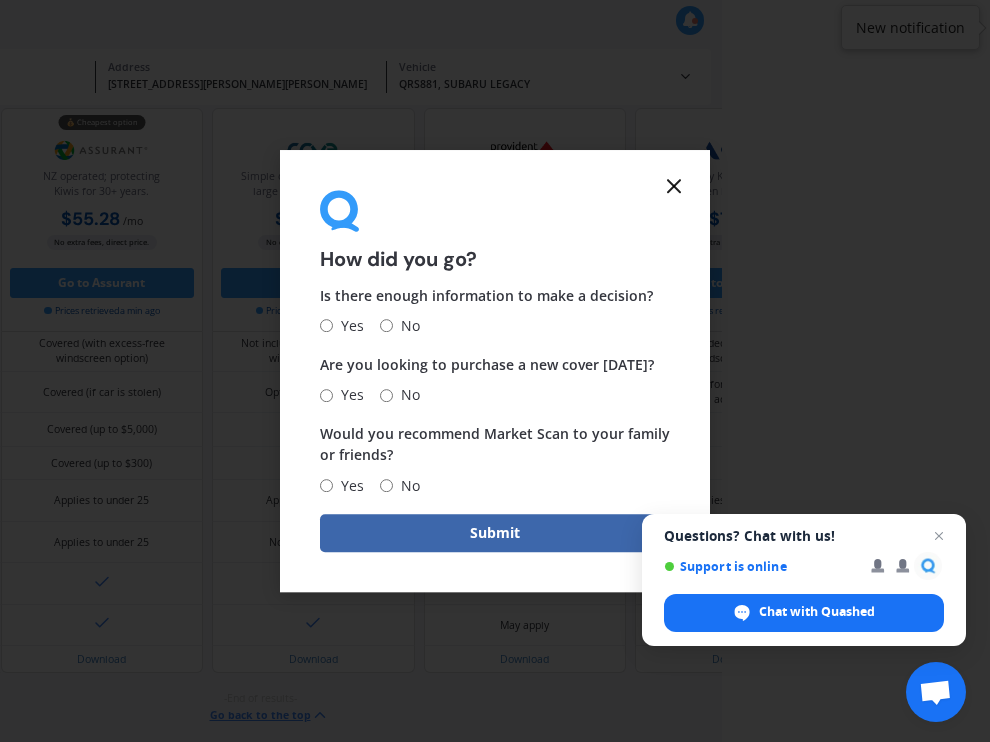 click 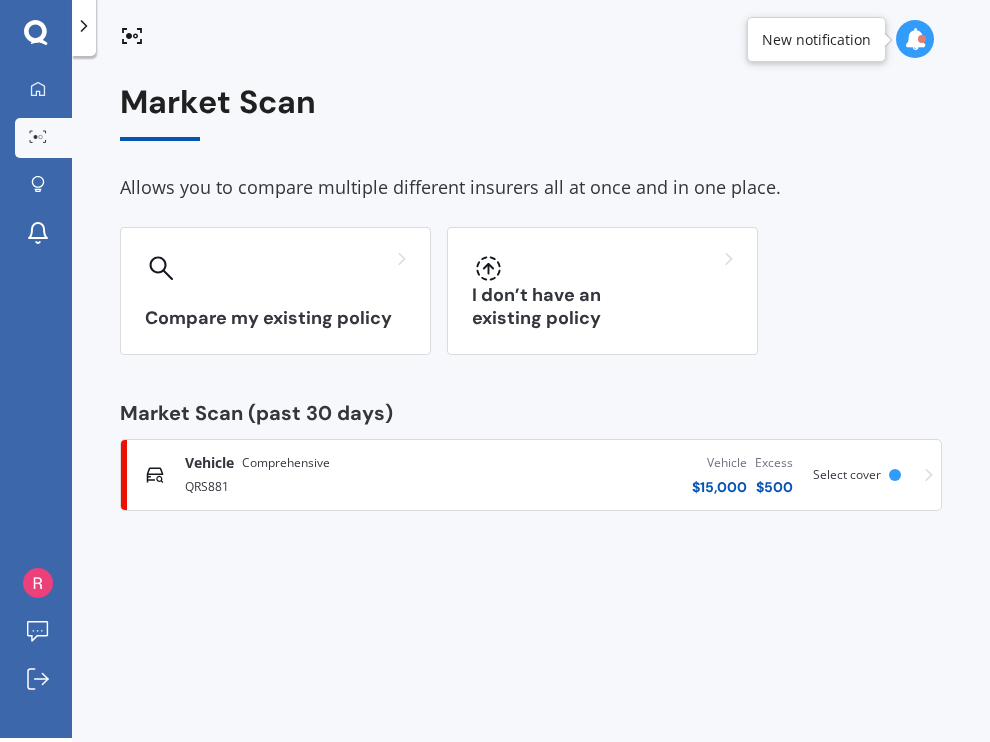 scroll, scrollTop: 0, scrollLeft: 0, axis: both 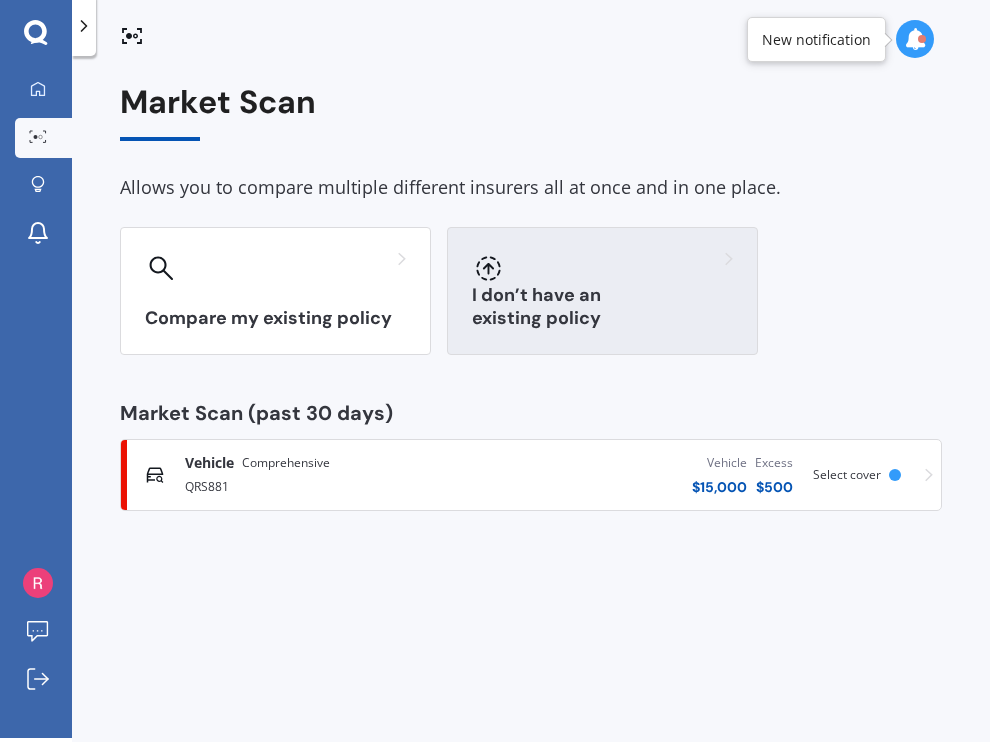 click 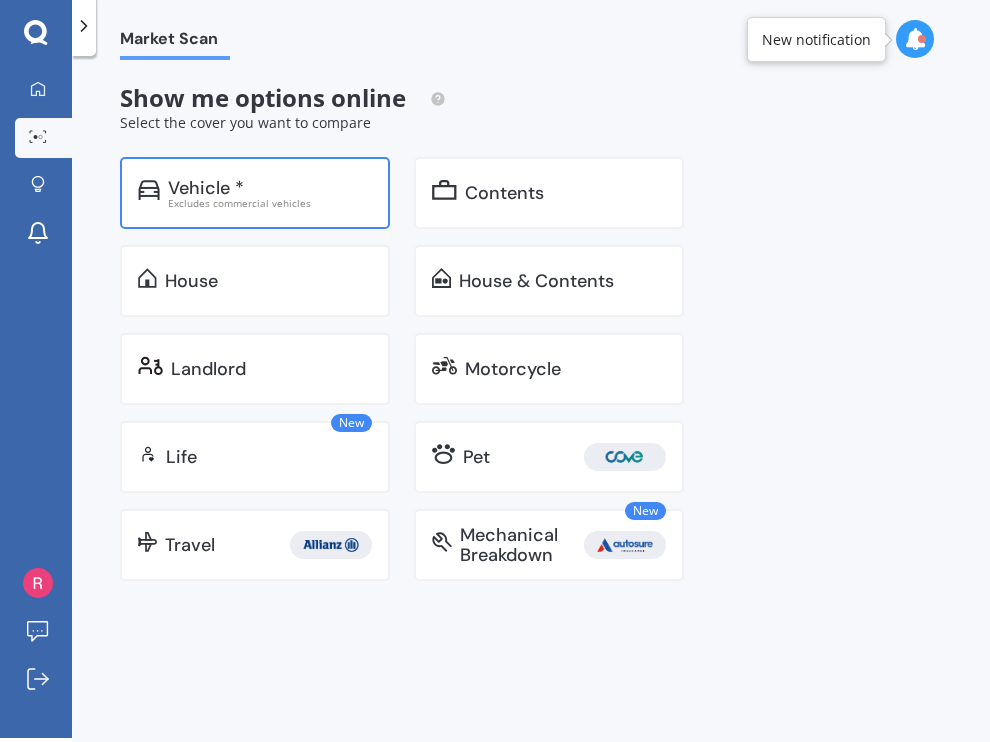 click on "Excludes commercial vehicles" at bounding box center [270, 203] 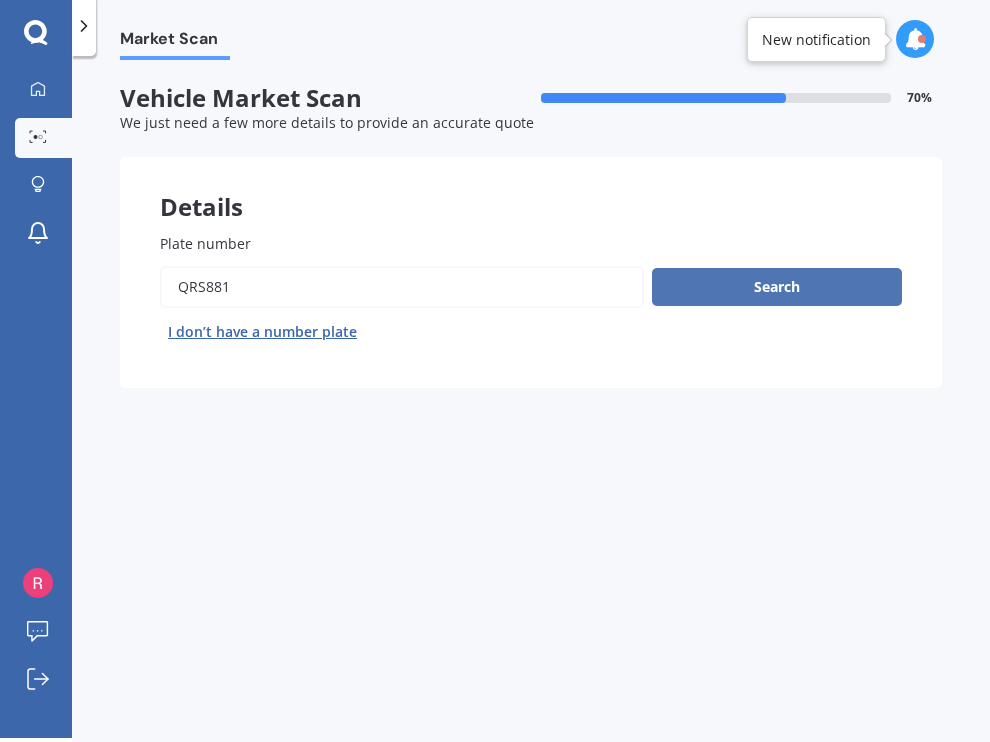click on "Search" at bounding box center [777, 287] 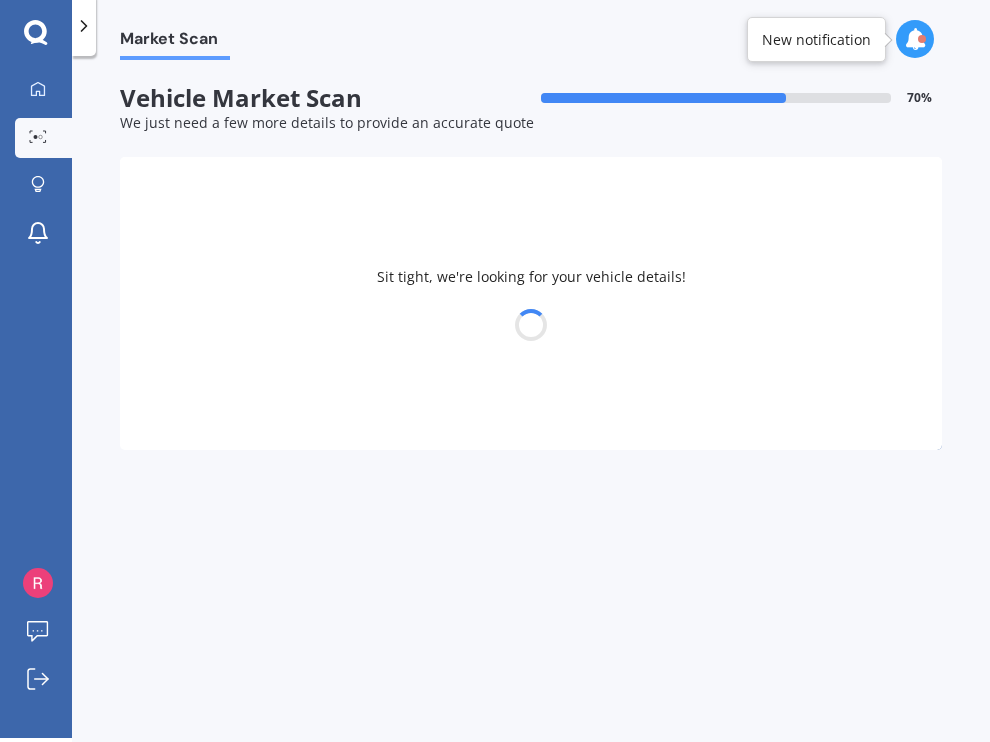 select on "SUBARU" 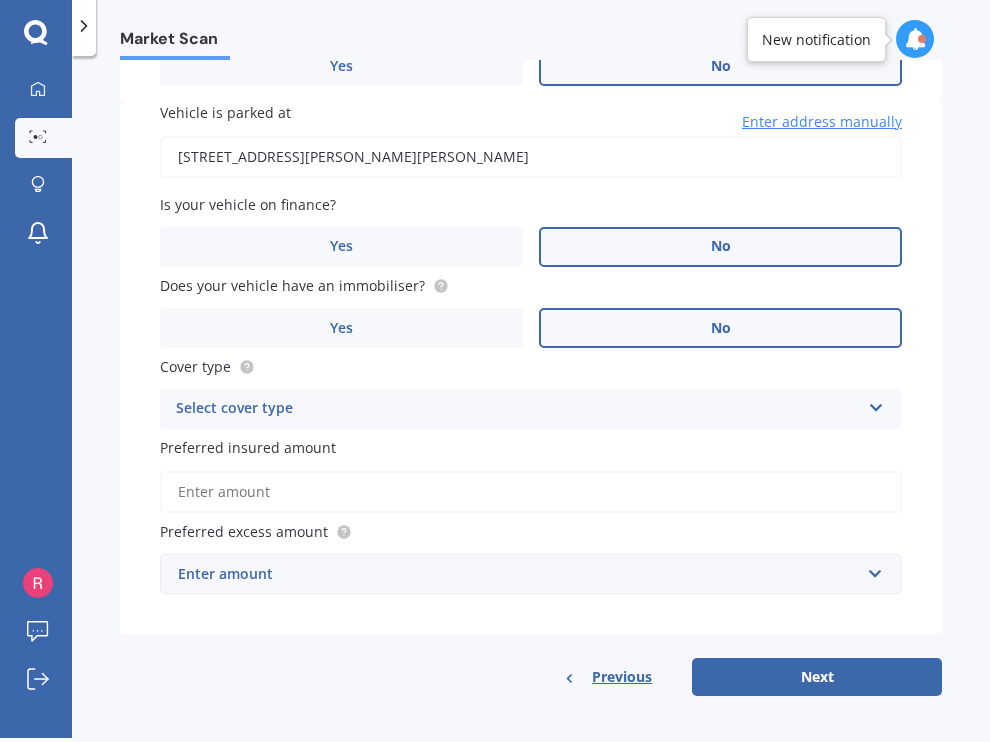 scroll, scrollTop: 994, scrollLeft: 0, axis: vertical 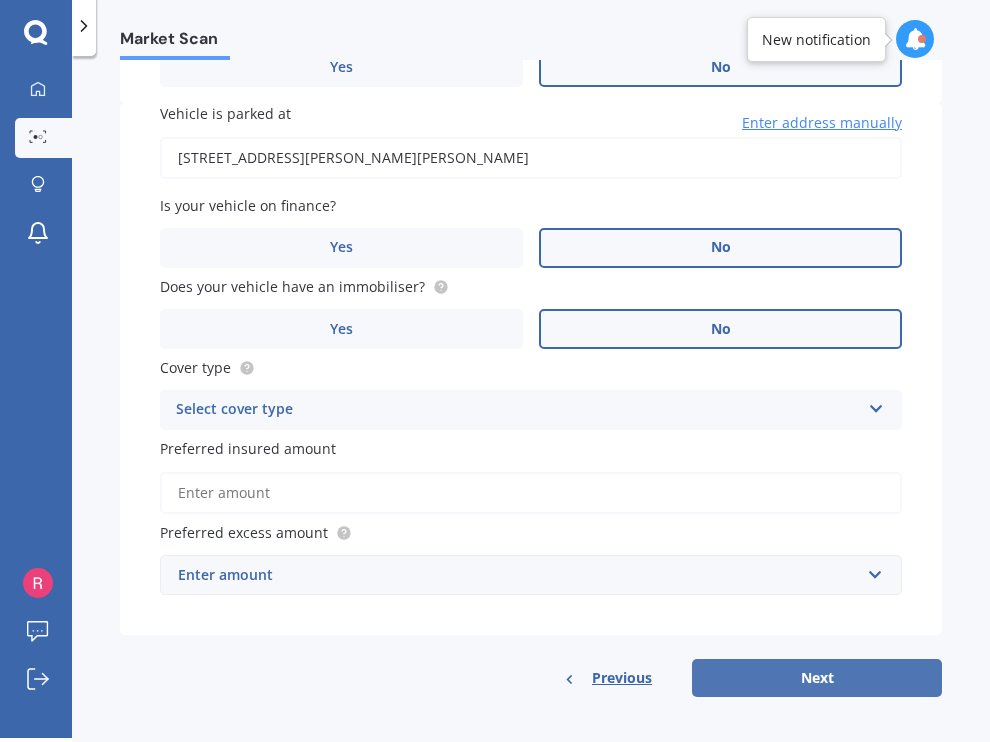 click on "Next" at bounding box center [817, 678] 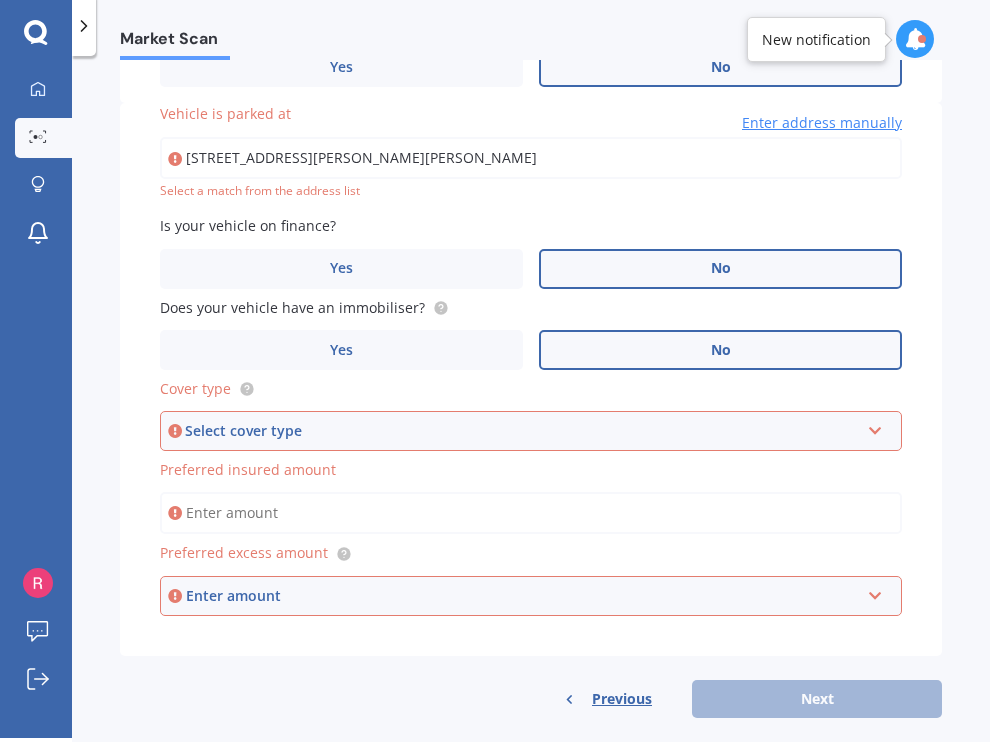 scroll, scrollTop: 951, scrollLeft: 0, axis: vertical 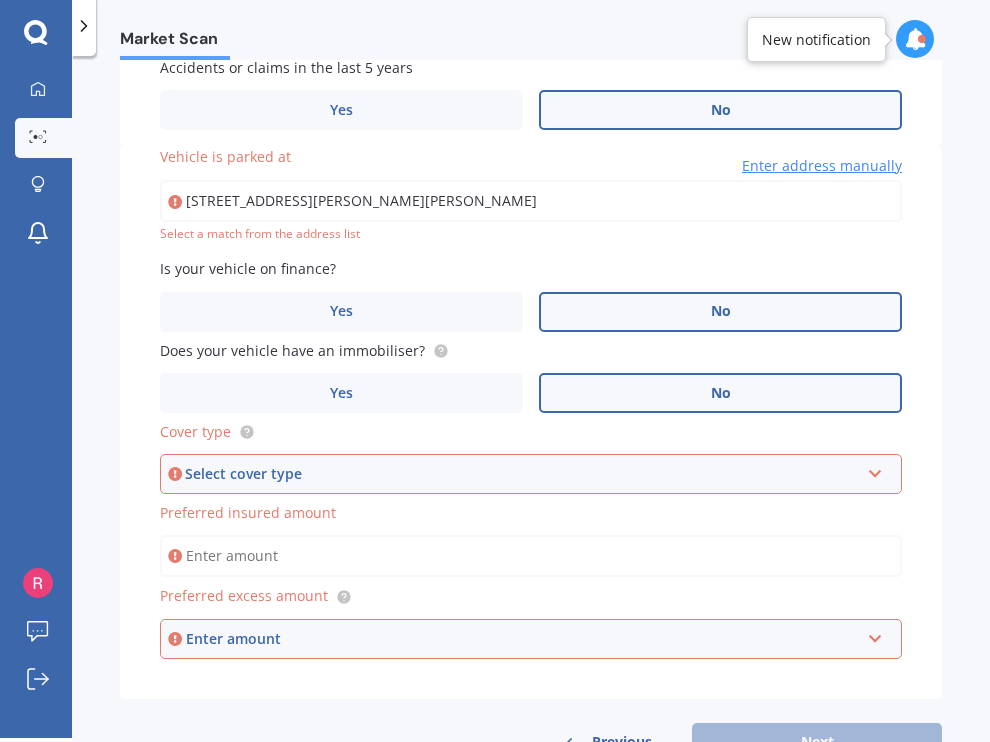 click at bounding box center [875, 470] 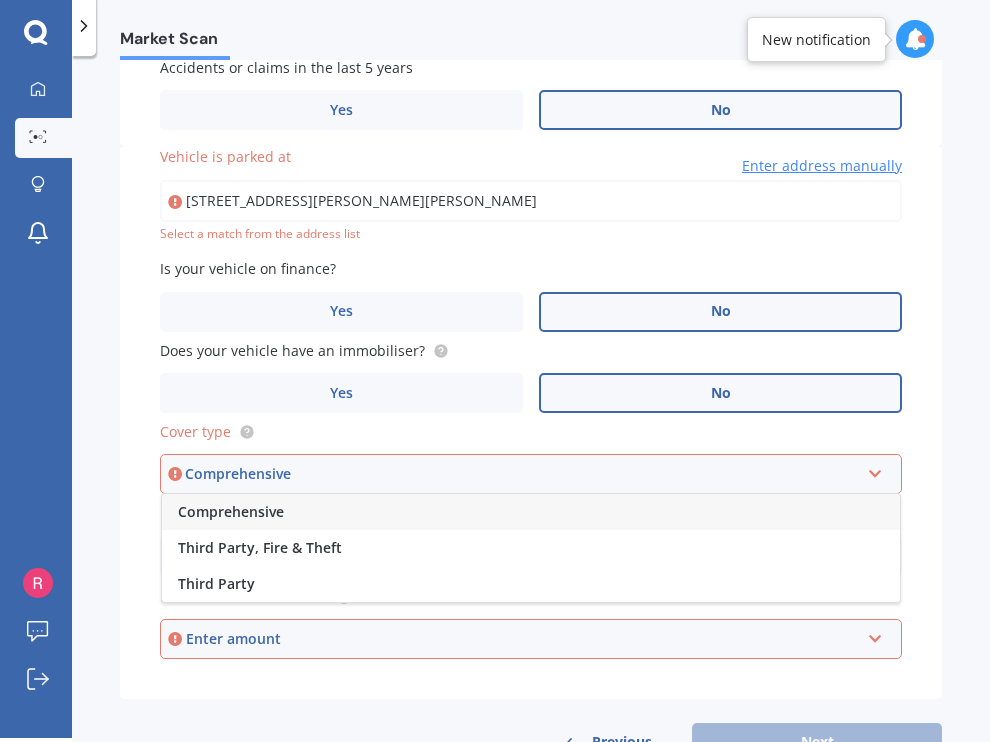 click on "Comprehensive" at bounding box center (531, 512) 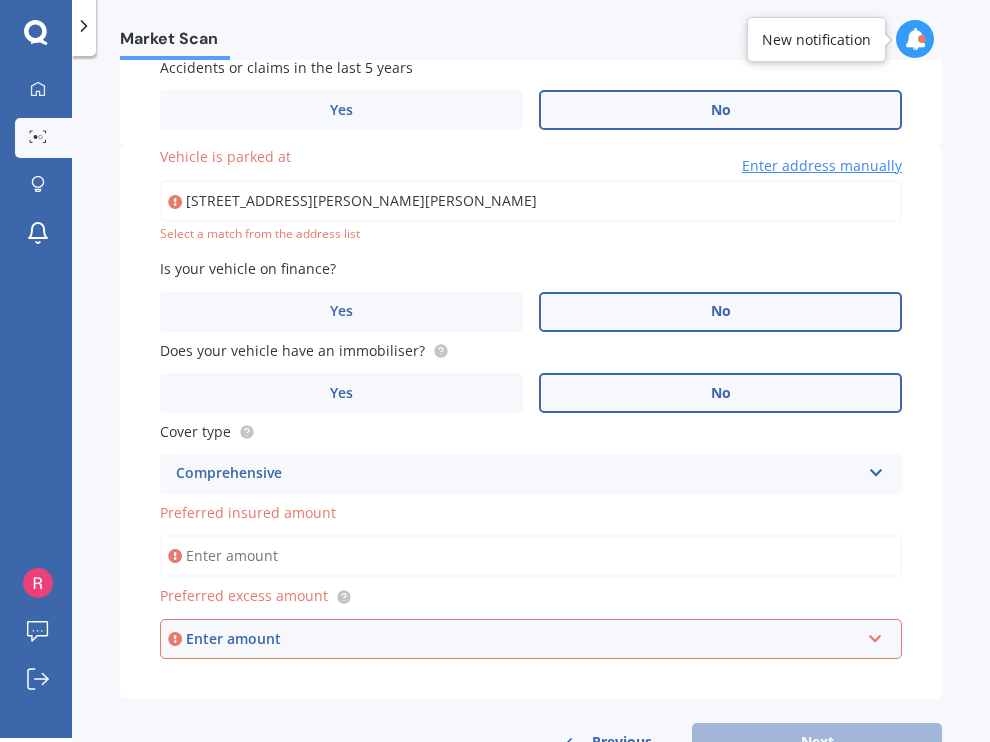 click on "Enter amount" at bounding box center [523, 639] 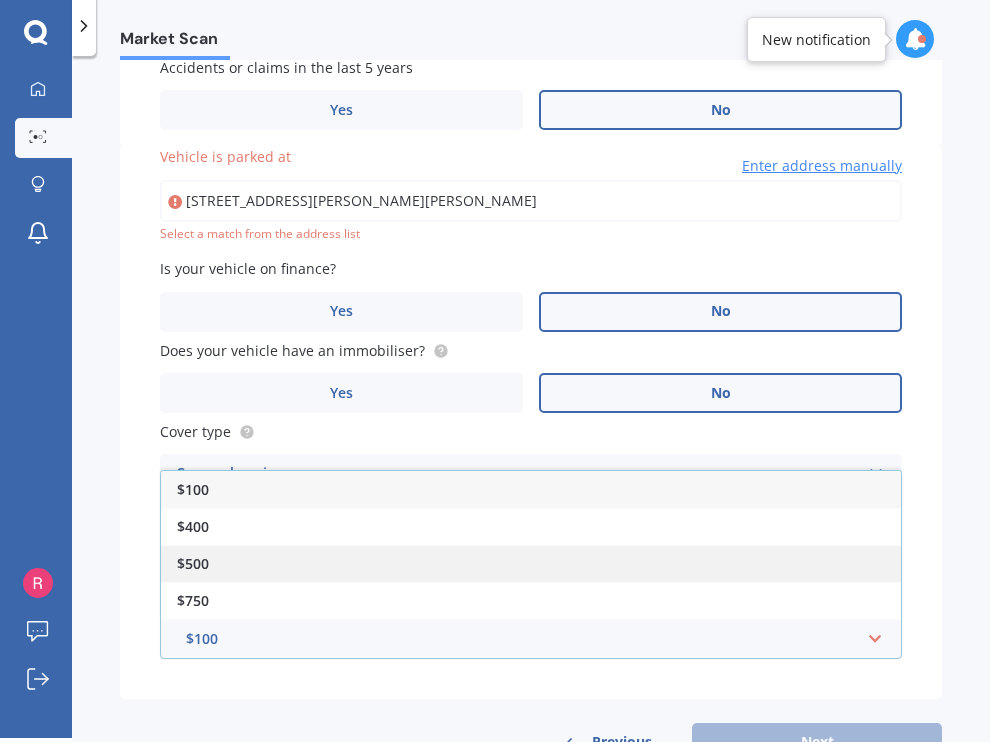 click on "$500" at bounding box center [531, 563] 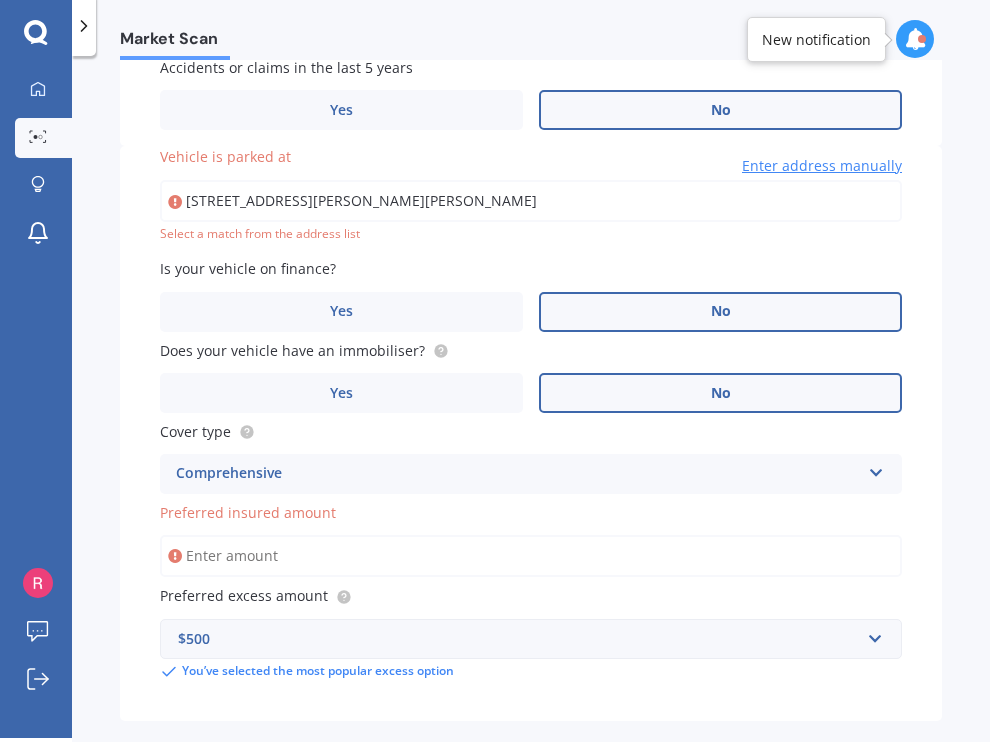 click on "Preferred insured amount" at bounding box center (531, 556) 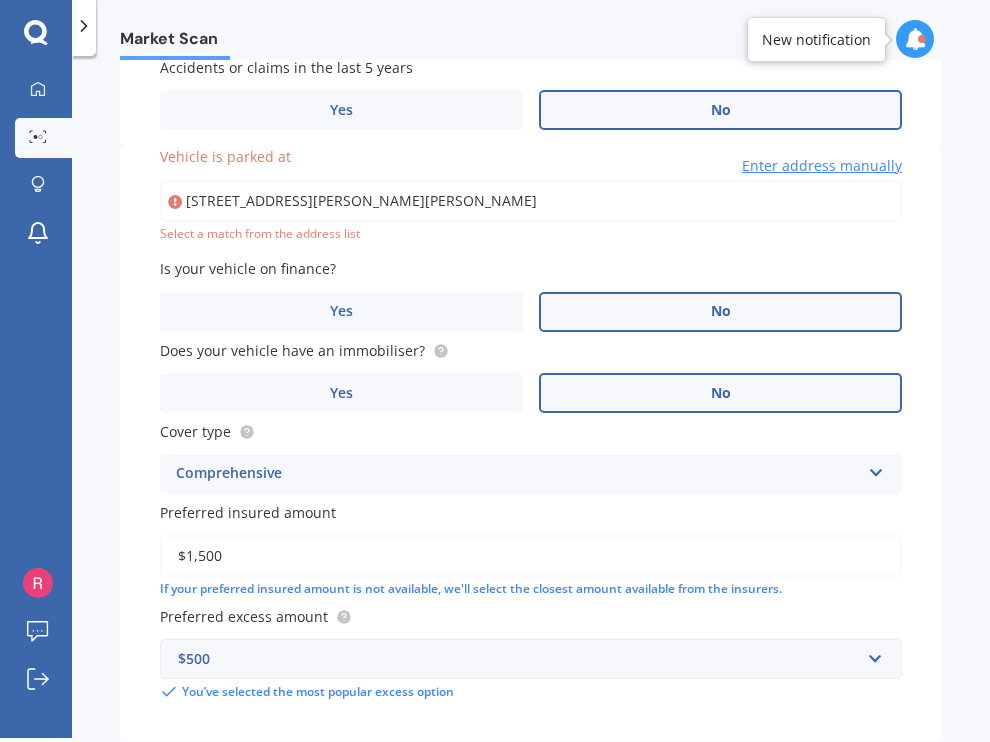 type on "$15,000" 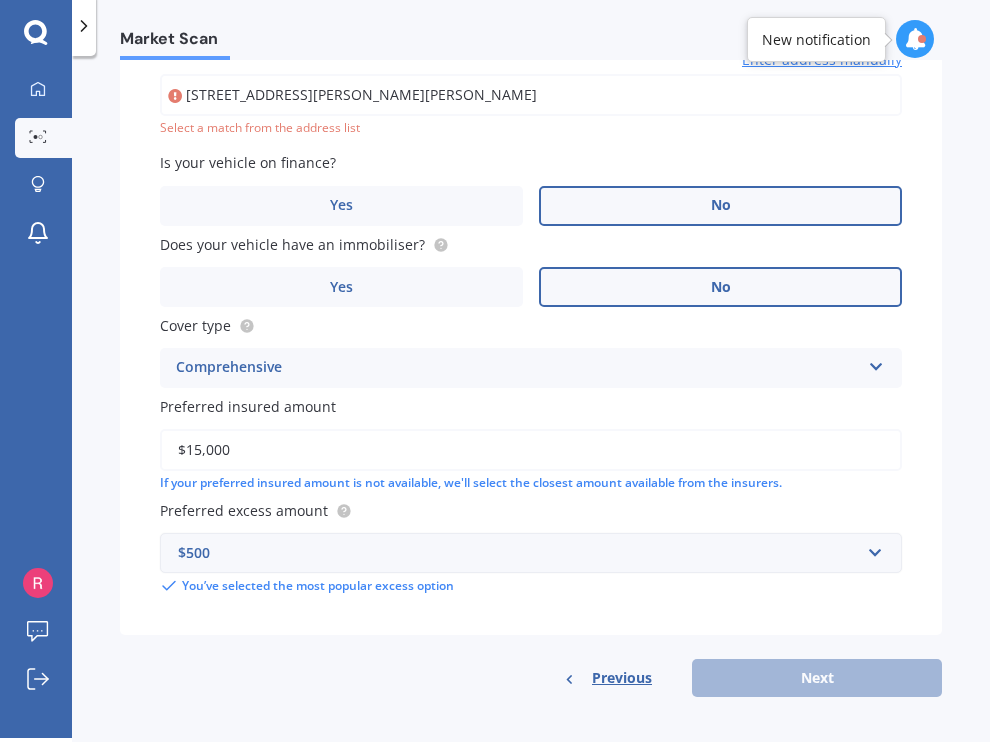 scroll, scrollTop: 1056, scrollLeft: 0, axis: vertical 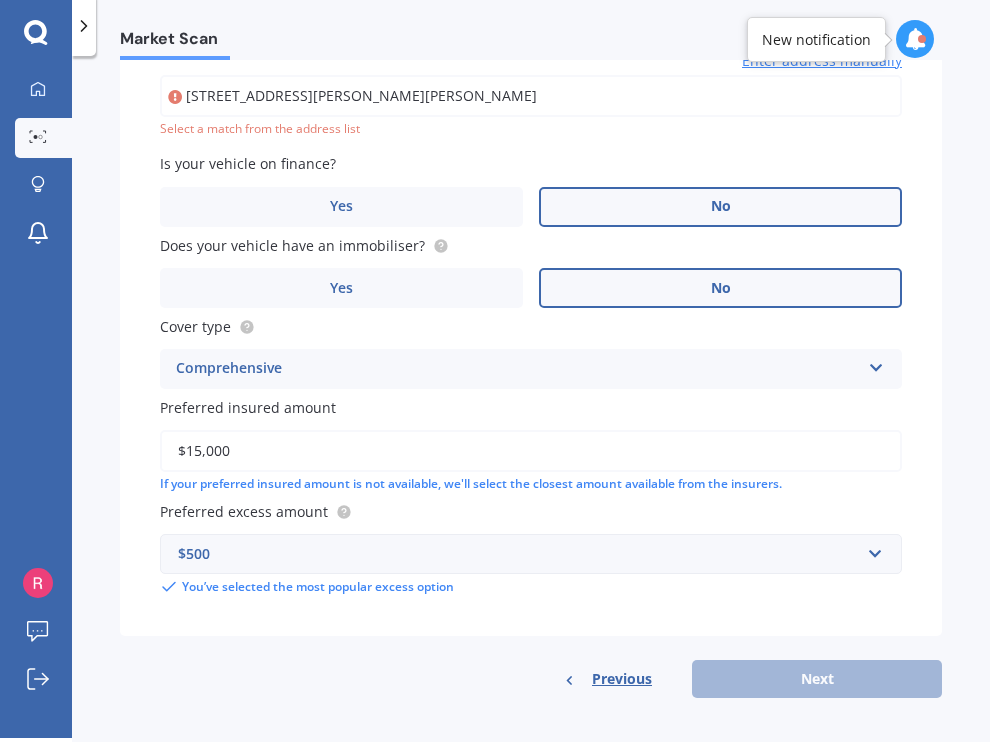 click on "Previous Next" at bounding box center [531, 679] 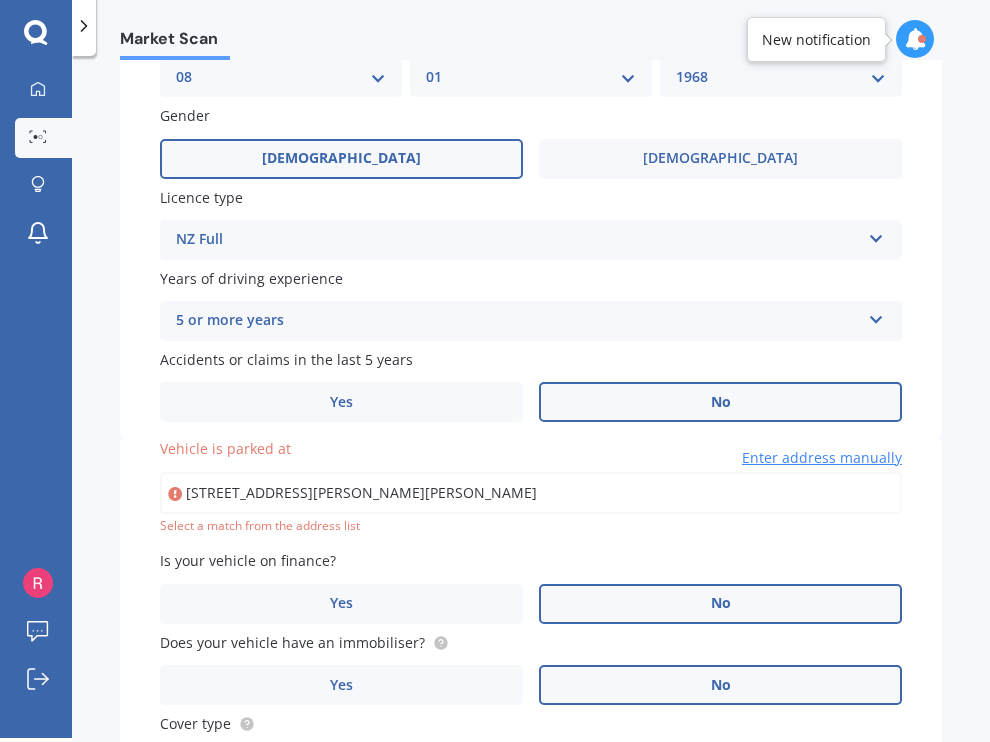 scroll, scrollTop: 651, scrollLeft: 0, axis: vertical 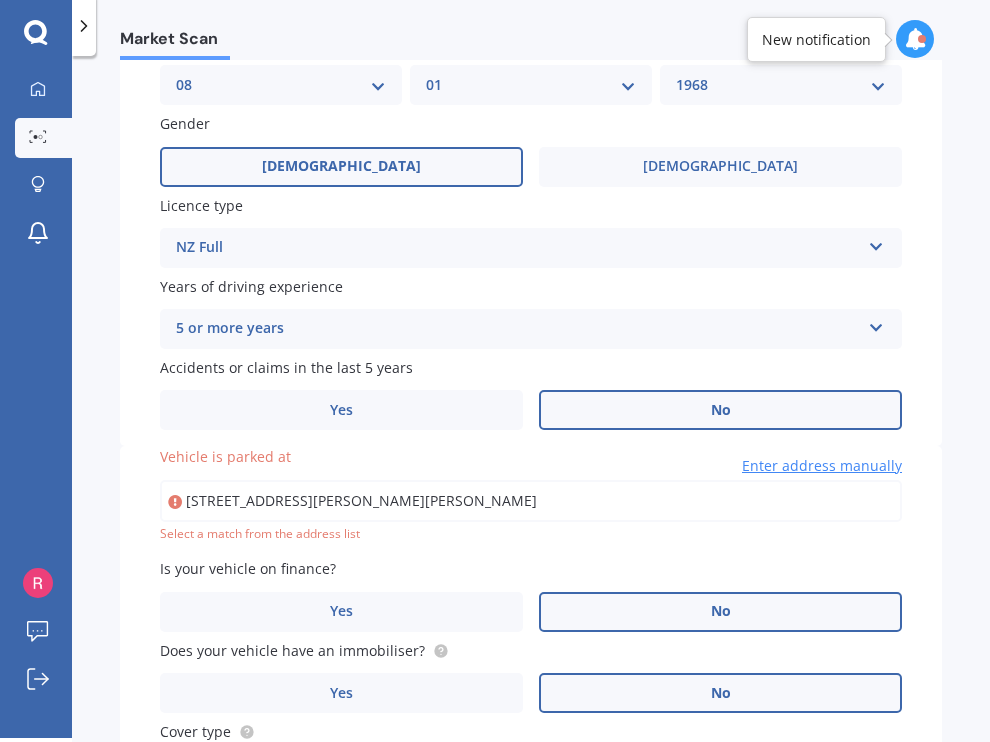 type on "[STREET_ADDRESS][PERSON_NAME][PERSON_NAME]" 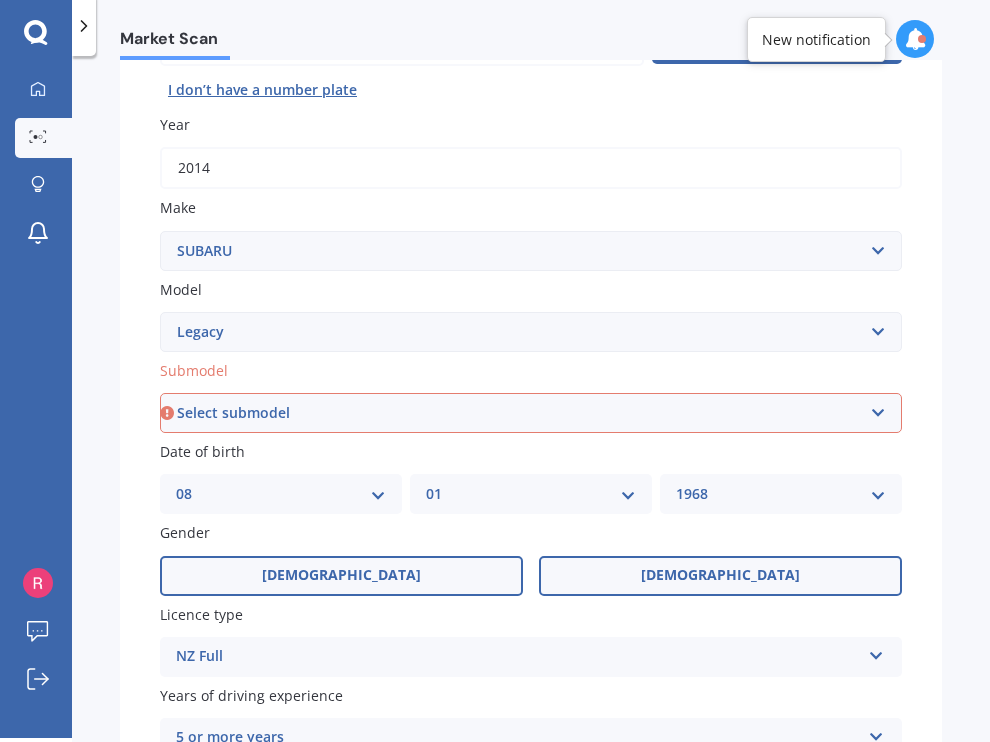 scroll, scrollTop: 239, scrollLeft: 0, axis: vertical 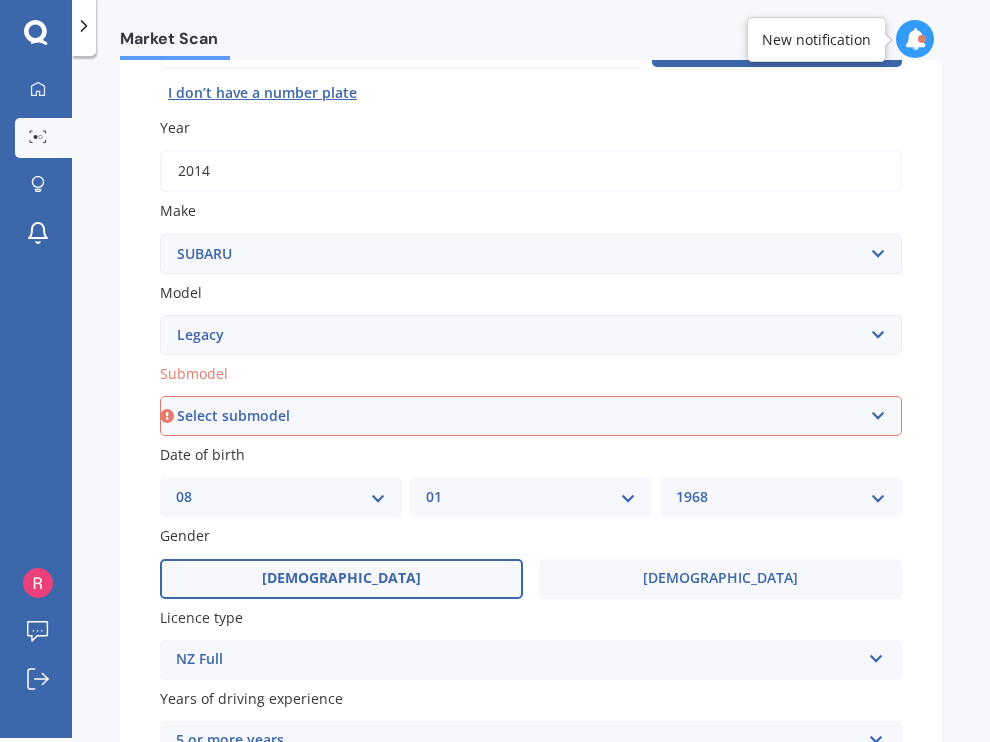 click on "Select submodel (All other non turbo) (All other turbo) 2.0i 2.0R 2.5i 2.5i Luxury 2.5i Sport 250T 3.0R 3.0R Spec B 3.6 RS 3.6R PREMIUM 5AT SED B Sport 2.0 B4 Non Turbo B4 Turbo Blitzen Non Turbo Blitzen Turbo Brighton Diesel 2.0 Euro Spec DIT Petrol Turbo DL DL4x4 GL Grandwagon GT GT 2.O Twin Scroll Turbo GT 30 GT-B GX Lancaster LX RS 30 RS Turbo RSB RSK B4 RX Touring Model" at bounding box center [531, 416] 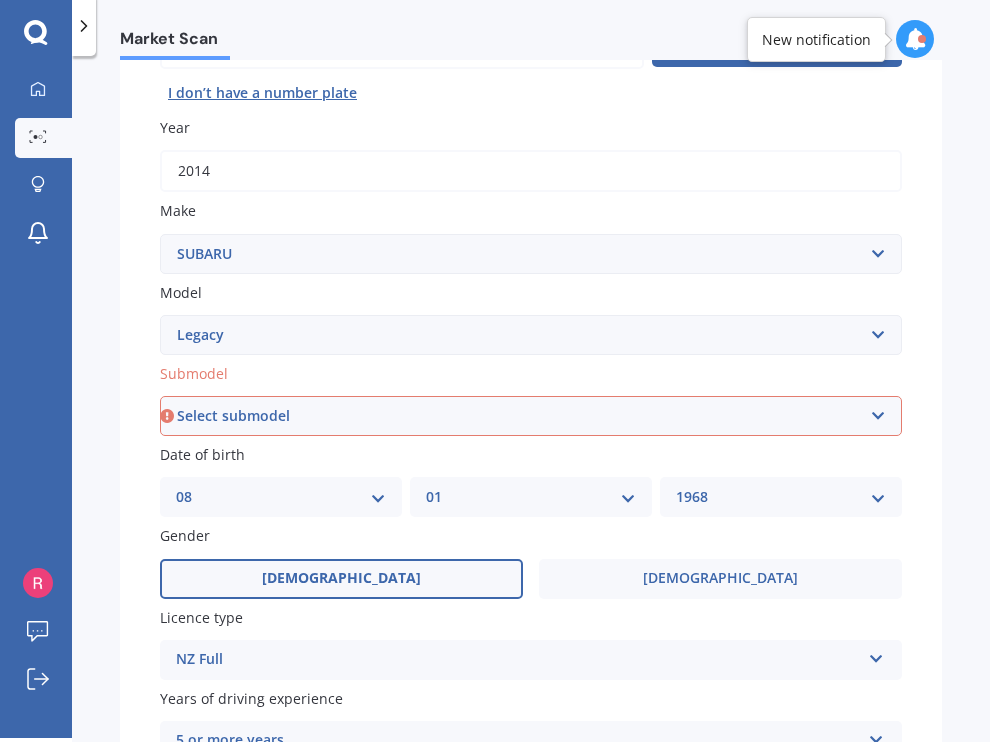 click on "Select model BRZ Crosstrek Dex Exiga Forester Impreza Justy Legacy Leone levorg Omega Outback Outback 2.5 Outback Touring Outback X Outback XT Outback XT Touring R2 [PERSON_NAME] SVX / Alcyone Traviq Trezia Tribeca Vivio Vortex WRX XV" at bounding box center (531, 335) 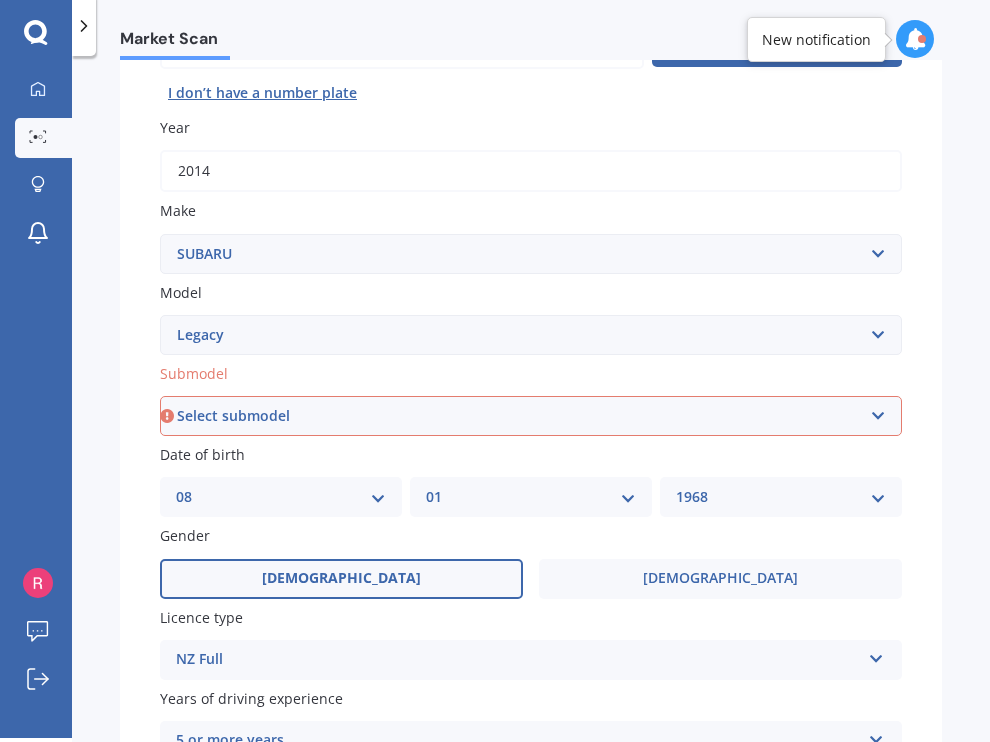 select on "OUTBACK 2.5" 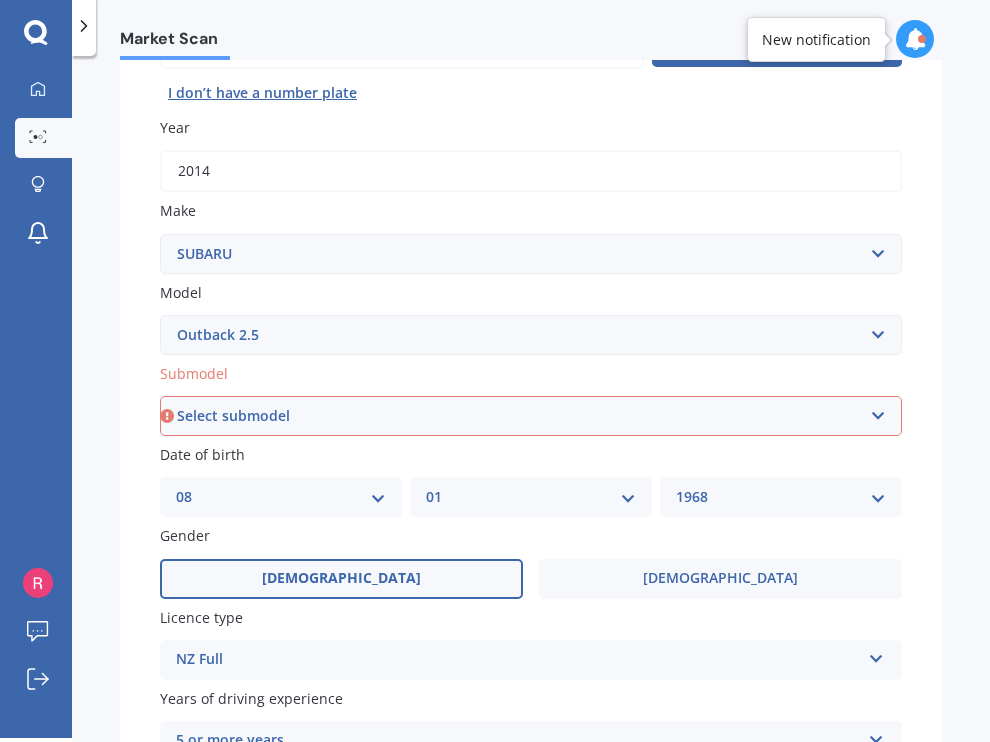 click on "Select submodel 2.5 Petrol" at bounding box center (531, 416) 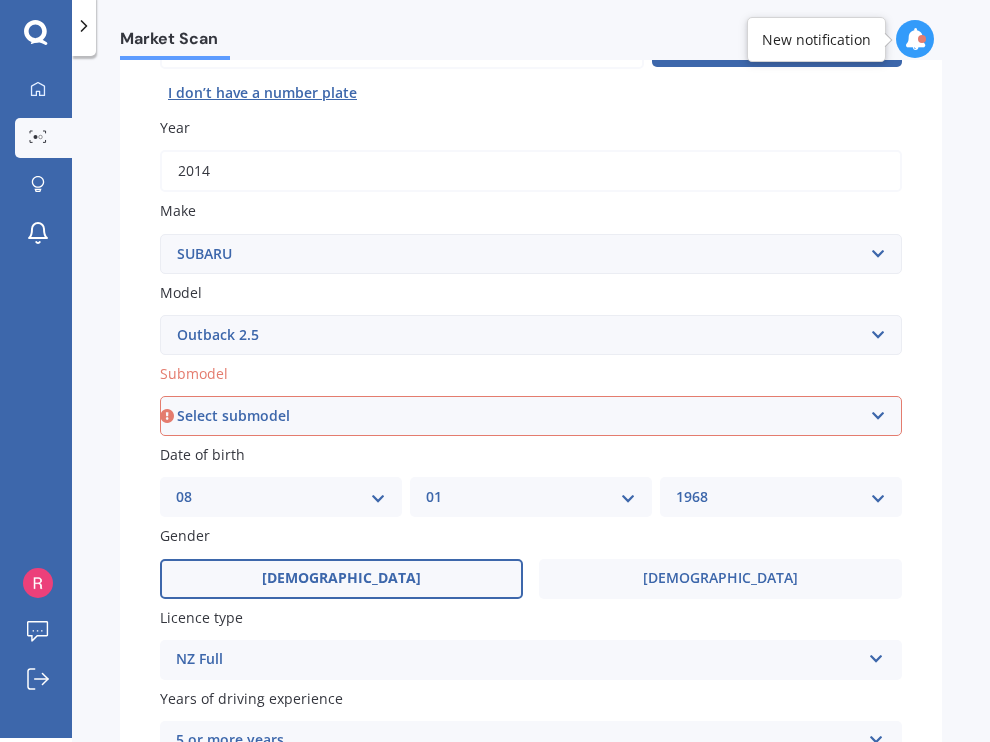 select on "2.5 PETROL" 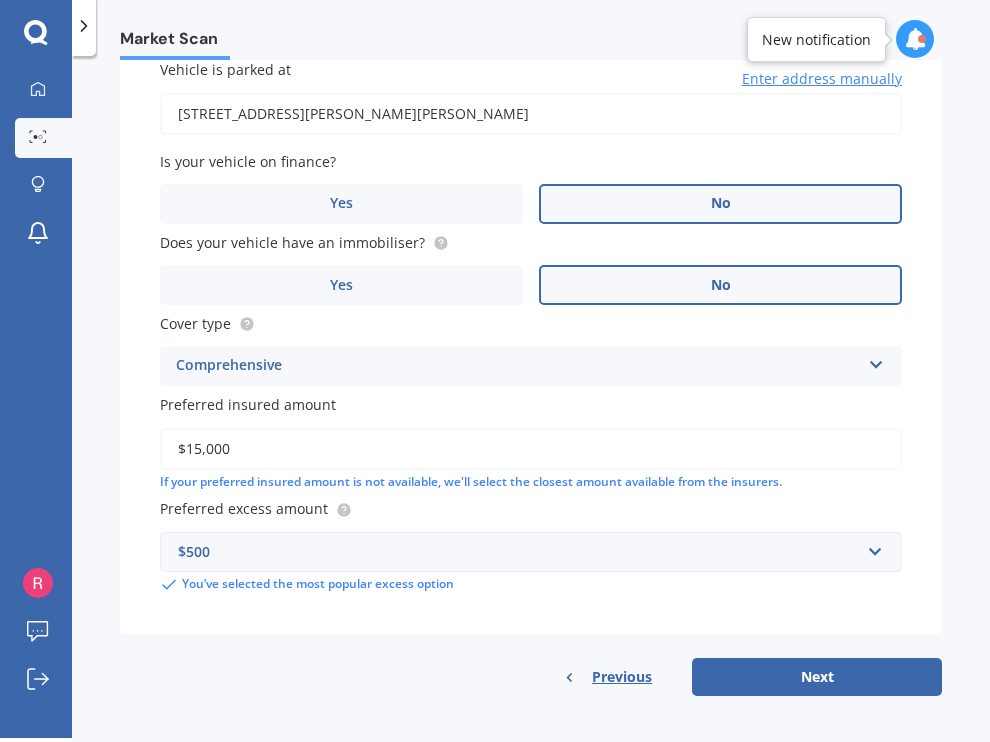 scroll, scrollTop: 1036, scrollLeft: 0, axis: vertical 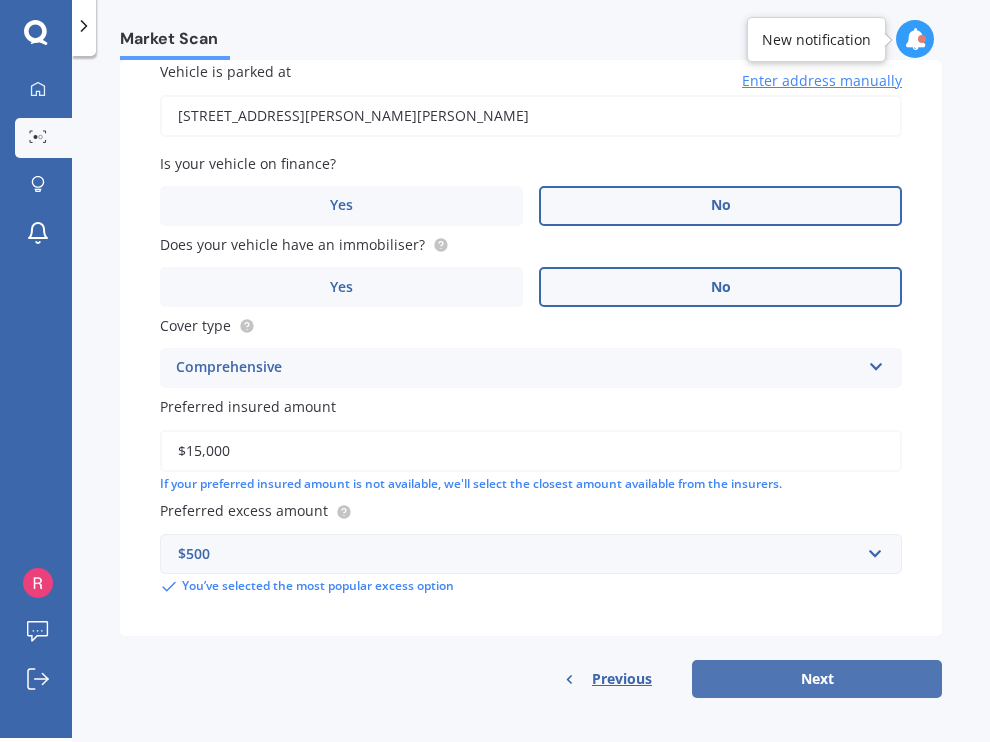 click on "Next" at bounding box center (817, 679) 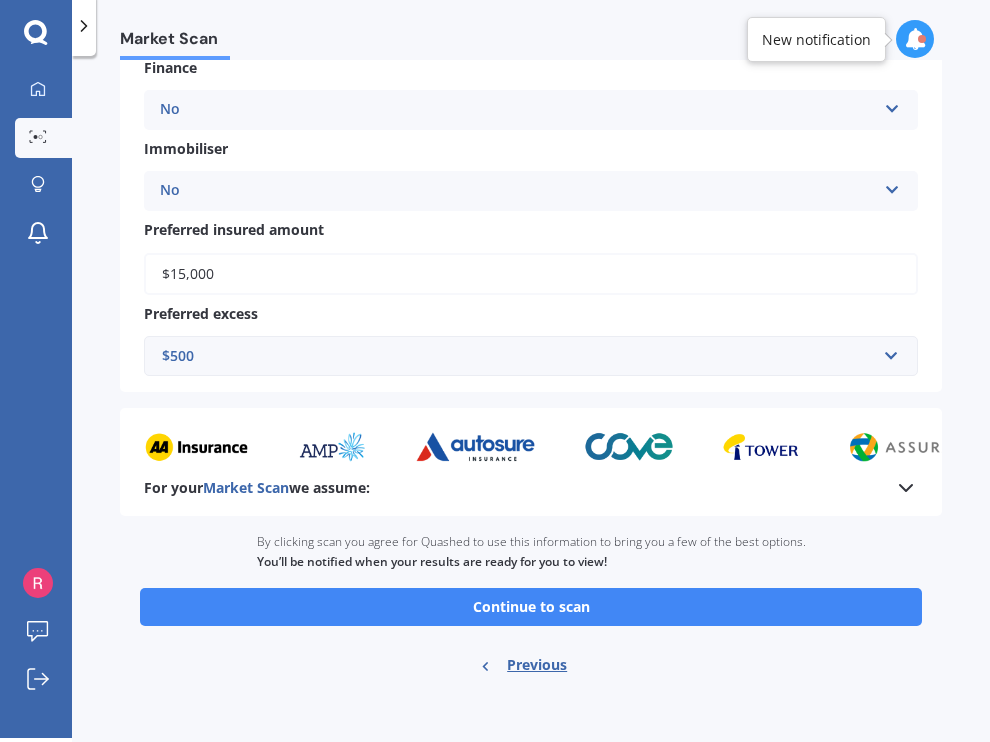 scroll, scrollTop: 777, scrollLeft: 0, axis: vertical 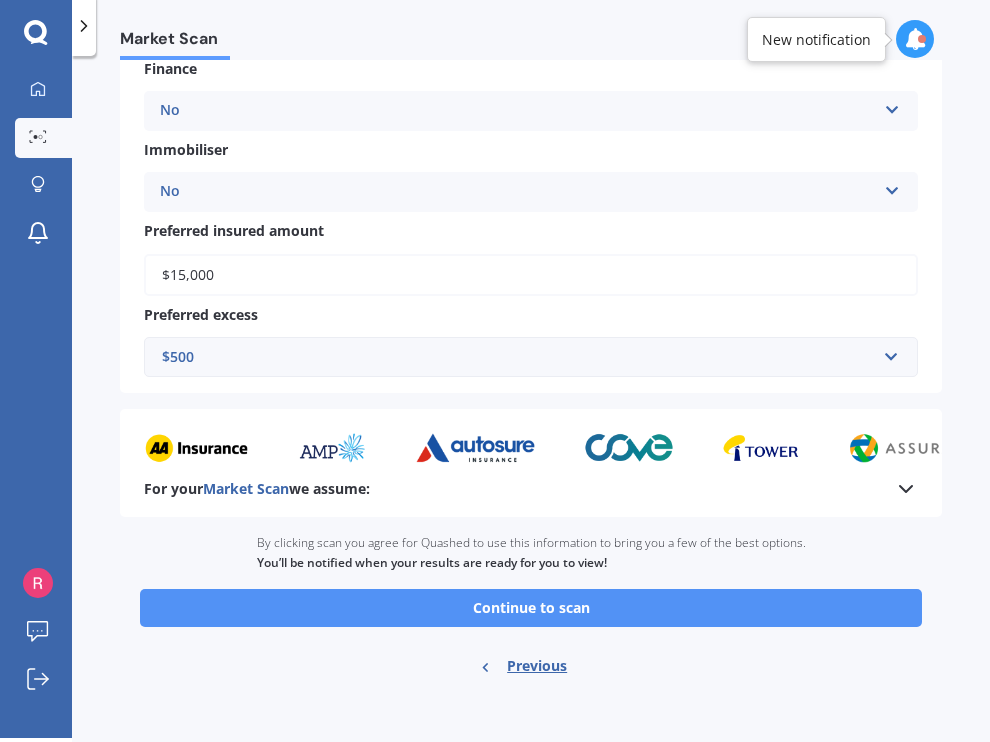click on "Continue to scan" at bounding box center (531, 608) 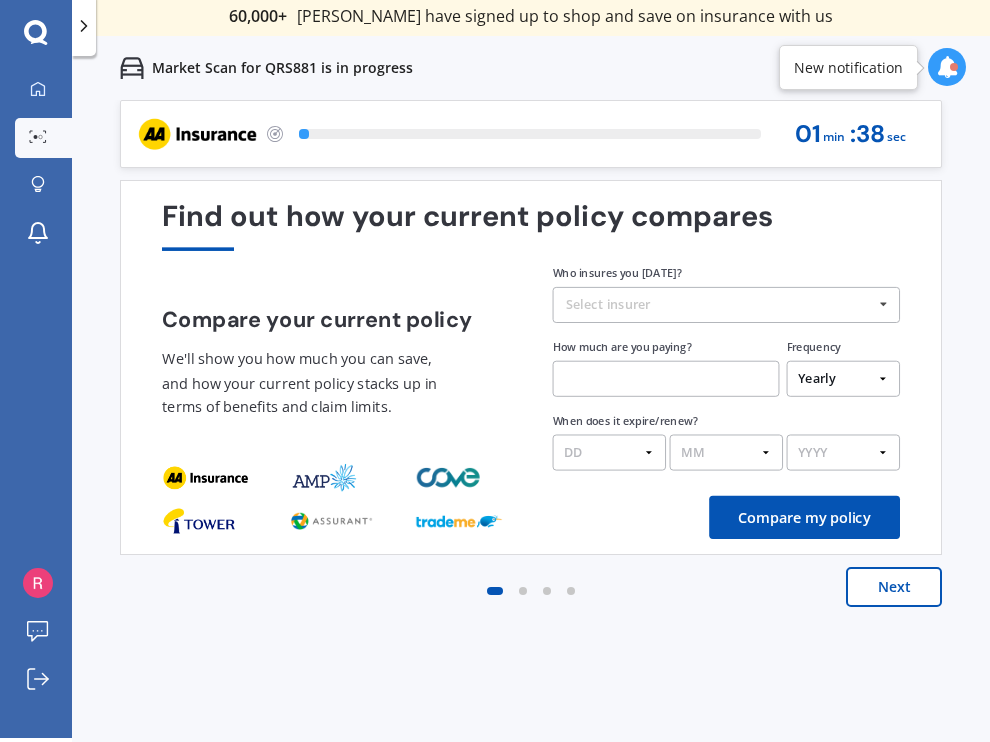 scroll, scrollTop: 0, scrollLeft: 0, axis: both 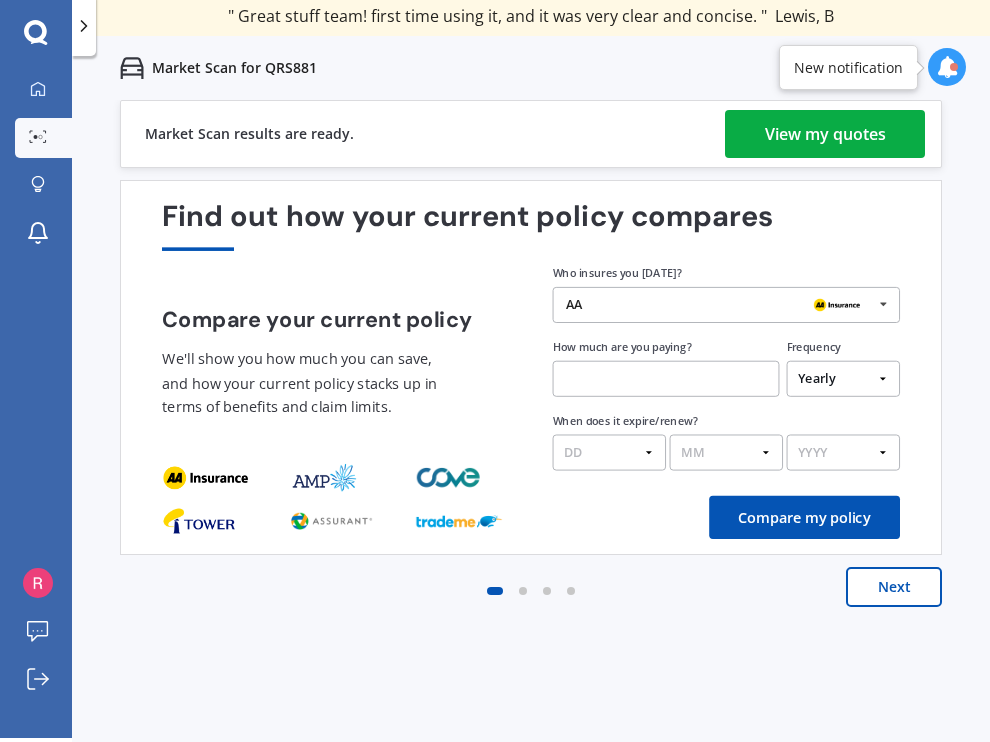 click on "View my quotes" at bounding box center (825, 134) 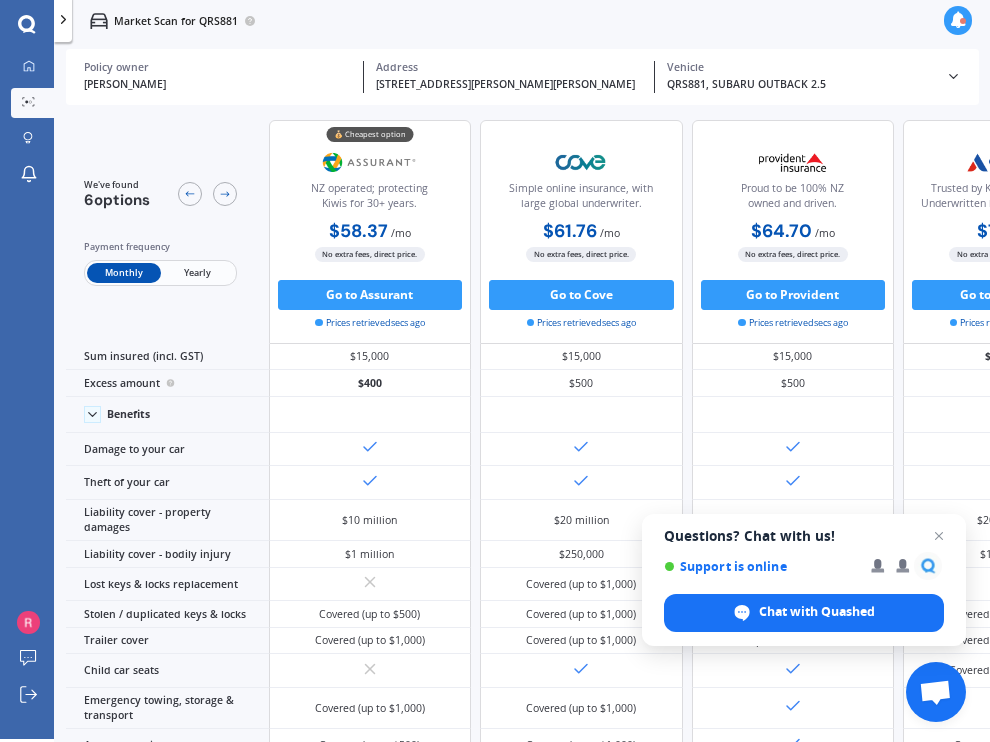 scroll, scrollTop: 4, scrollLeft: 0, axis: vertical 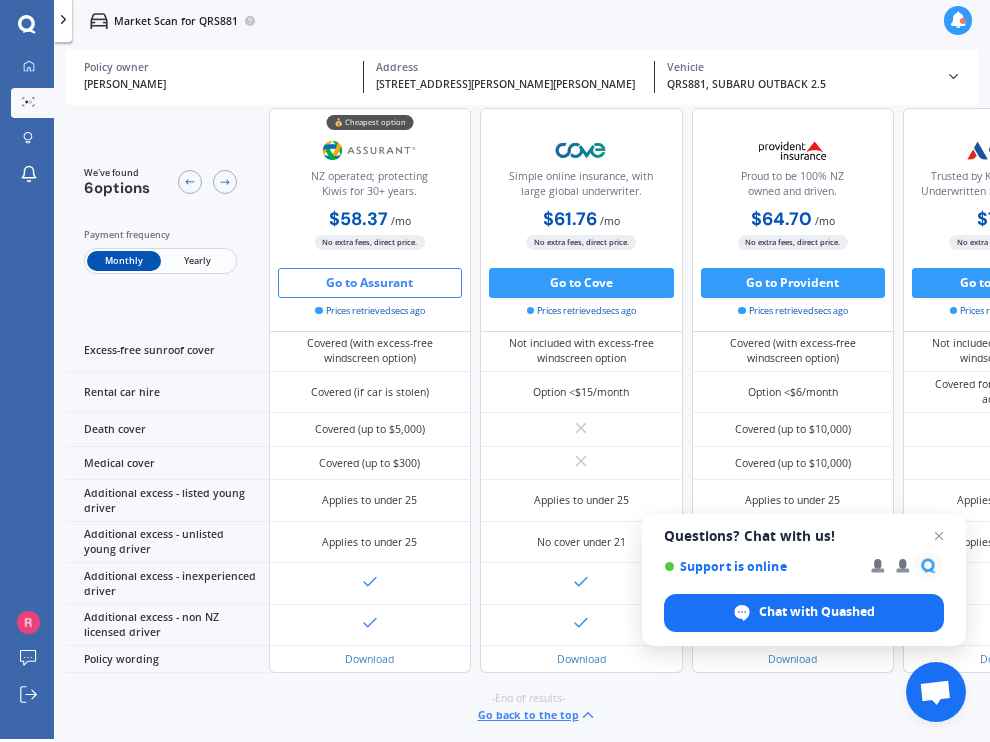 click on "Go to Assurant" at bounding box center [370, 283] 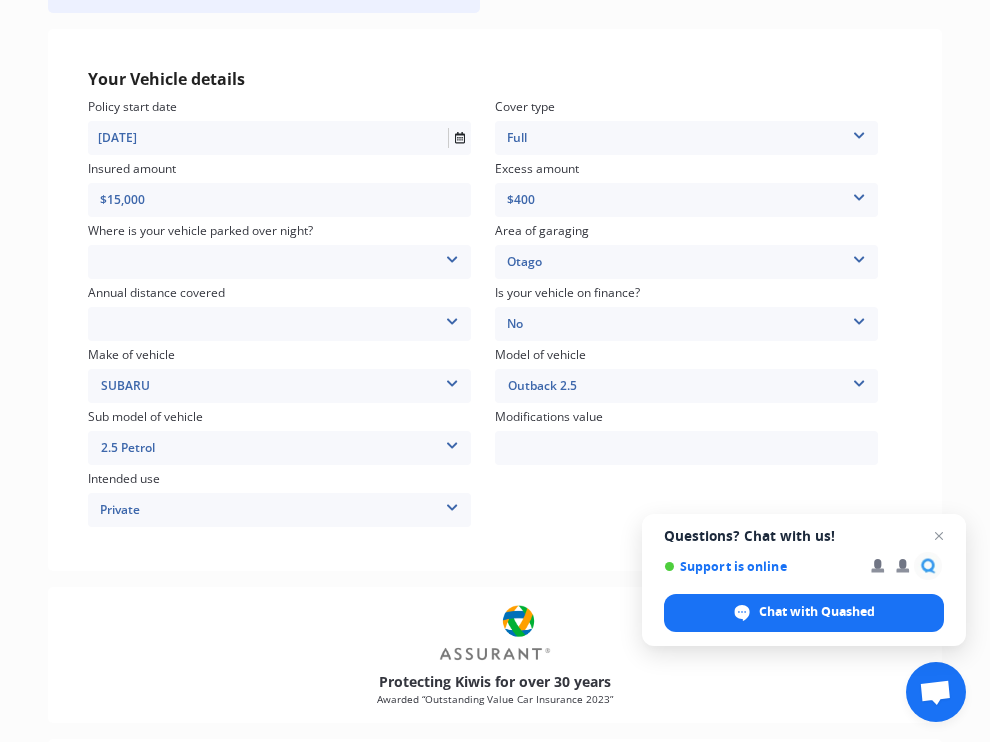 scroll, scrollTop: 202, scrollLeft: 0, axis: vertical 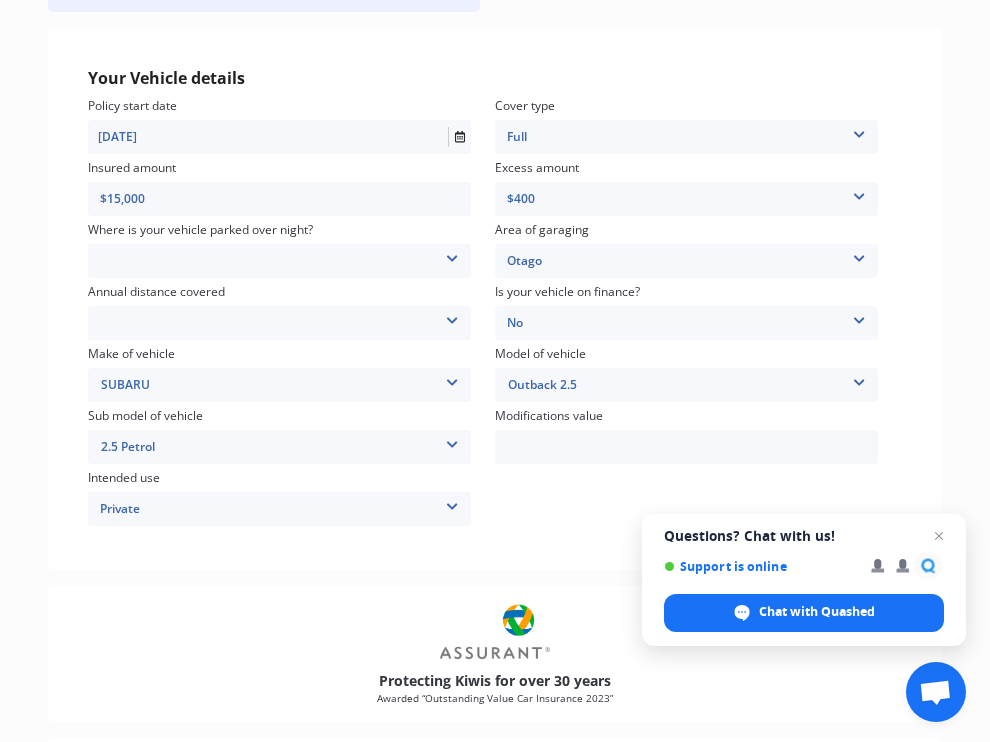 click at bounding box center (859, 255) 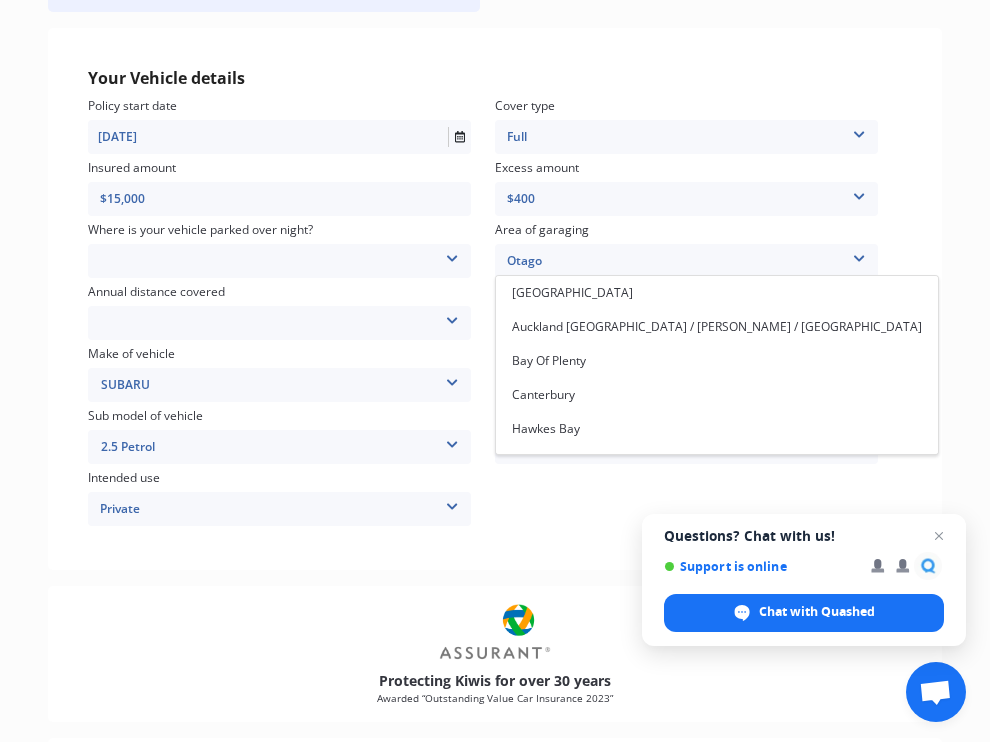 scroll, scrollTop: 264, scrollLeft: 0, axis: vertical 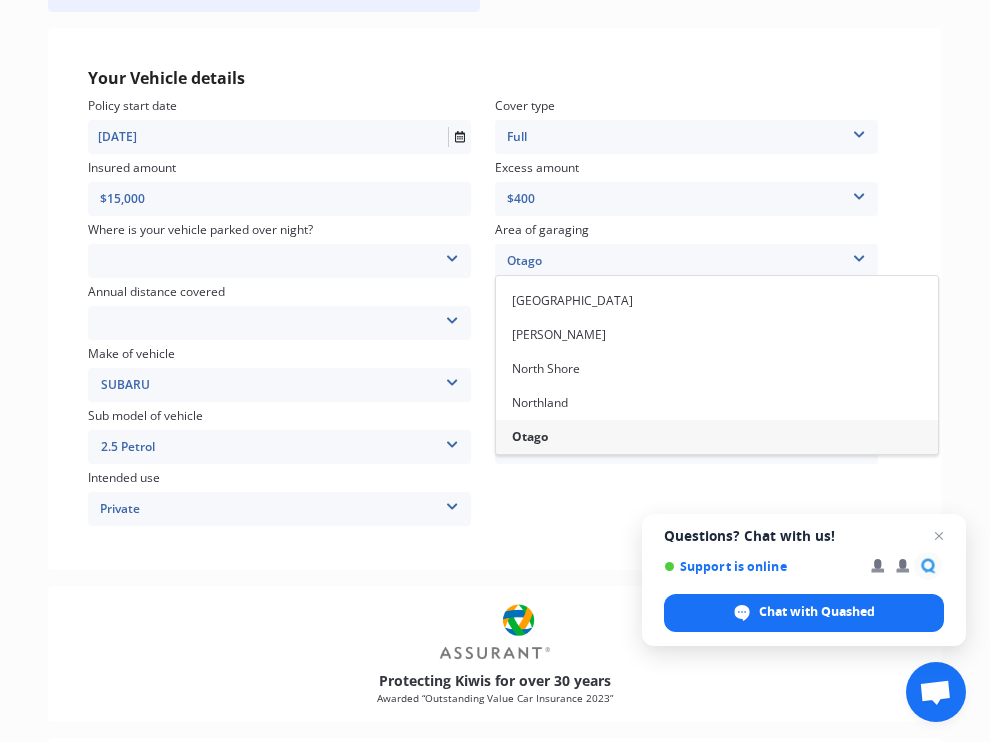 click at bounding box center [859, 255] 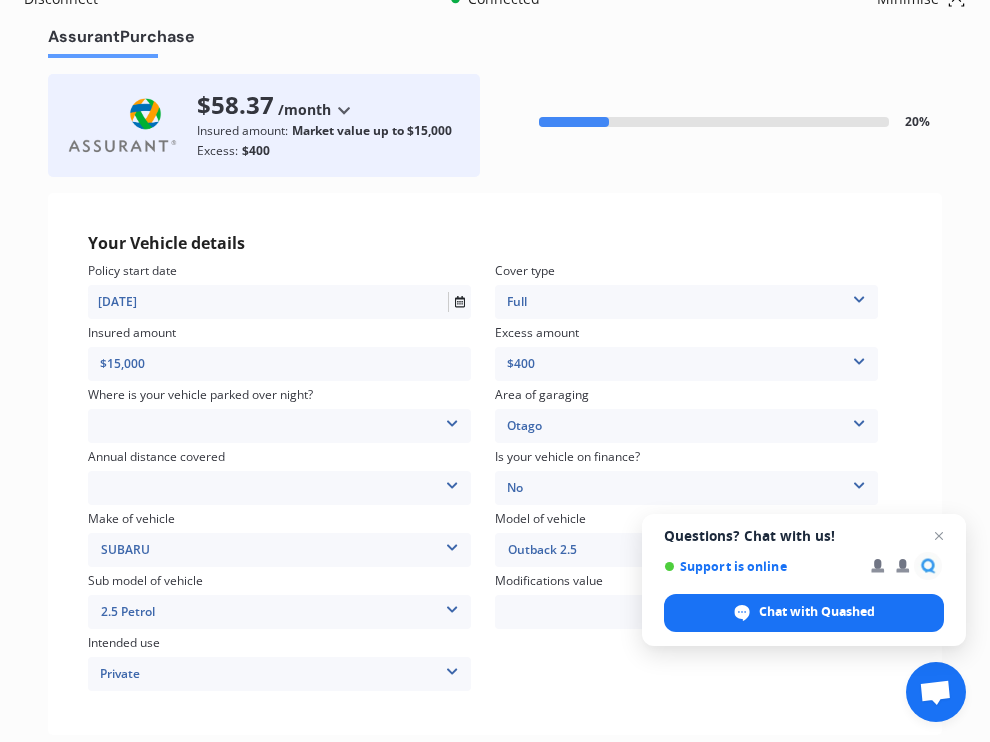 scroll, scrollTop: 50, scrollLeft: 0, axis: vertical 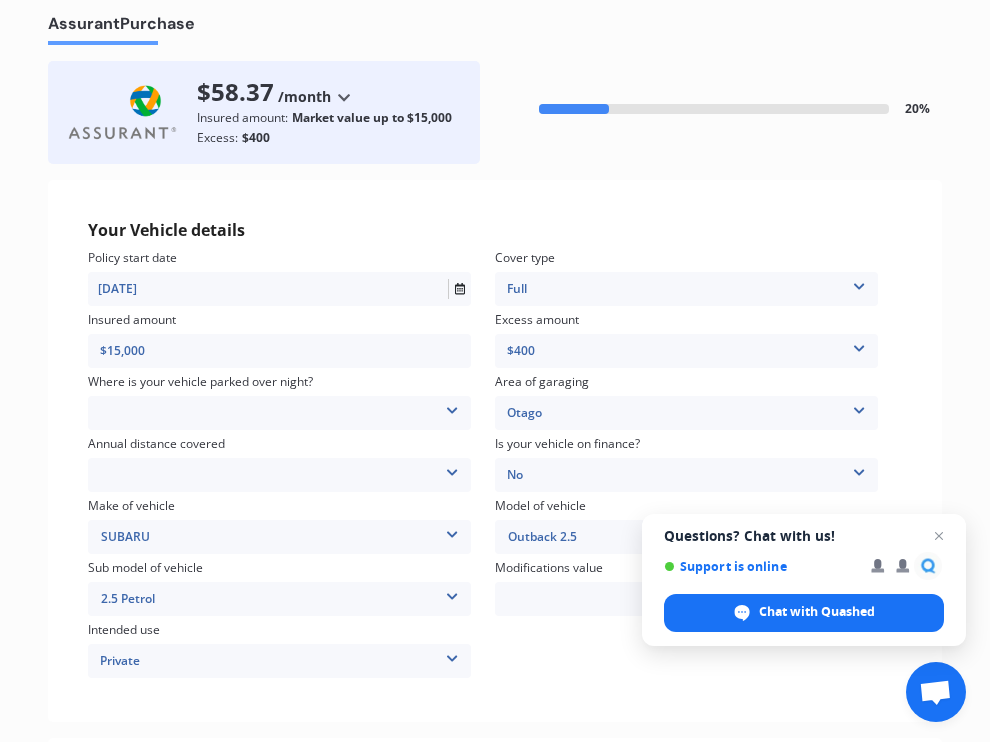 click at bounding box center [452, 407] 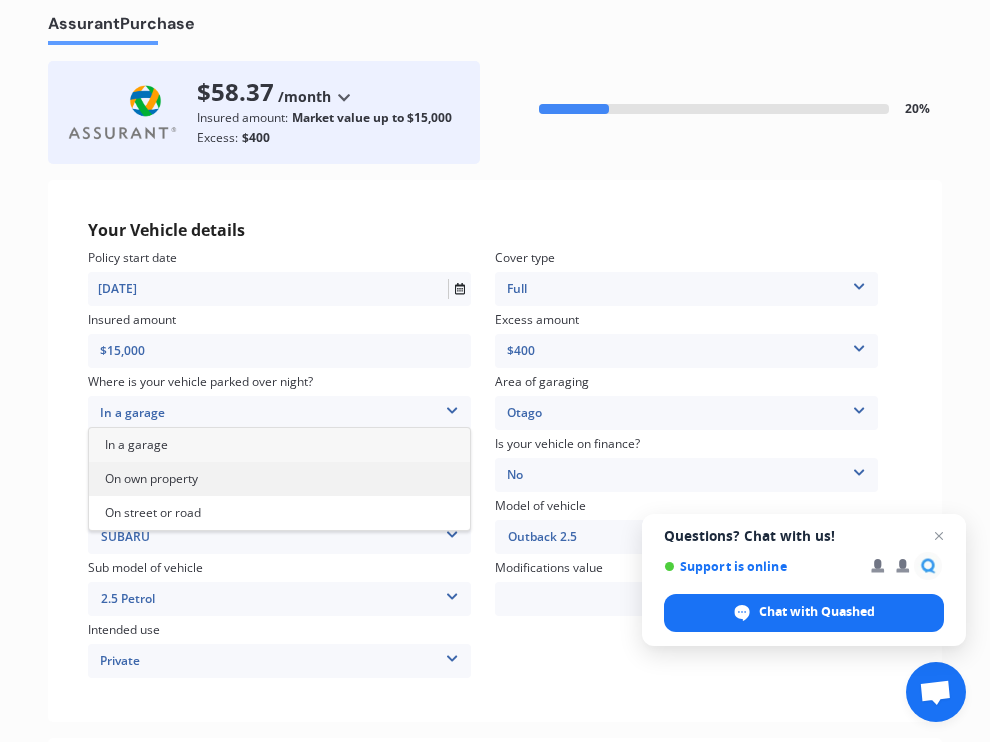 click on "On own property" at bounding box center [279, 479] 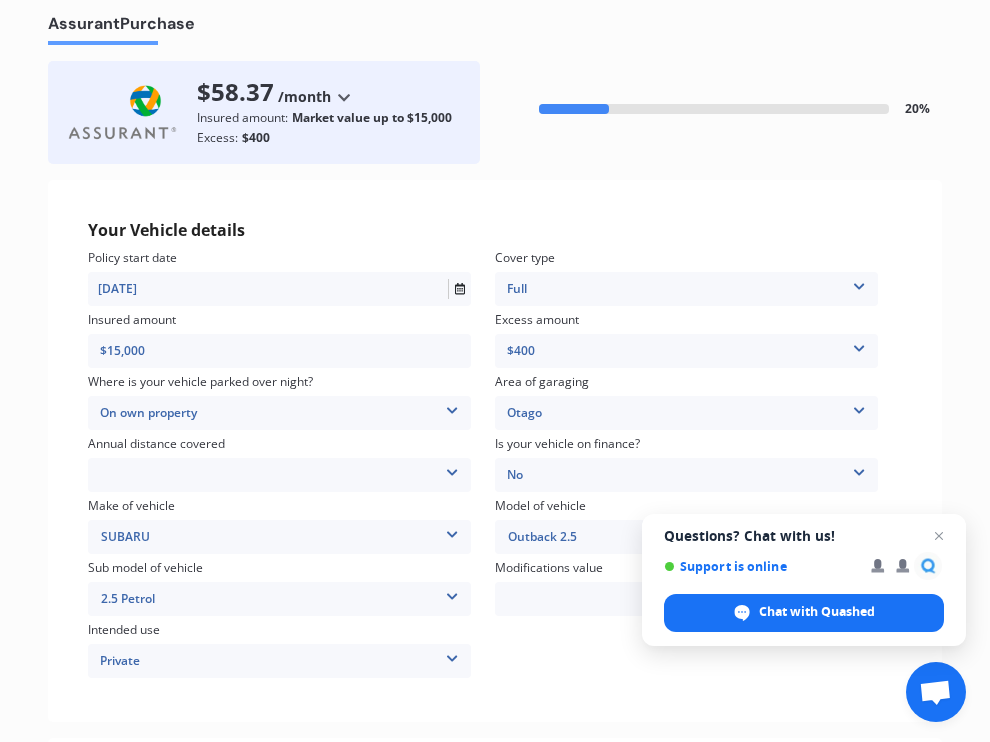 click at bounding box center (452, 469) 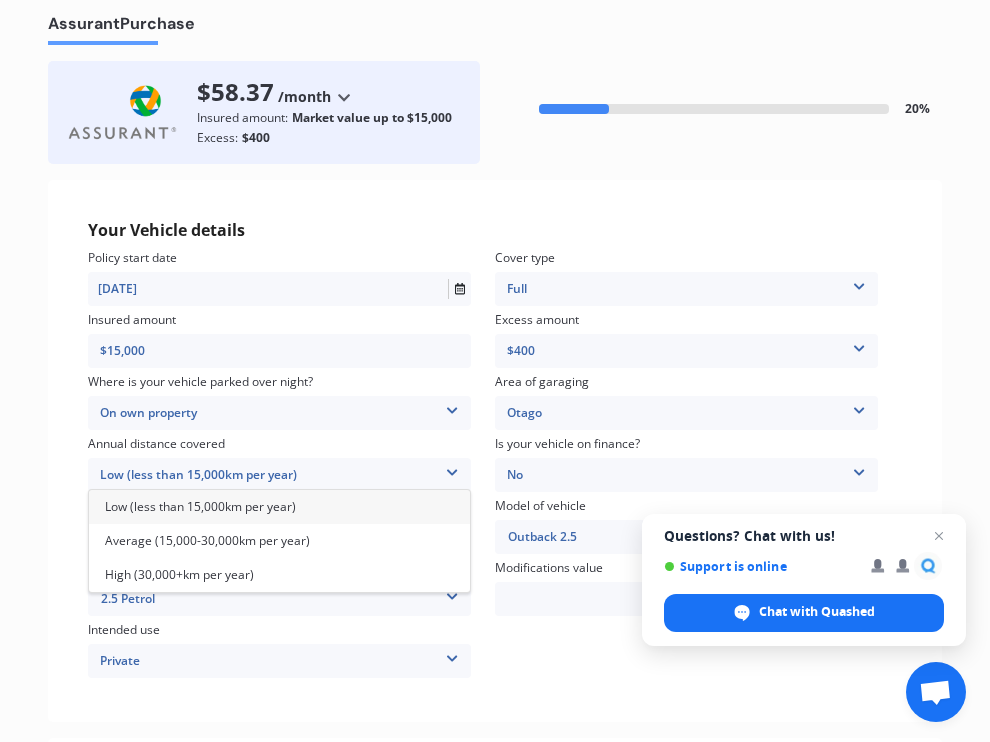 click on "Low (less than 15,000km per year)" at bounding box center (279, 507) 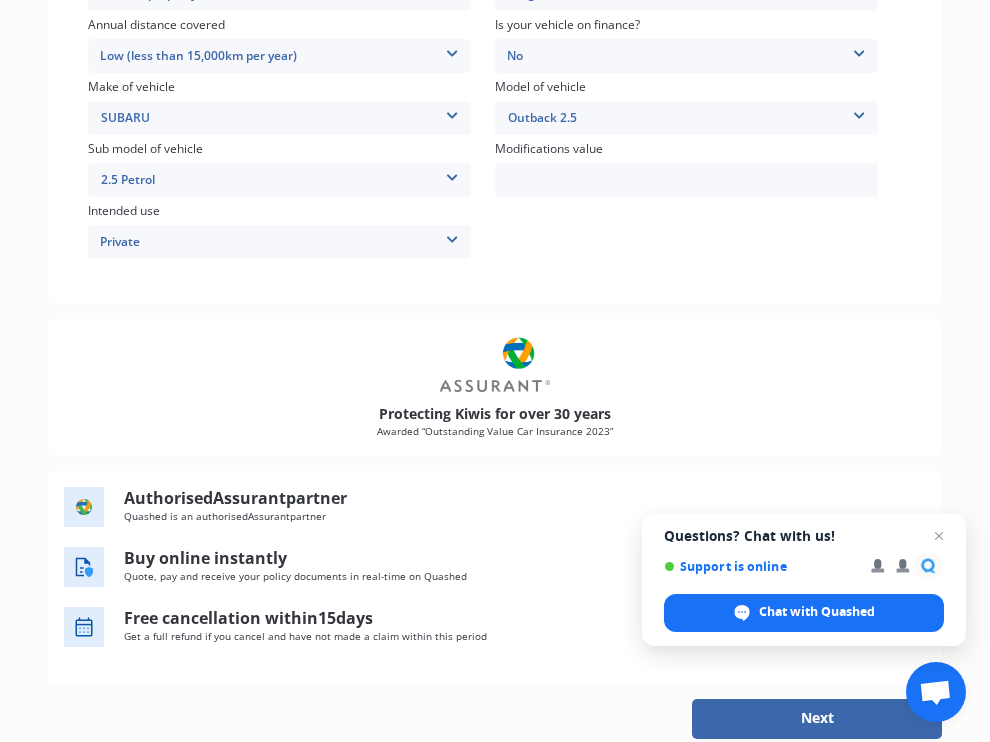 scroll, scrollTop: 475, scrollLeft: 0, axis: vertical 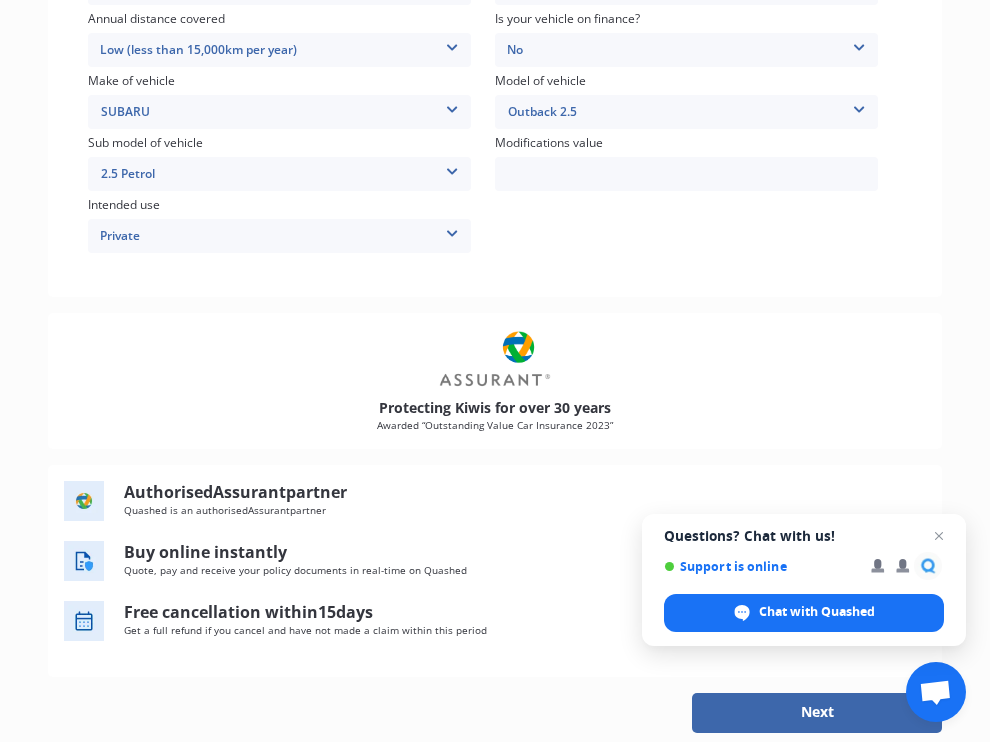 click on "Next" at bounding box center [817, 713] 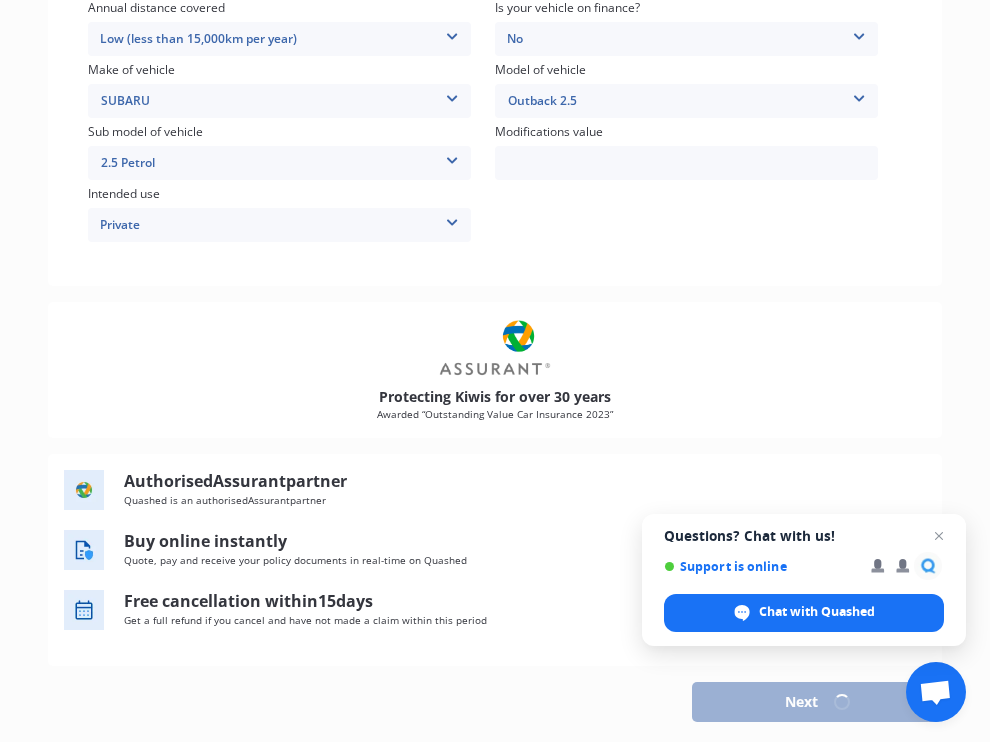 select on "08" 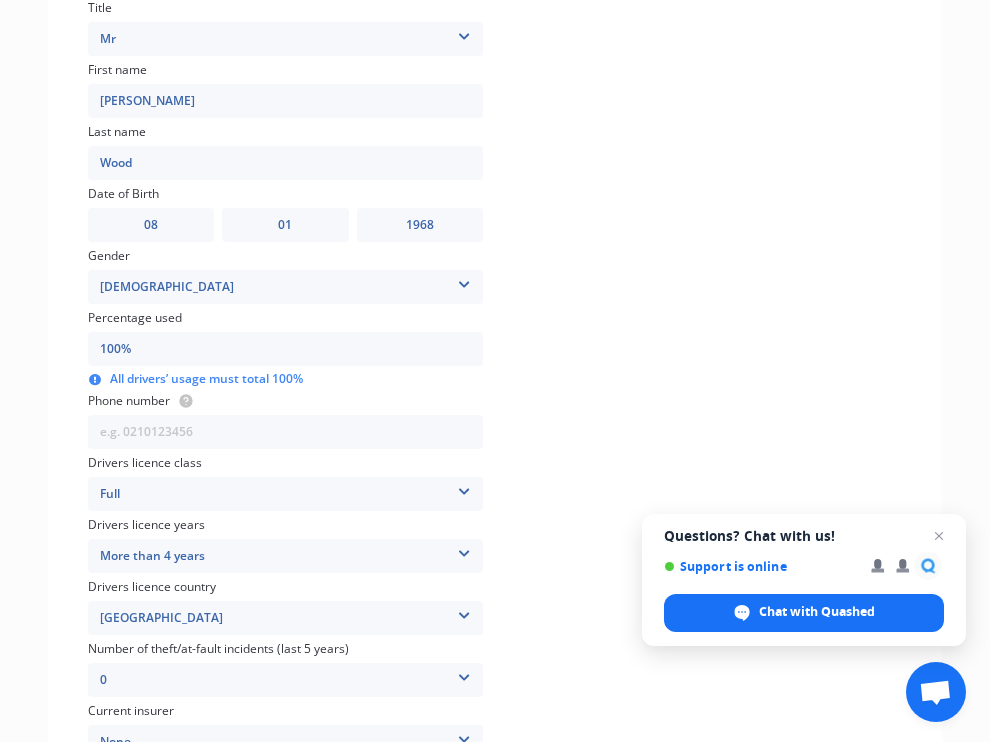 scroll, scrollTop: 326, scrollLeft: 0, axis: vertical 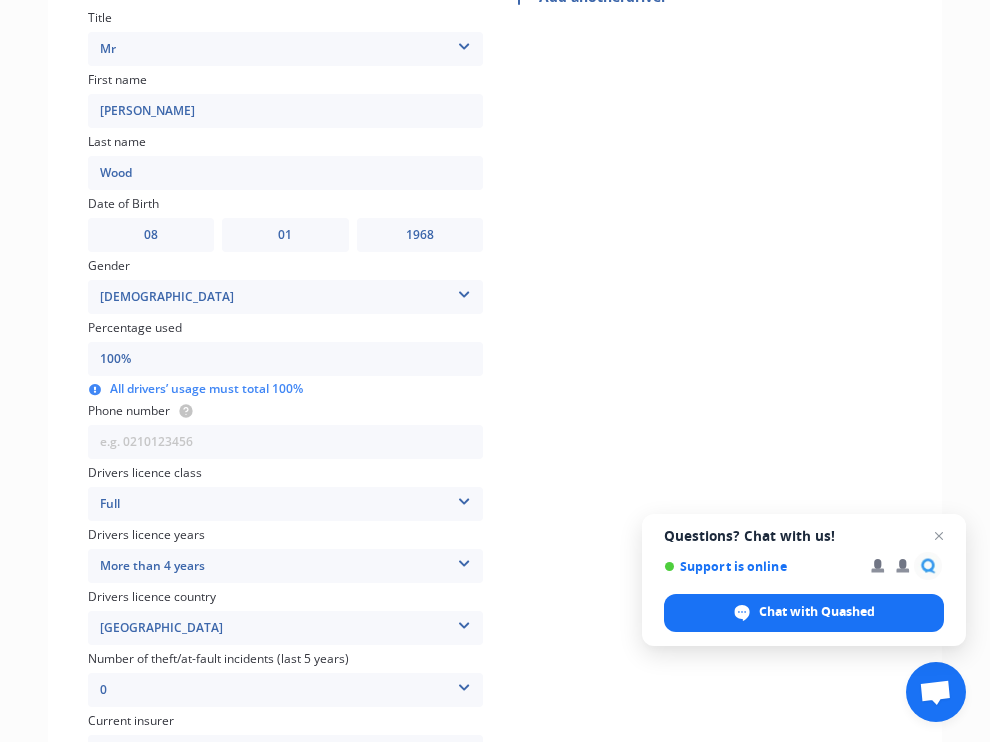 click on "100%" at bounding box center [285, 359] 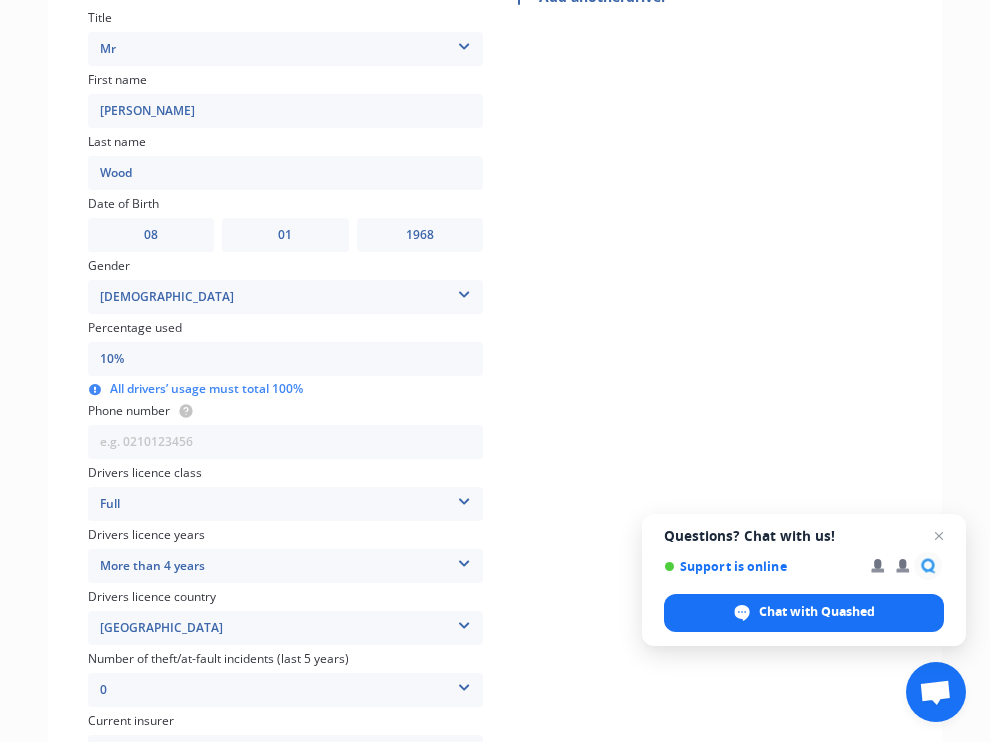 type on "1%" 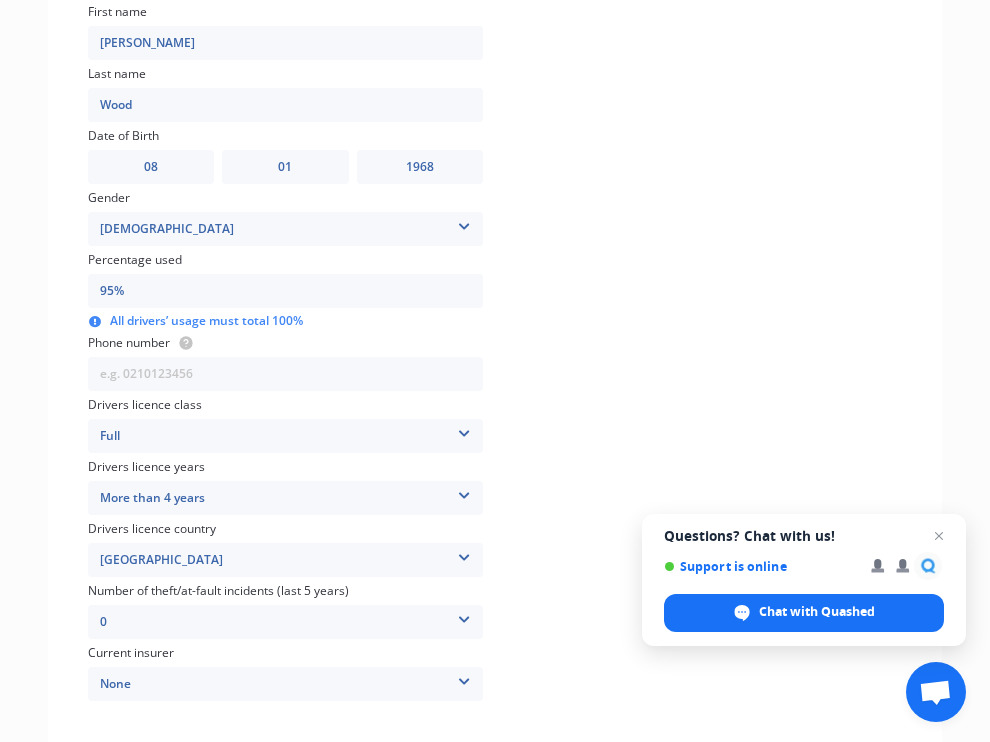 scroll, scrollTop: 390, scrollLeft: 0, axis: vertical 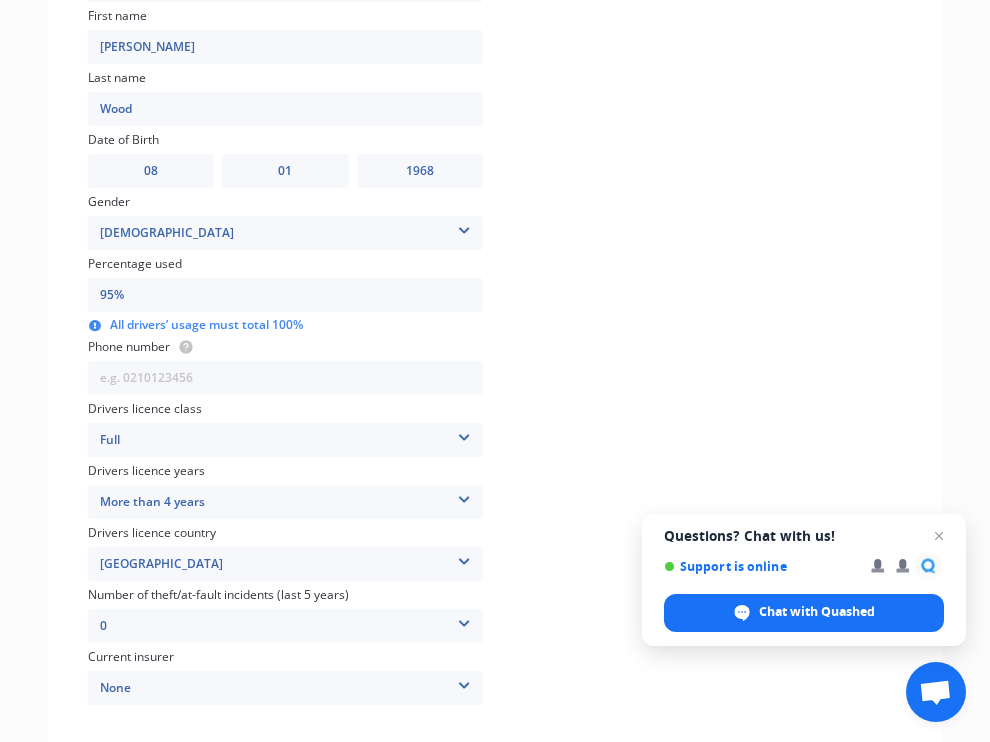 type on "95%" 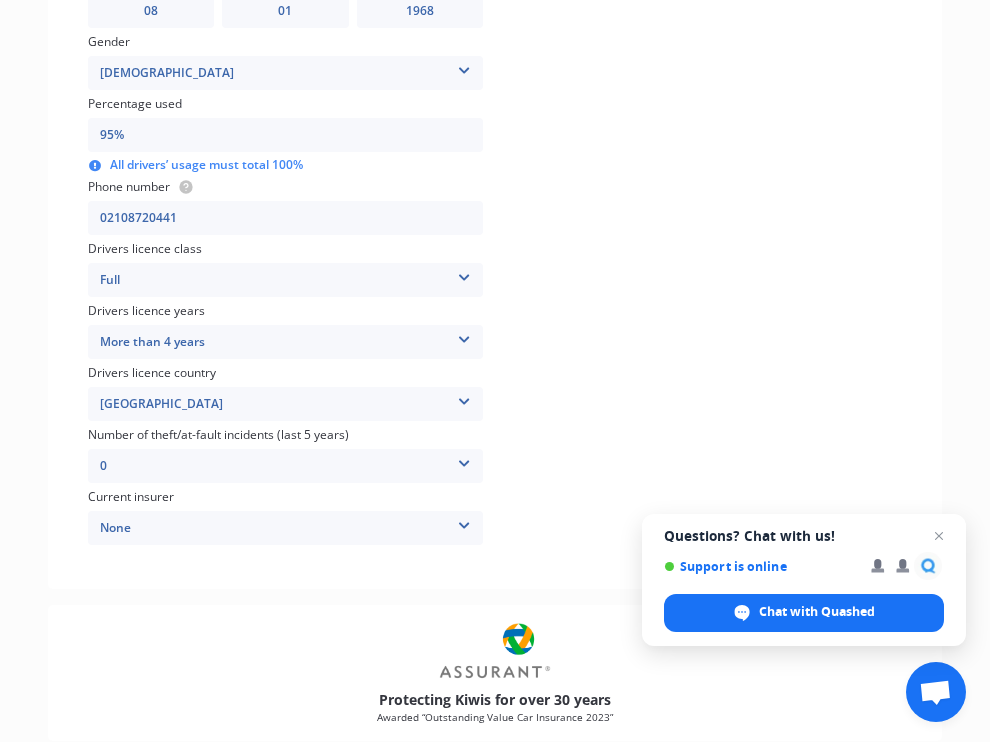 scroll, scrollTop: 551, scrollLeft: 0, axis: vertical 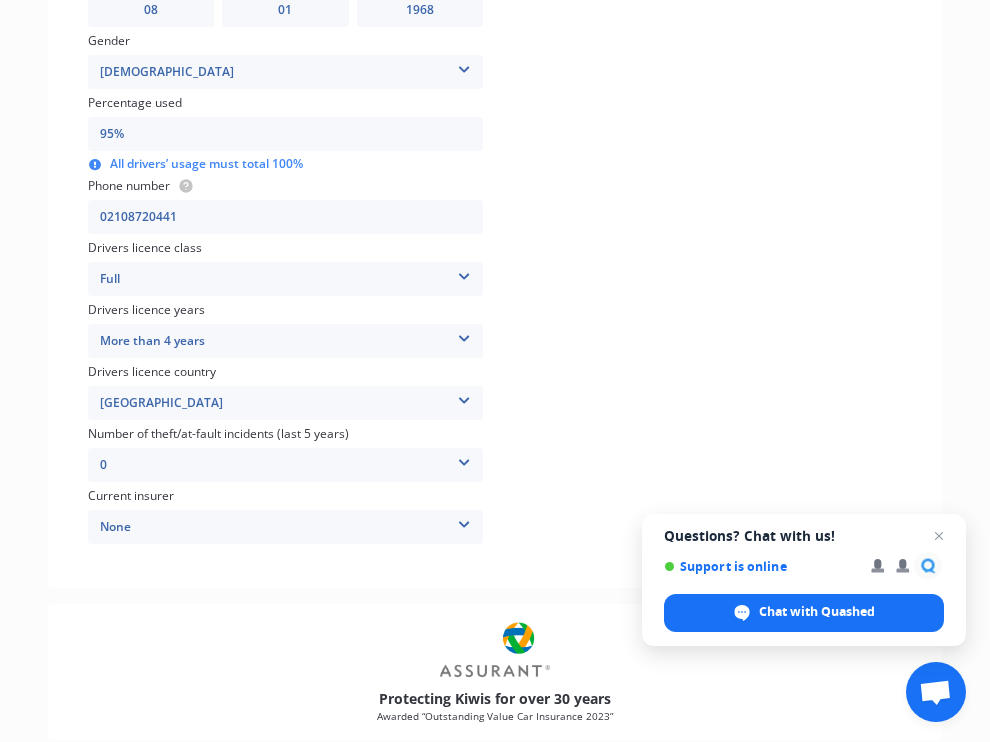 type on "02108720441" 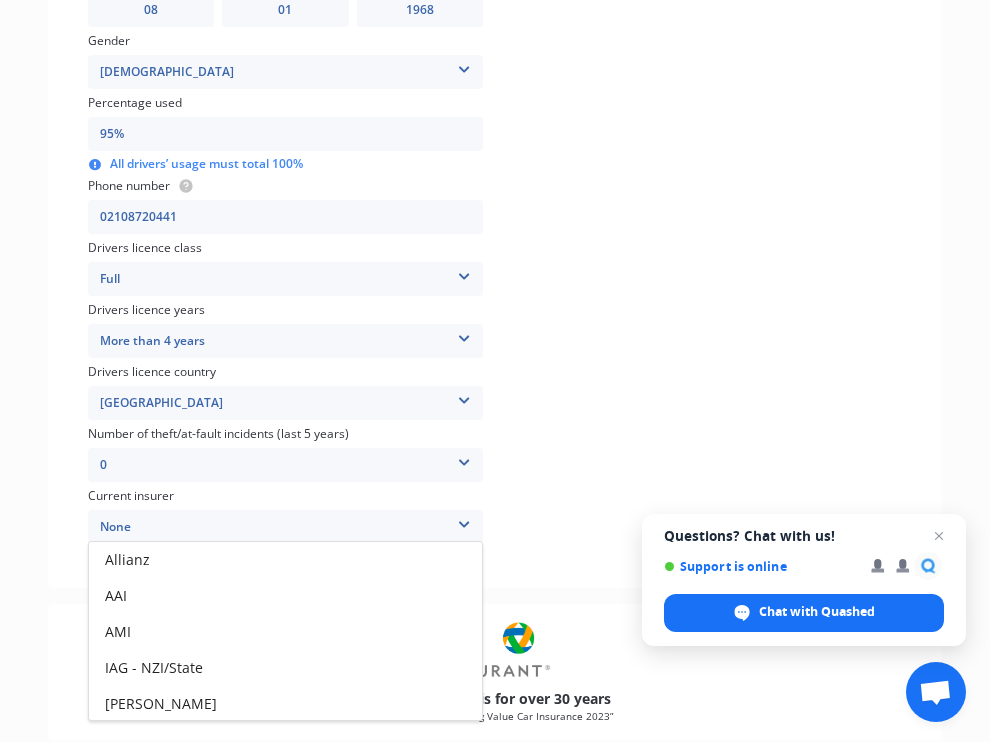 scroll, scrollTop: 0, scrollLeft: 0, axis: both 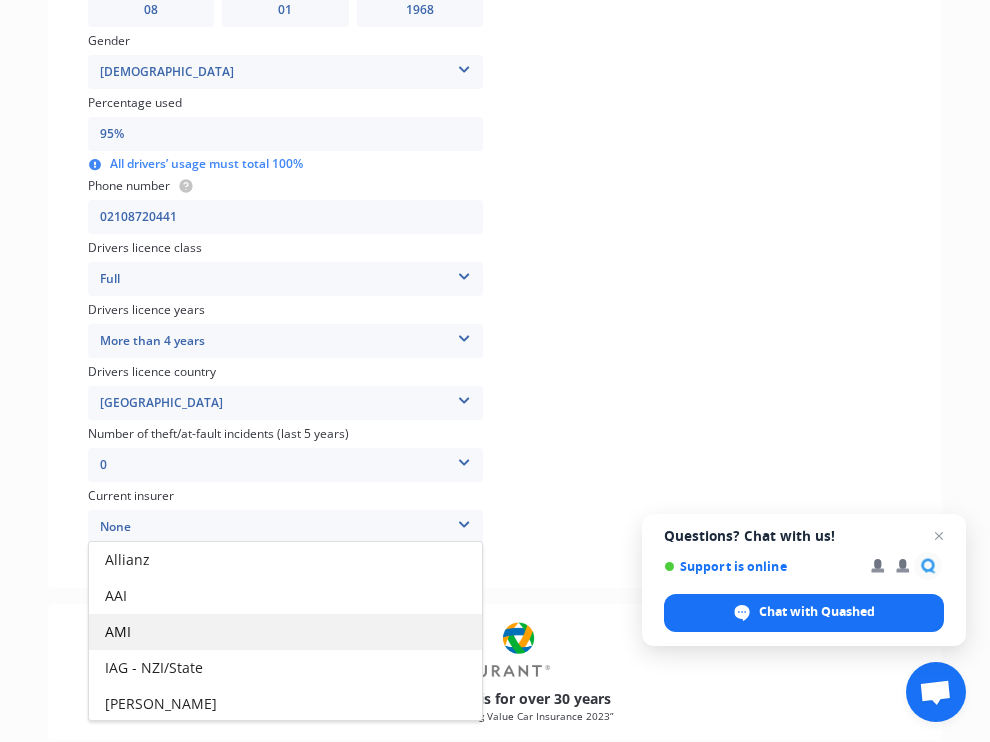 click on "AMI" at bounding box center (285, 632) 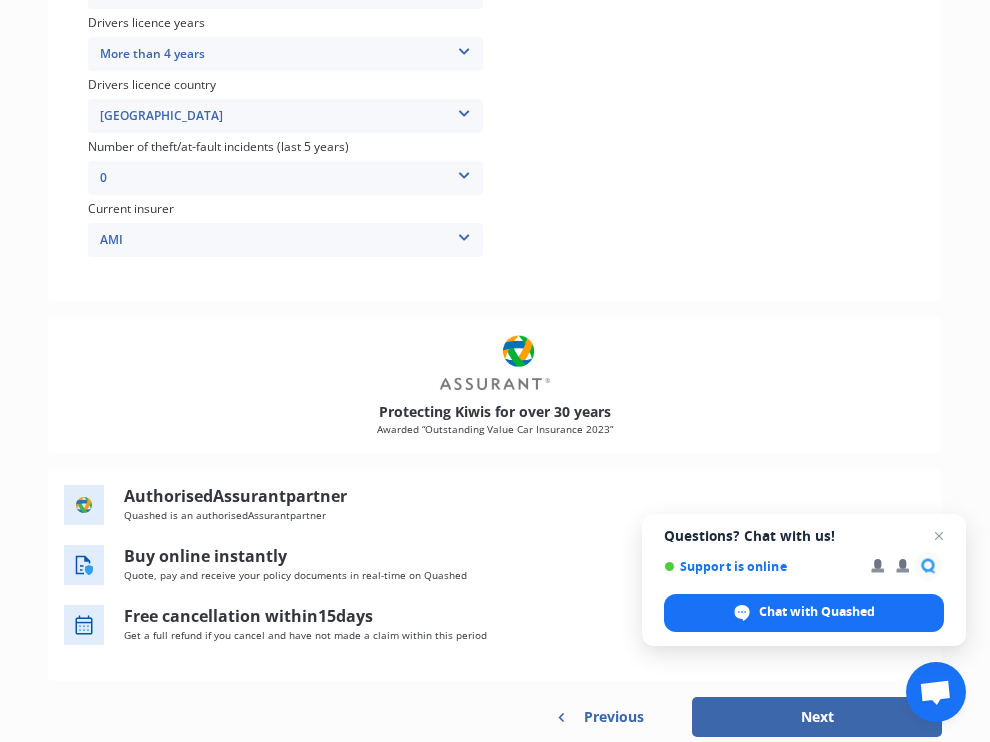 scroll, scrollTop: 830, scrollLeft: 0, axis: vertical 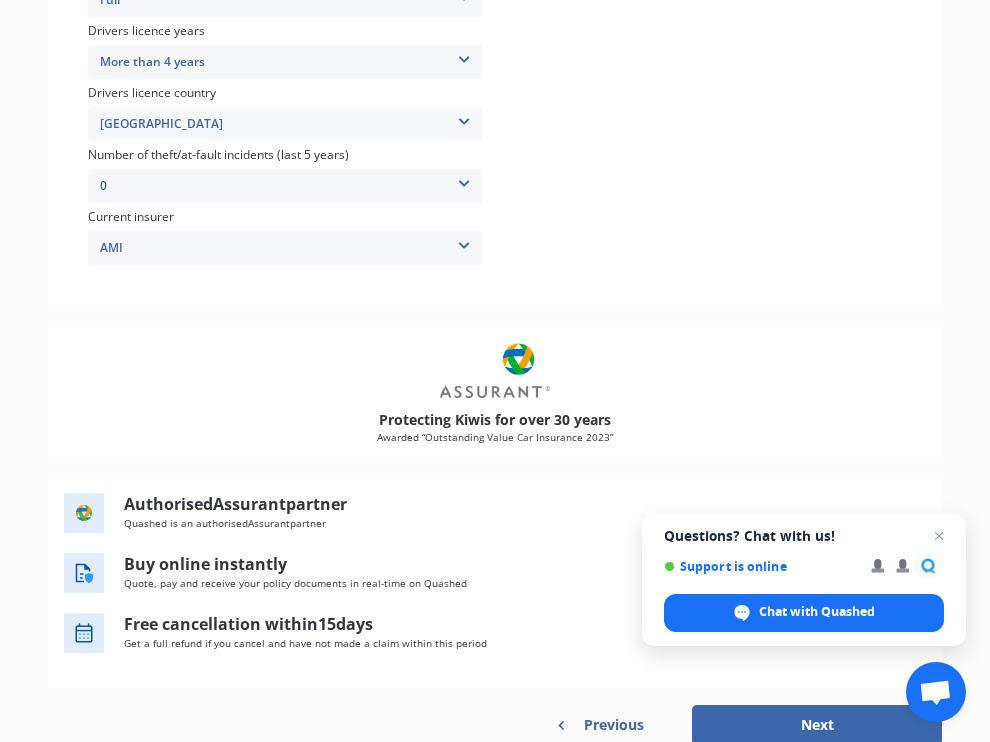 click on "Next" at bounding box center (817, 725) 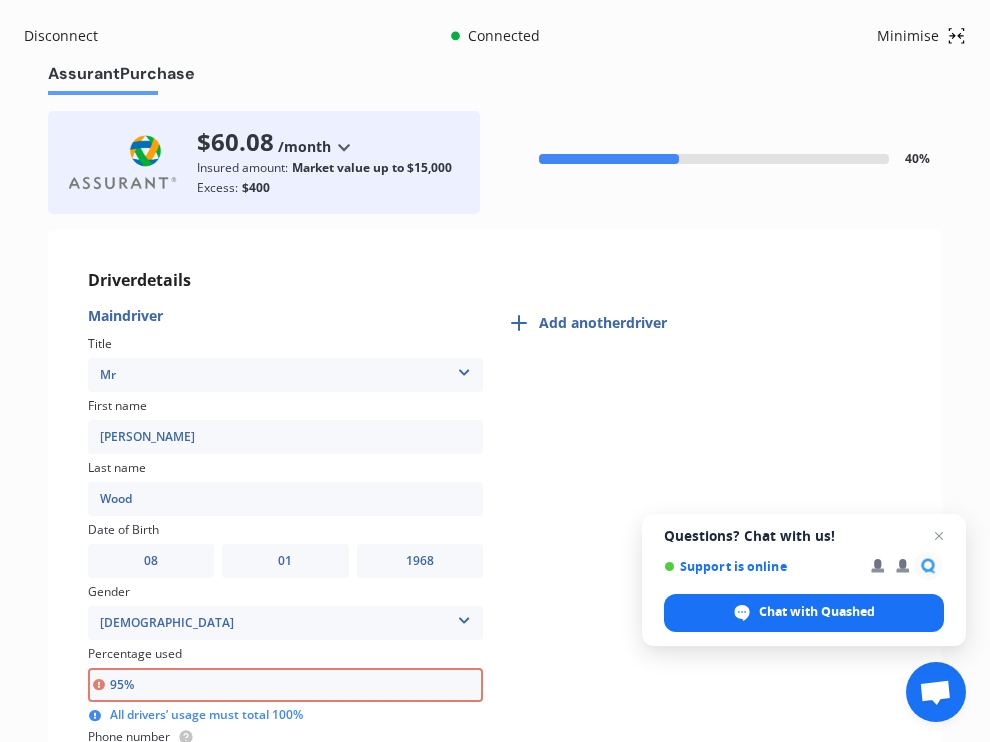 scroll, scrollTop: 0, scrollLeft: 0, axis: both 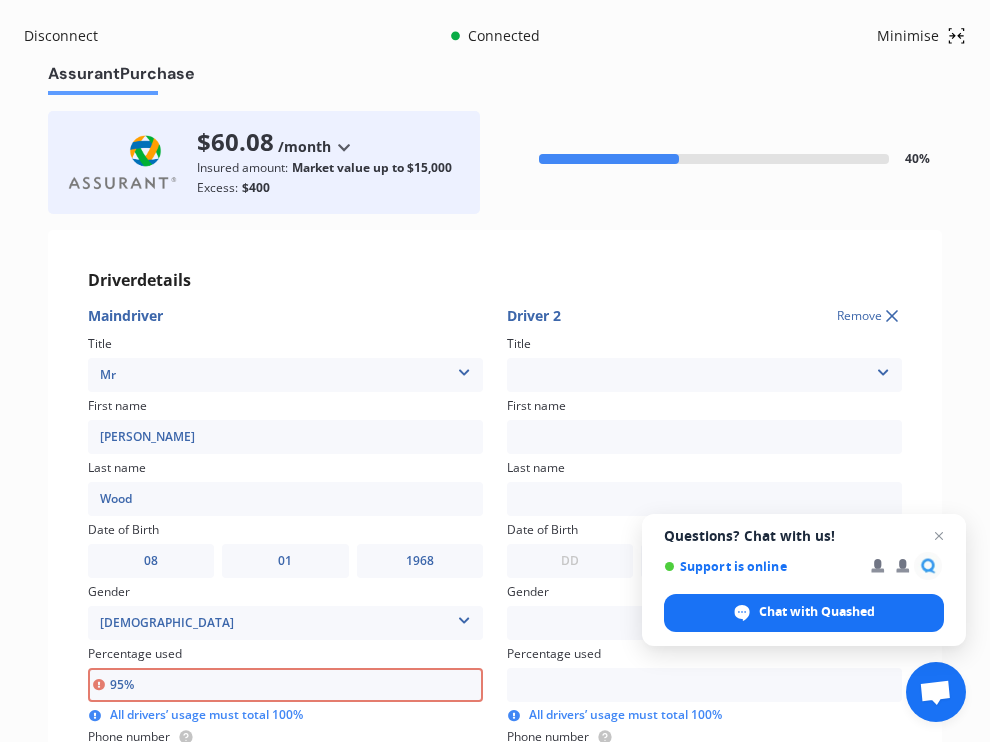 click at bounding box center [883, 369] 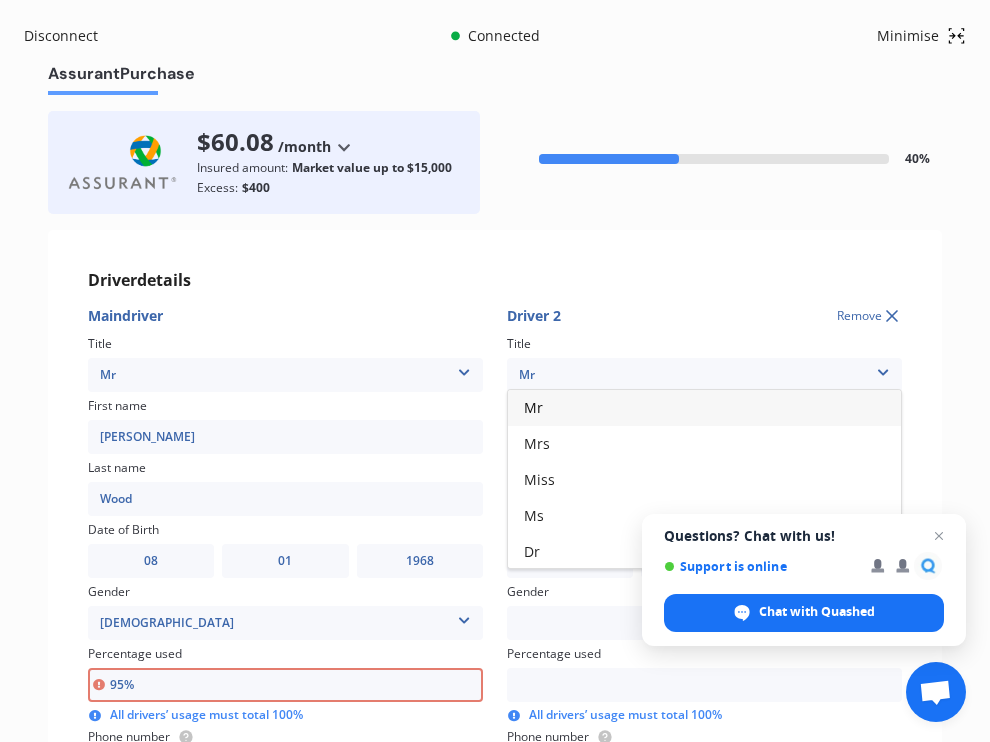 click on "Mr" at bounding box center (704, 408) 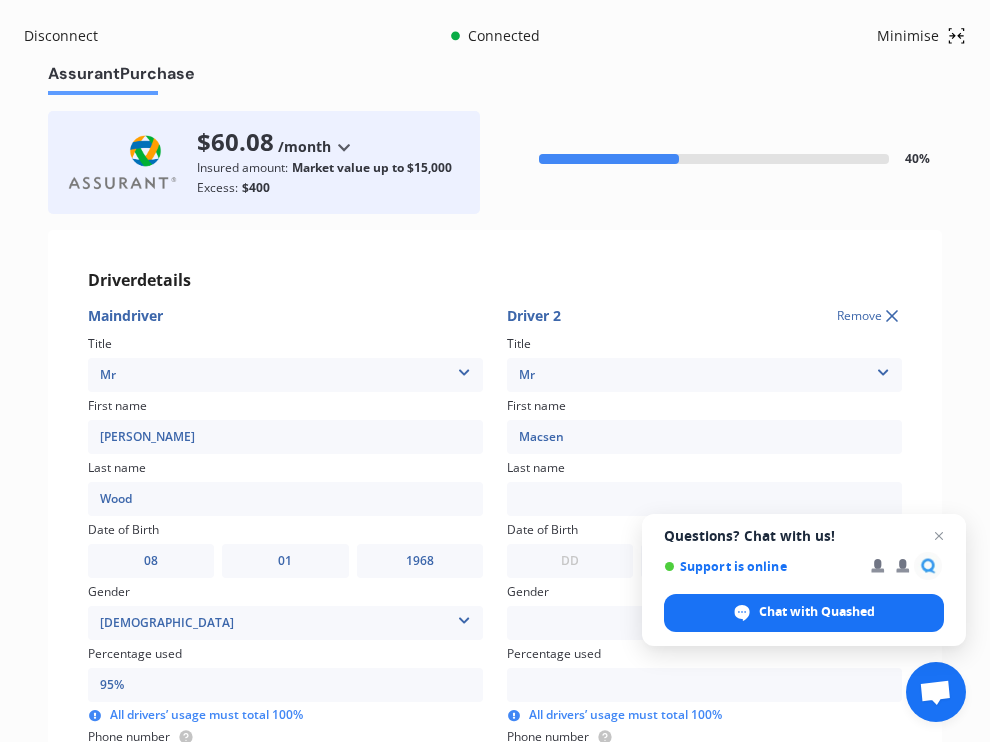 type on "Macsen" 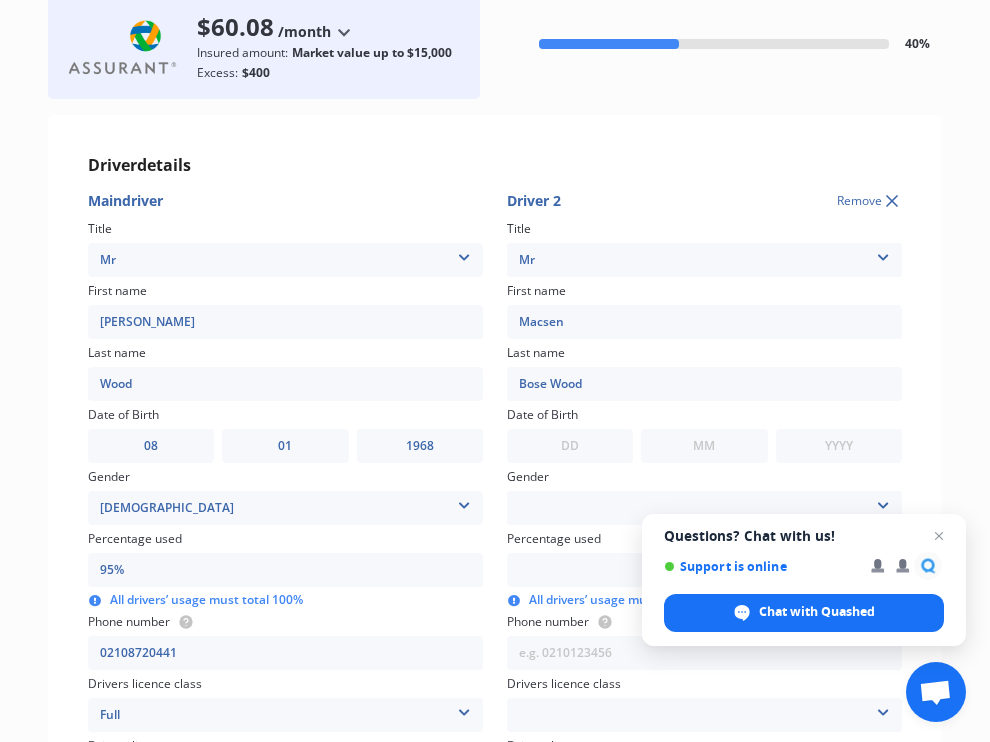 scroll, scrollTop: 140, scrollLeft: 0, axis: vertical 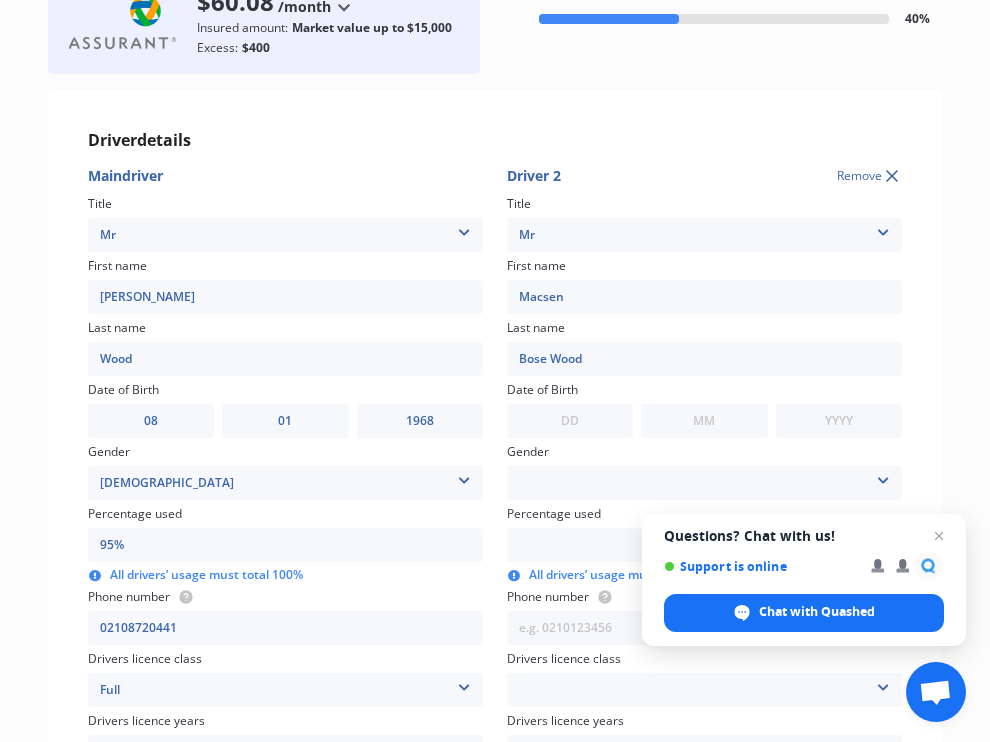 type on "Bose Wood" 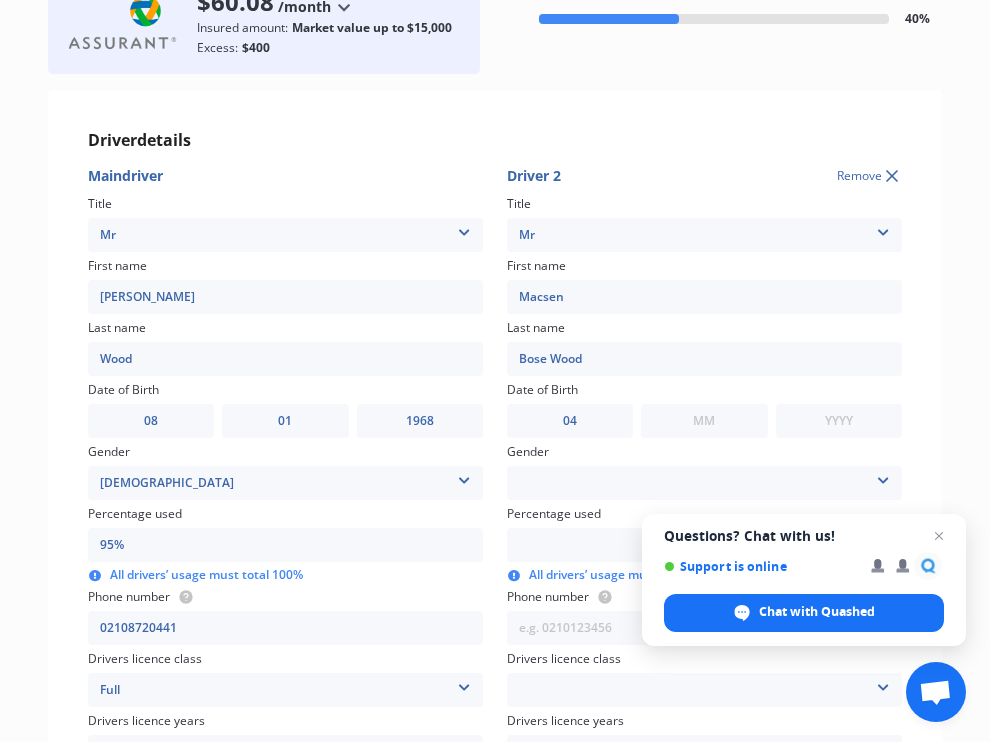 select on "09" 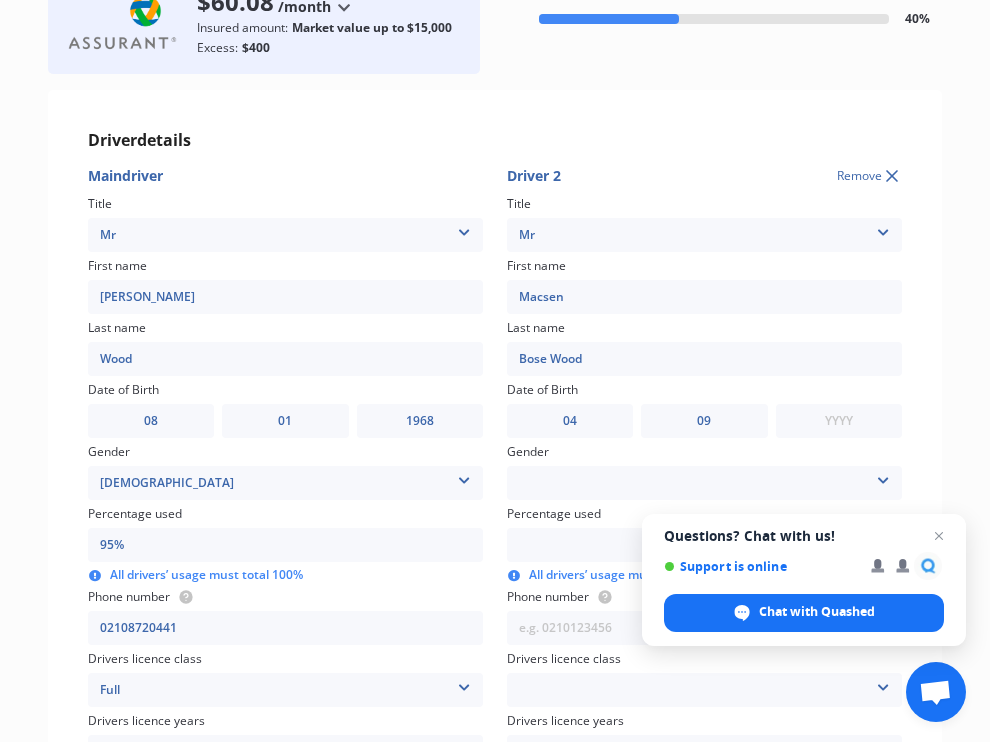 select on "2008" 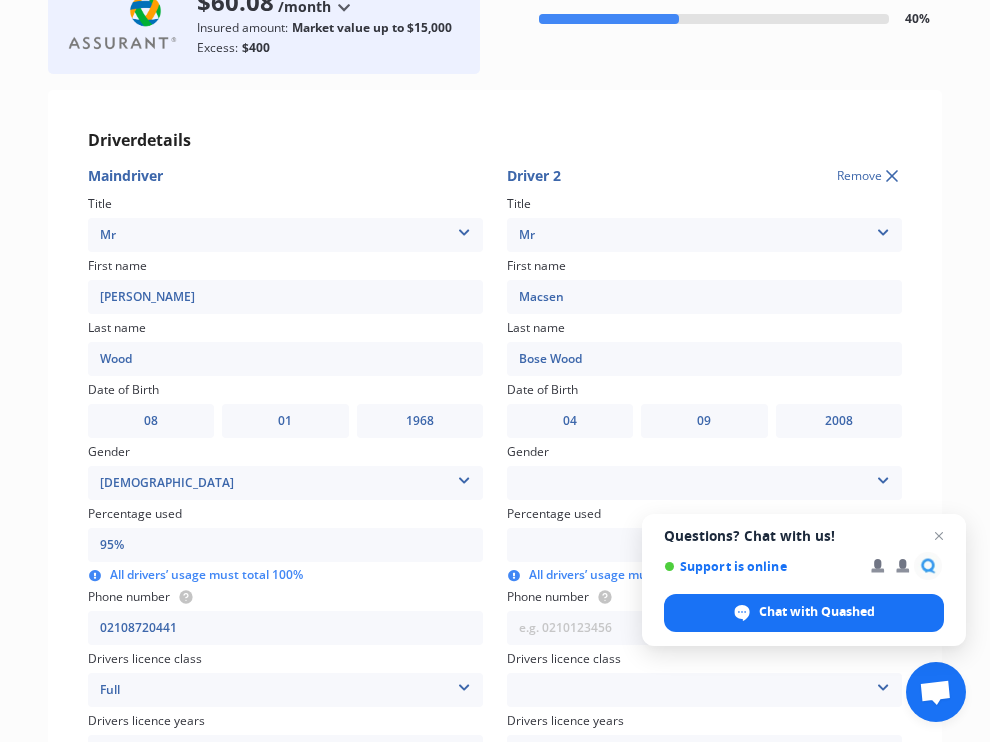click at bounding box center (883, 477) 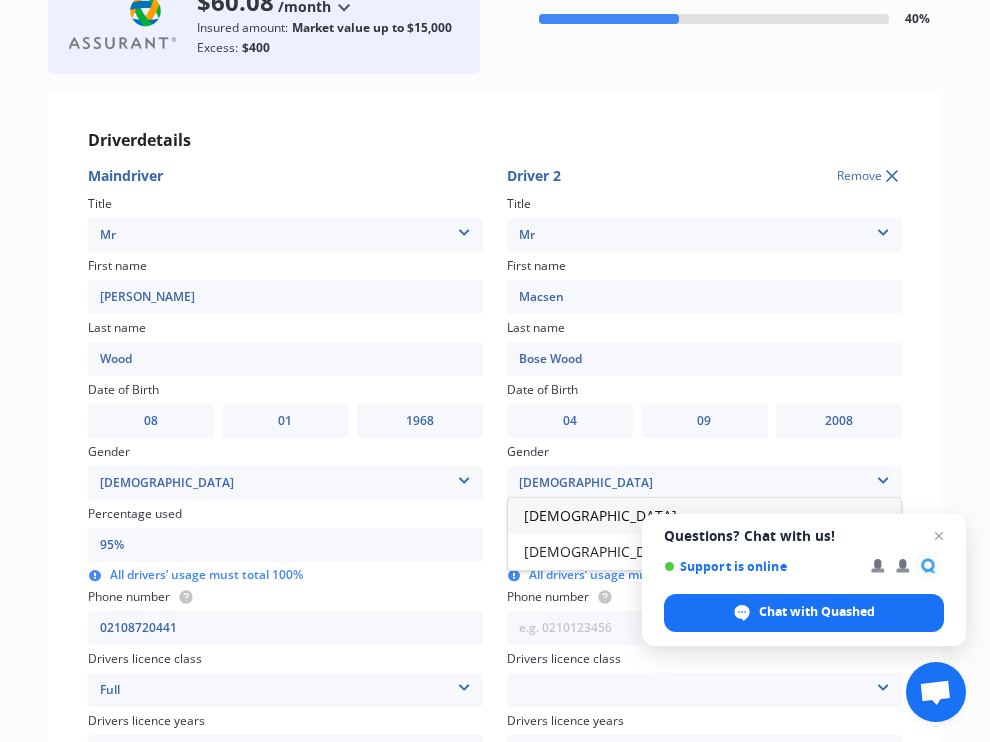 click on "[DEMOGRAPHIC_DATA]" at bounding box center (704, 516) 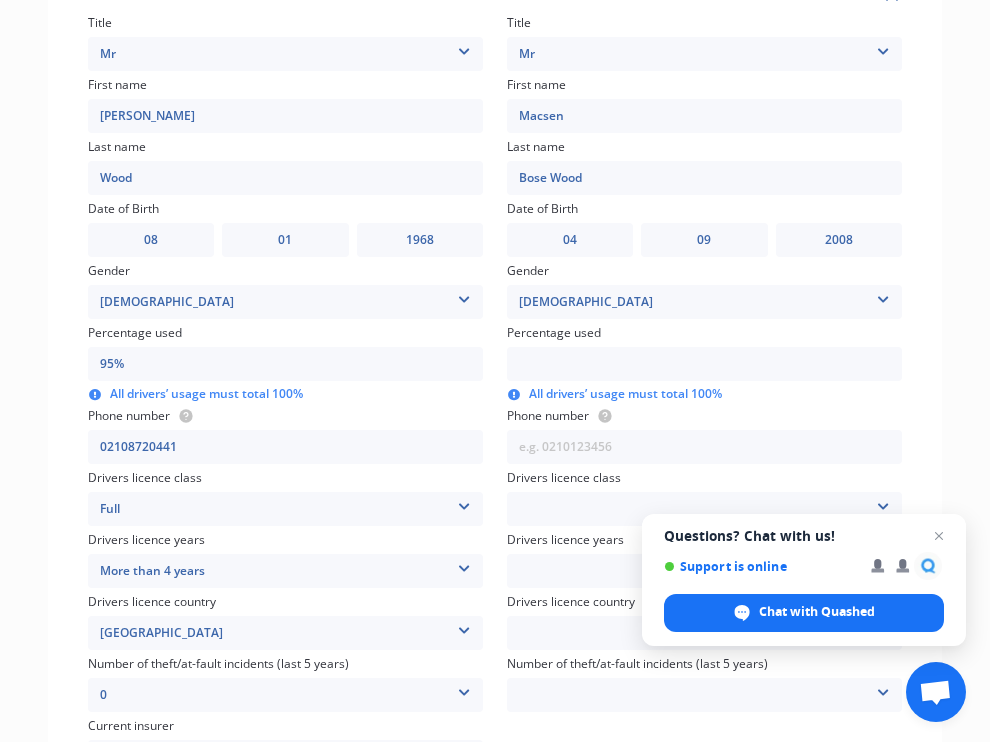 scroll, scrollTop: 324, scrollLeft: 0, axis: vertical 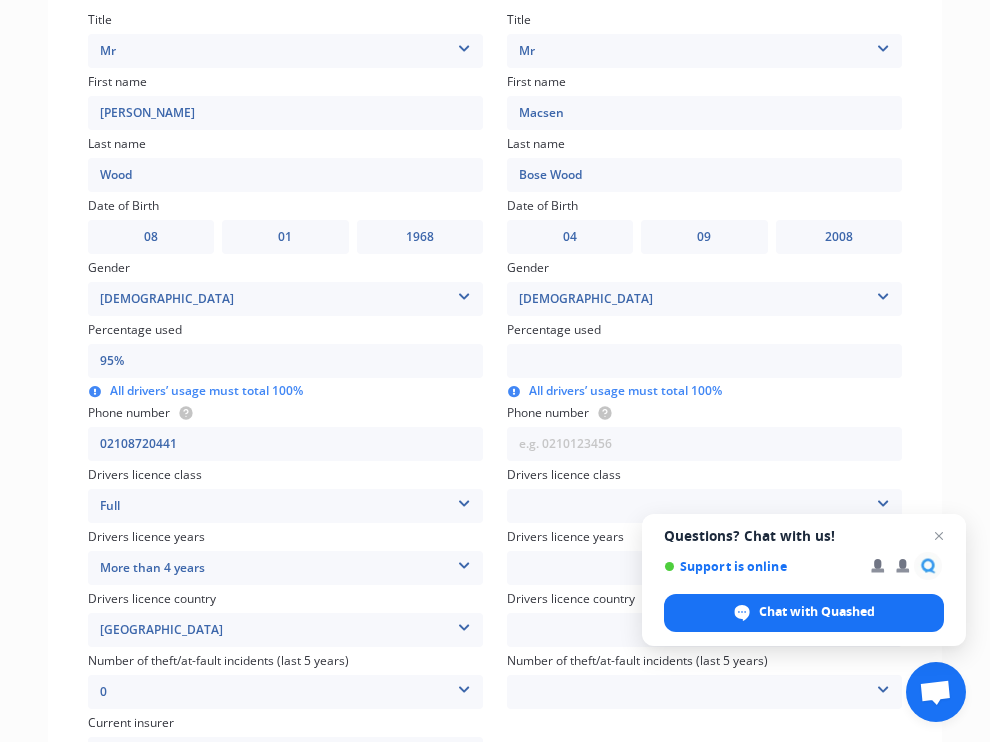 click at bounding box center (704, 361) 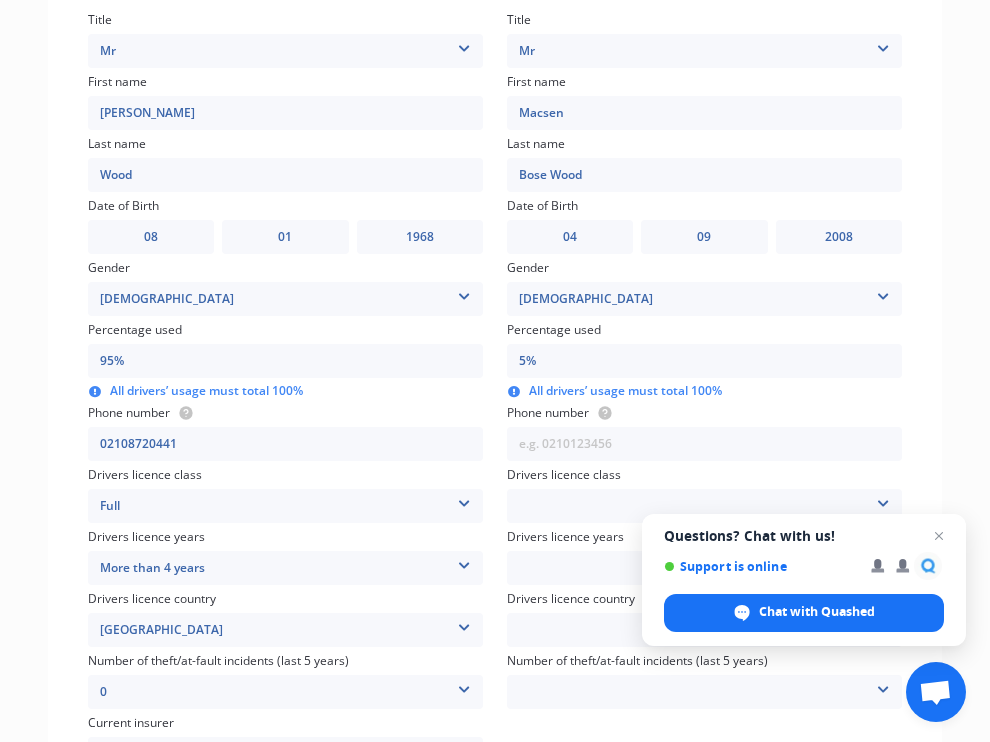 click on "95%" at bounding box center (285, 361) 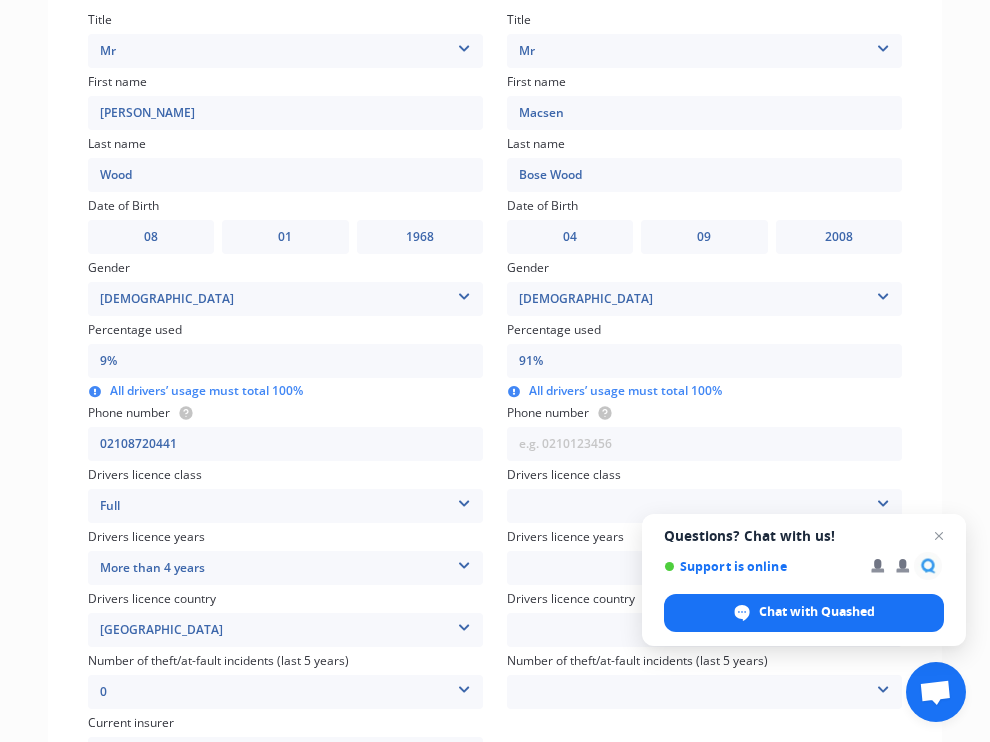 type on "98%" 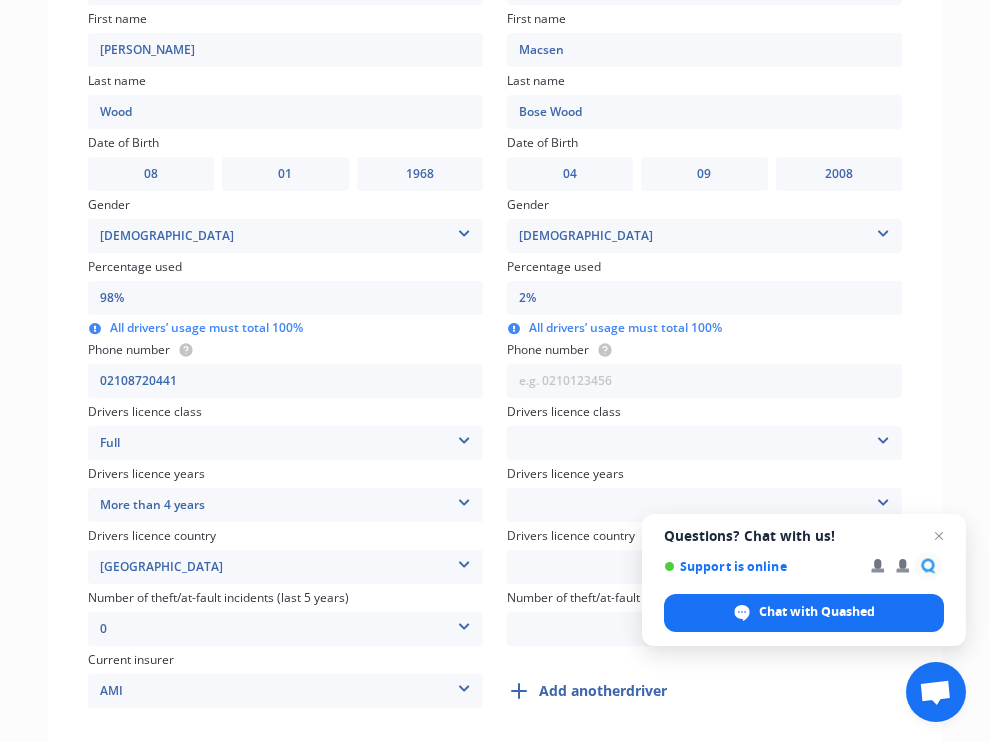scroll, scrollTop: 398, scrollLeft: 0, axis: vertical 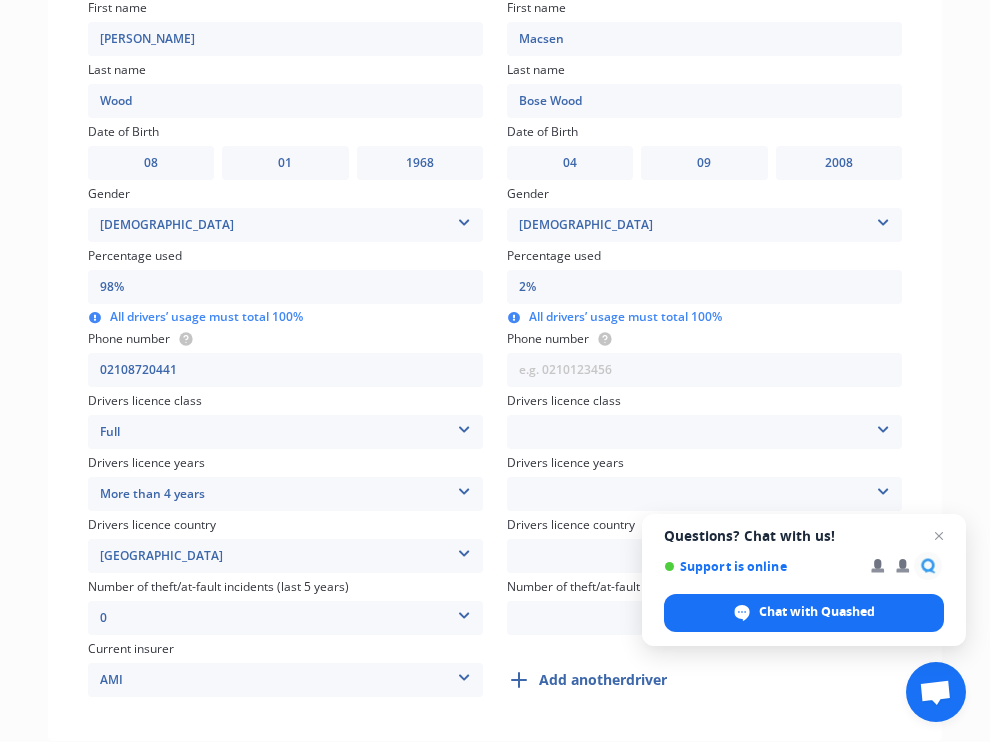 type on "98%" 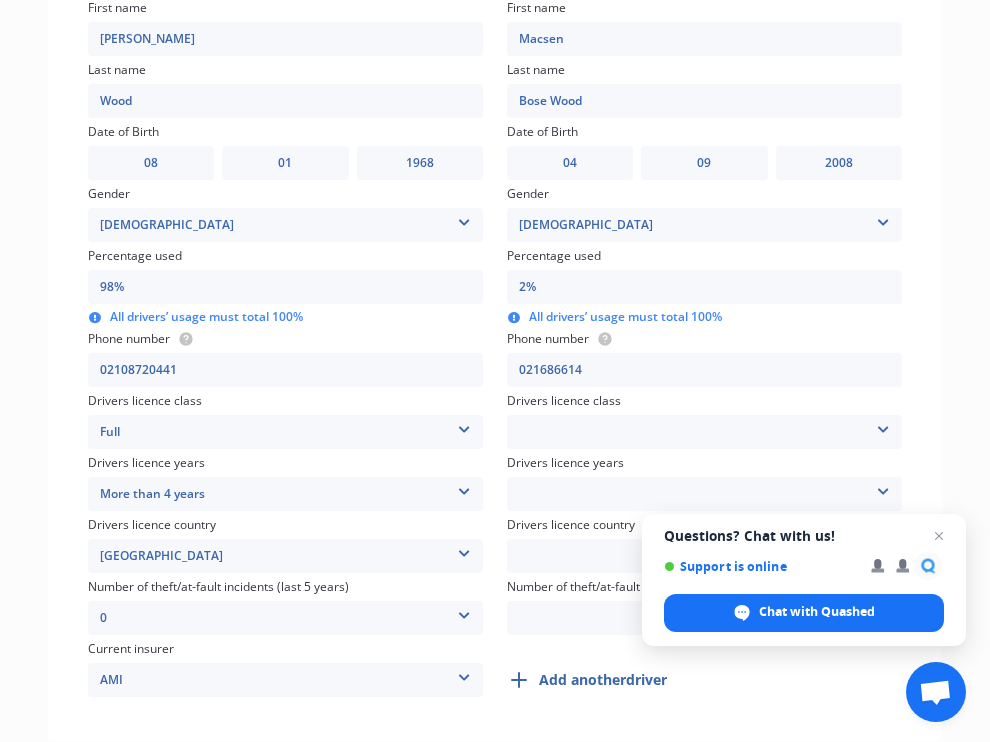 type on "021686614" 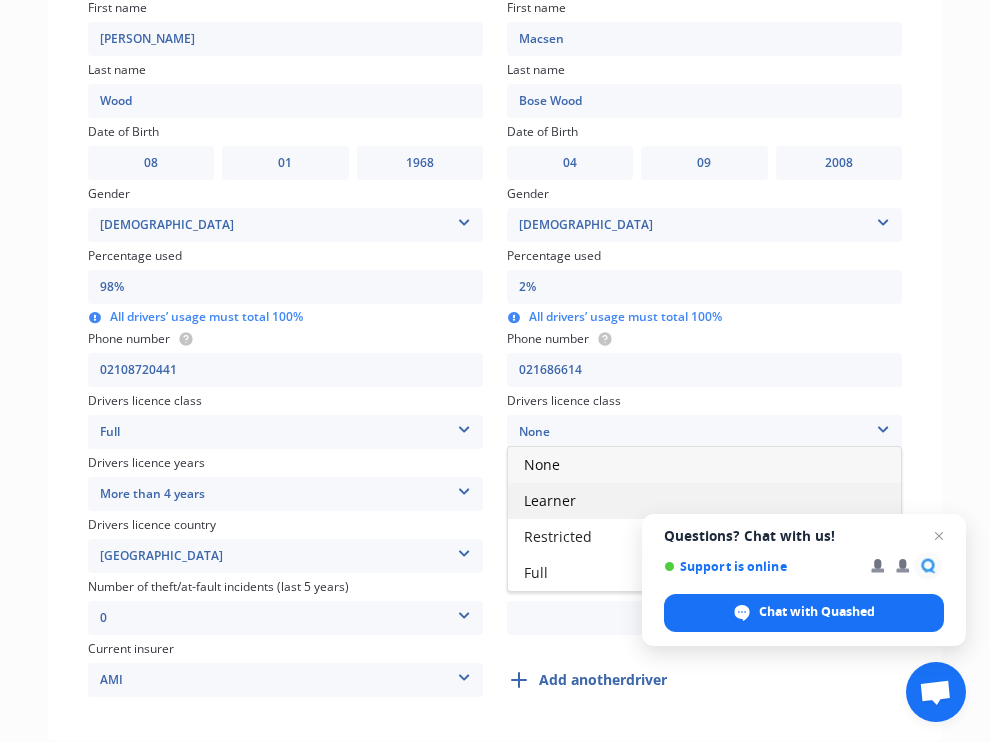 click on "Learner" at bounding box center [704, 501] 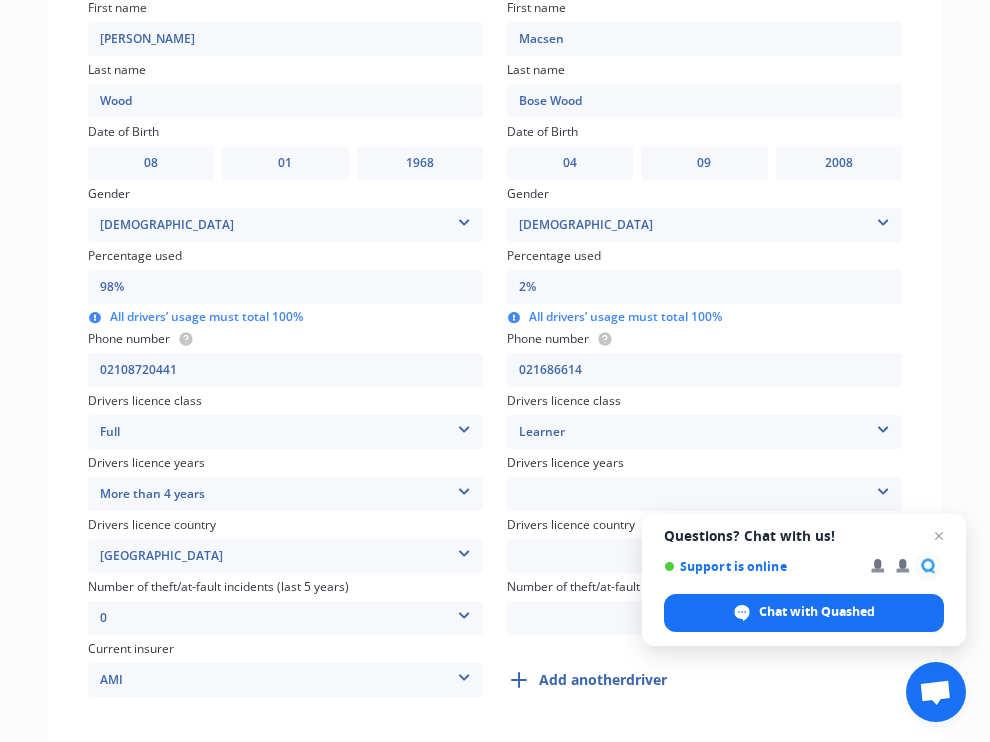 click at bounding box center (883, 488) 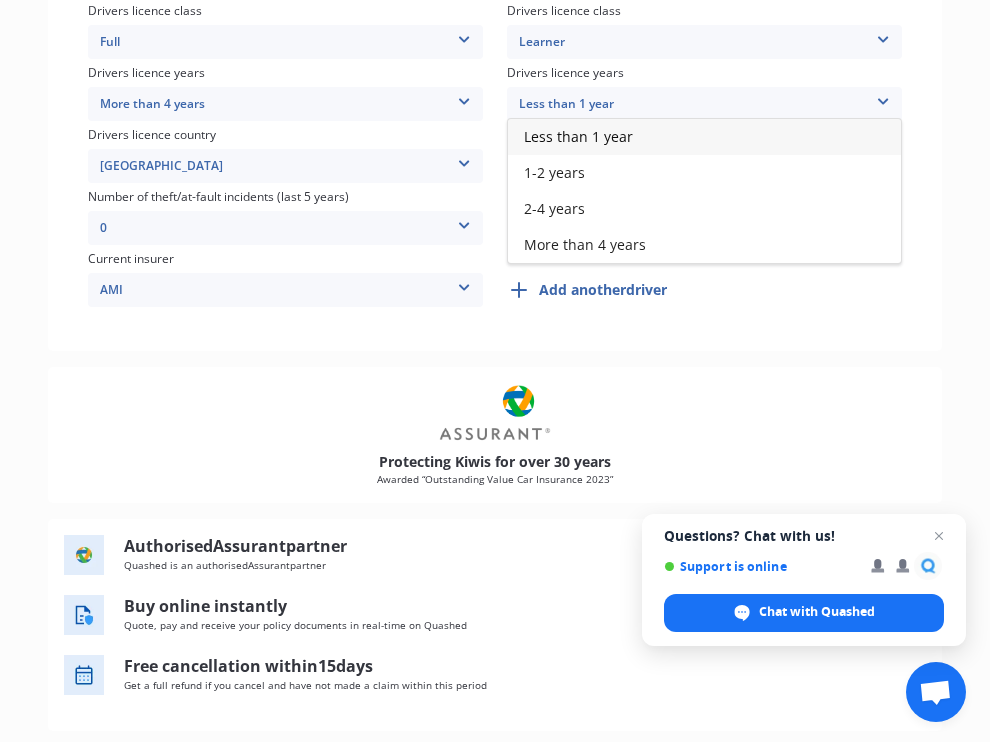 scroll, scrollTop: 769, scrollLeft: 0, axis: vertical 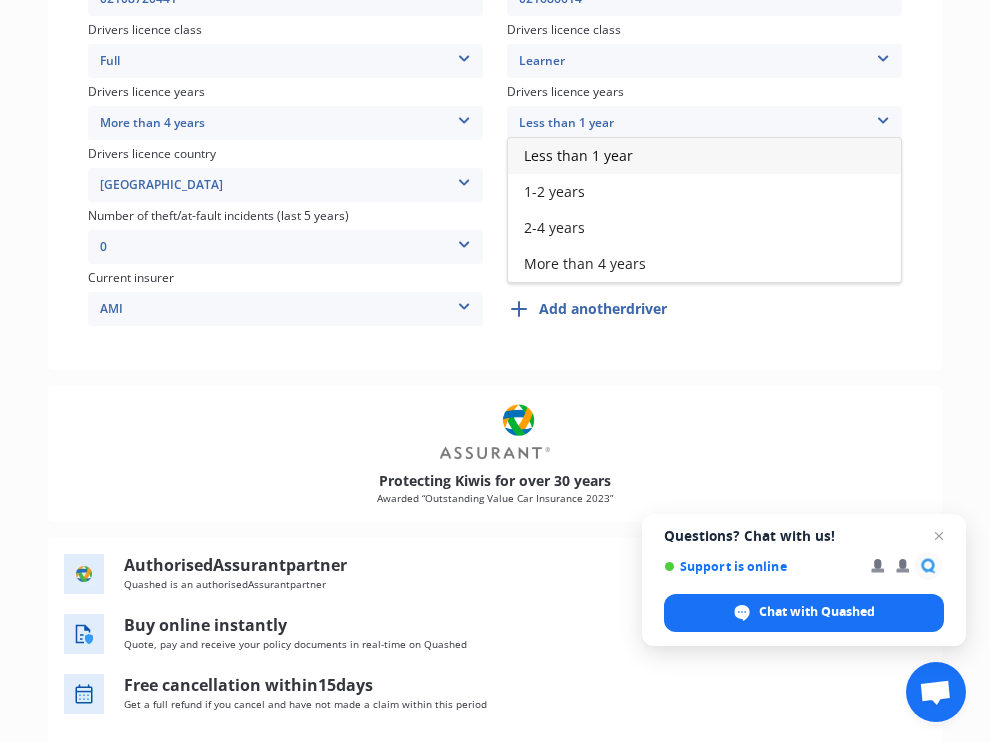 click on "Less than 1 year" at bounding box center (704, 156) 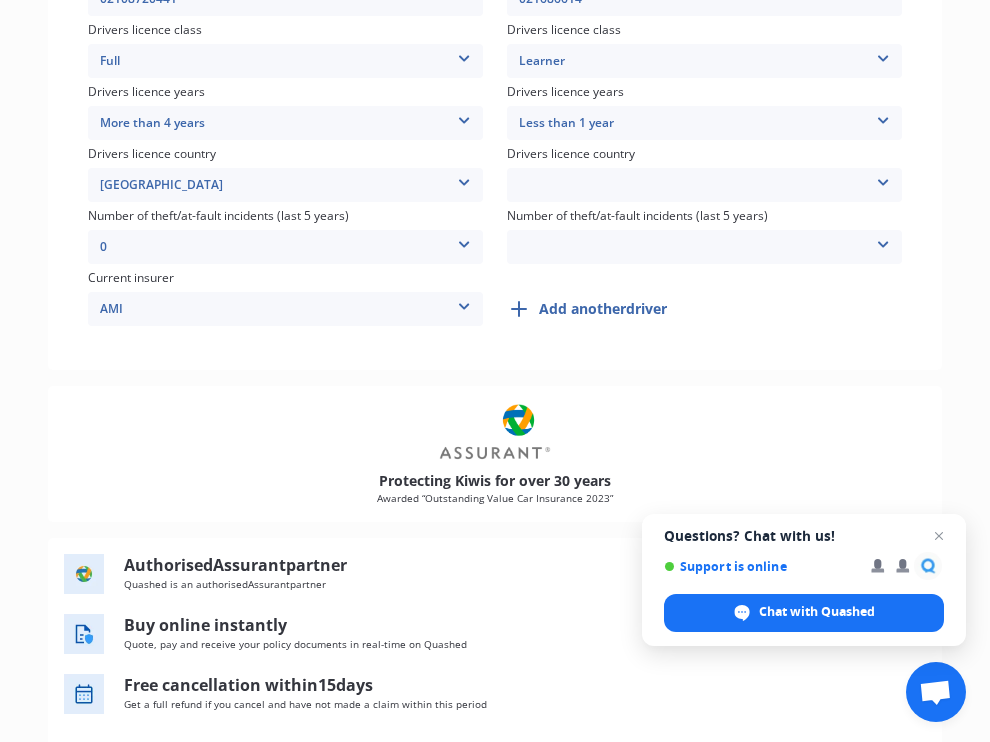 click at bounding box center (883, 179) 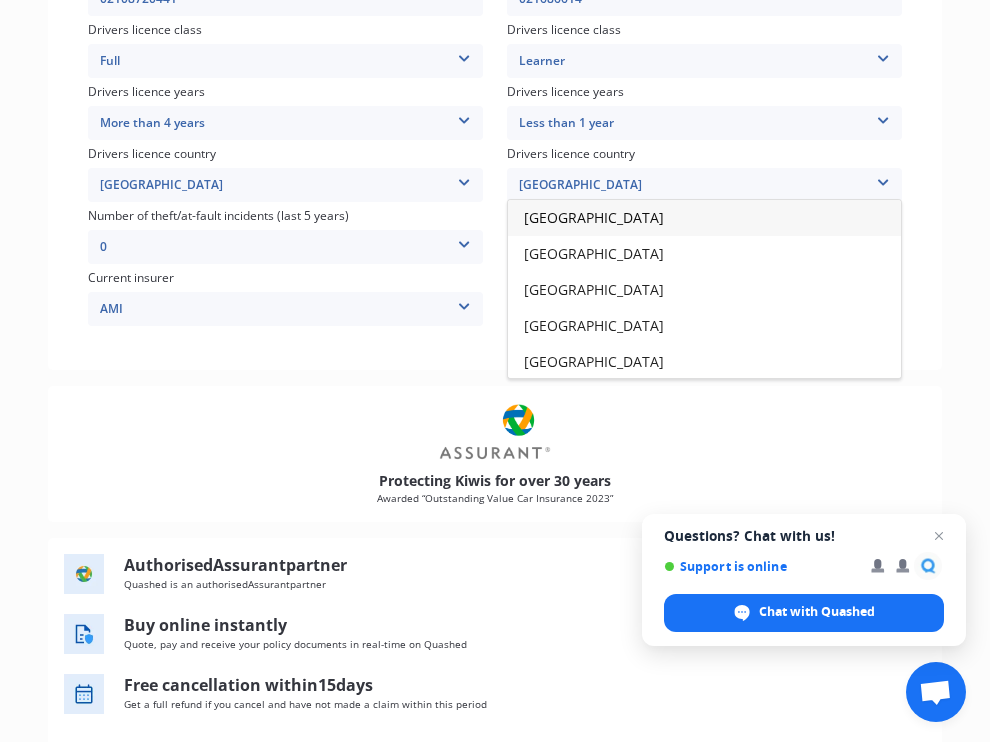 click on "[GEOGRAPHIC_DATA]" at bounding box center (704, 218) 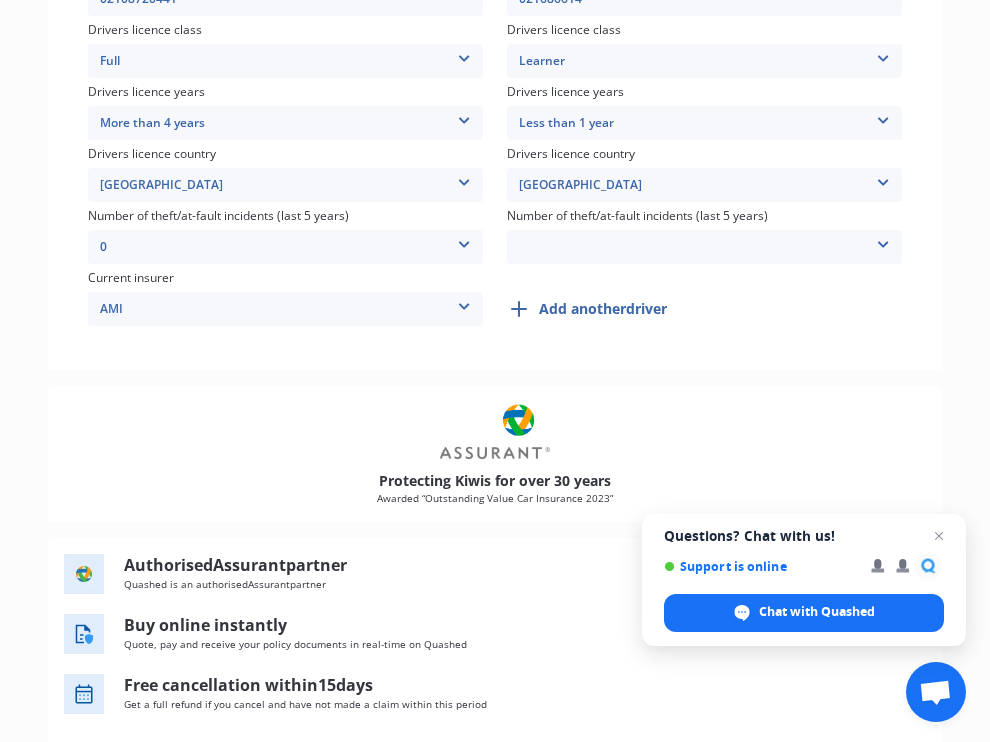 click at bounding box center [883, 241] 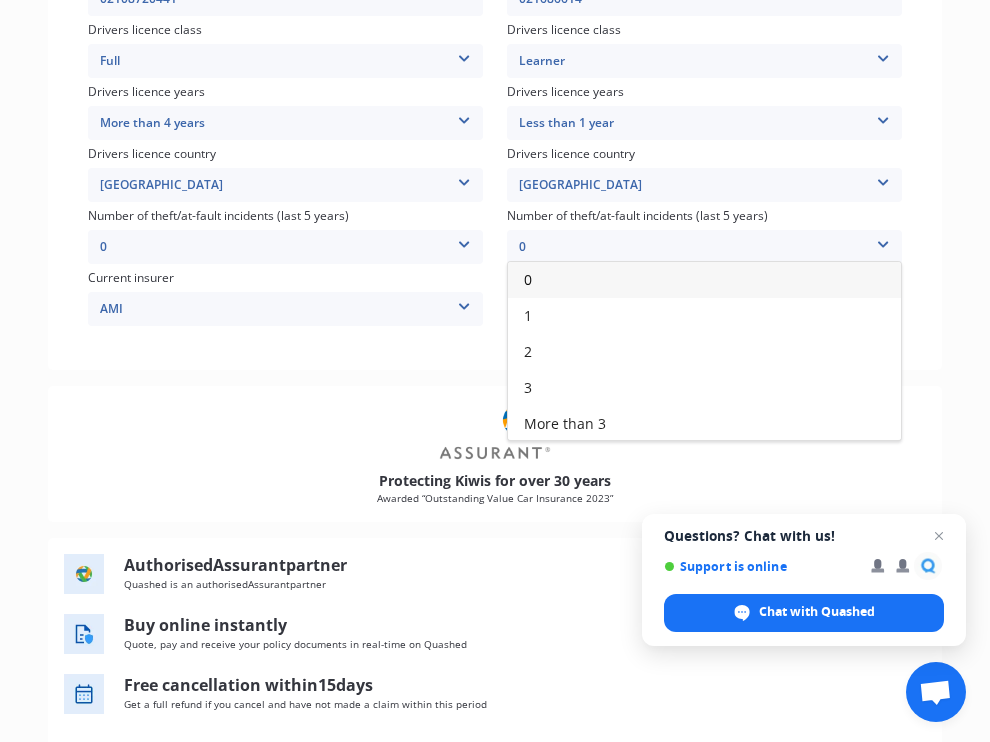 click on "0" at bounding box center (704, 280) 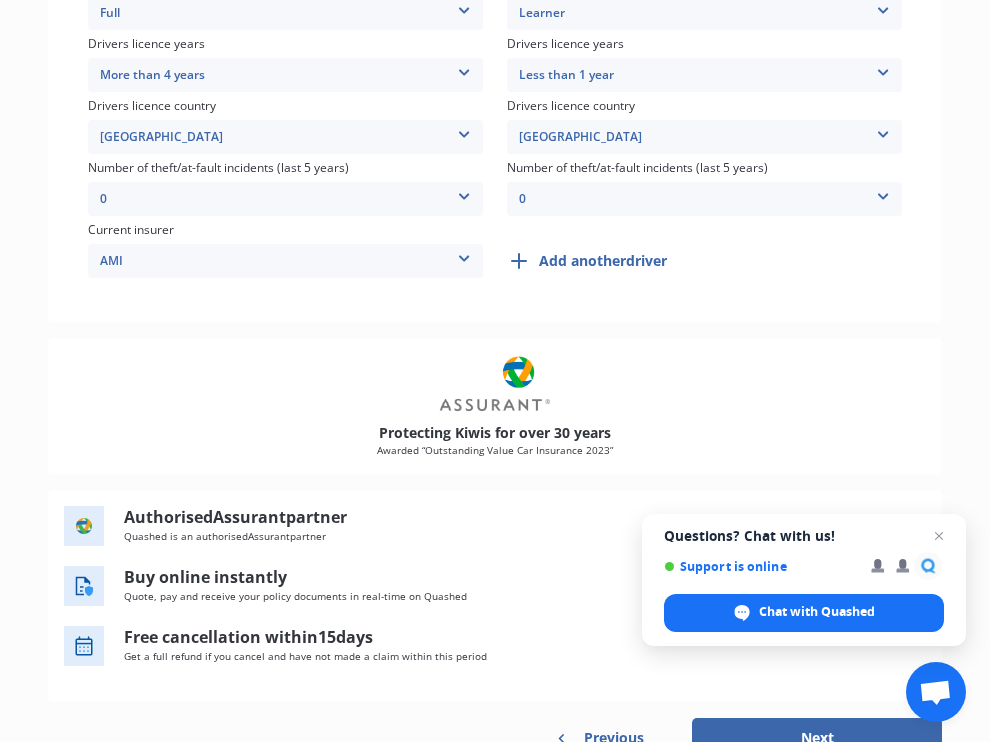 scroll, scrollTop: 817, scrollLeft: 0, axis: vertical 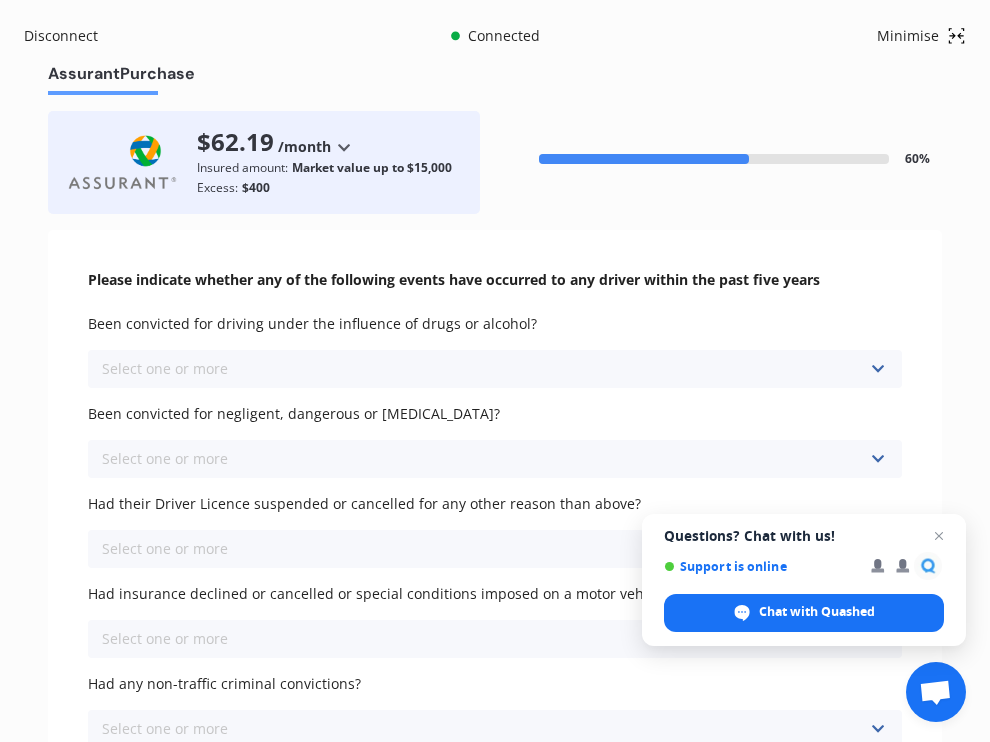 click on "Select one or more Never, or over [DATE] Last year 1 to [DATE] 2 to [DATE] 3 to [DATE]" at bounding box center (495, 369) 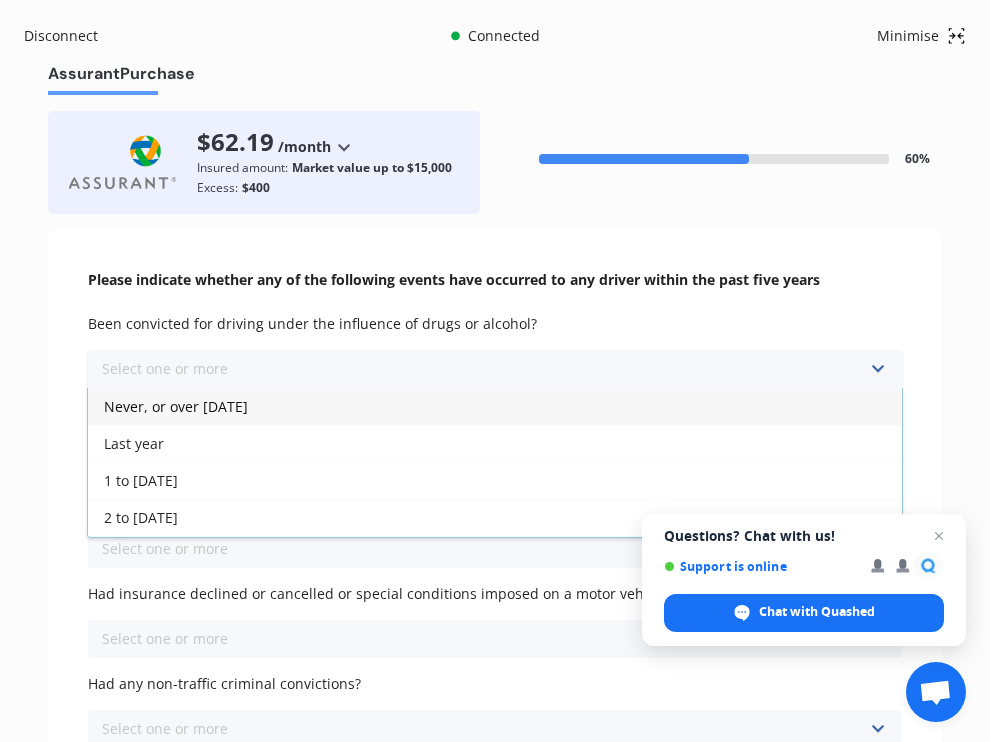 click on "Never, or over [DATE]" at bounding box center (176, 406) 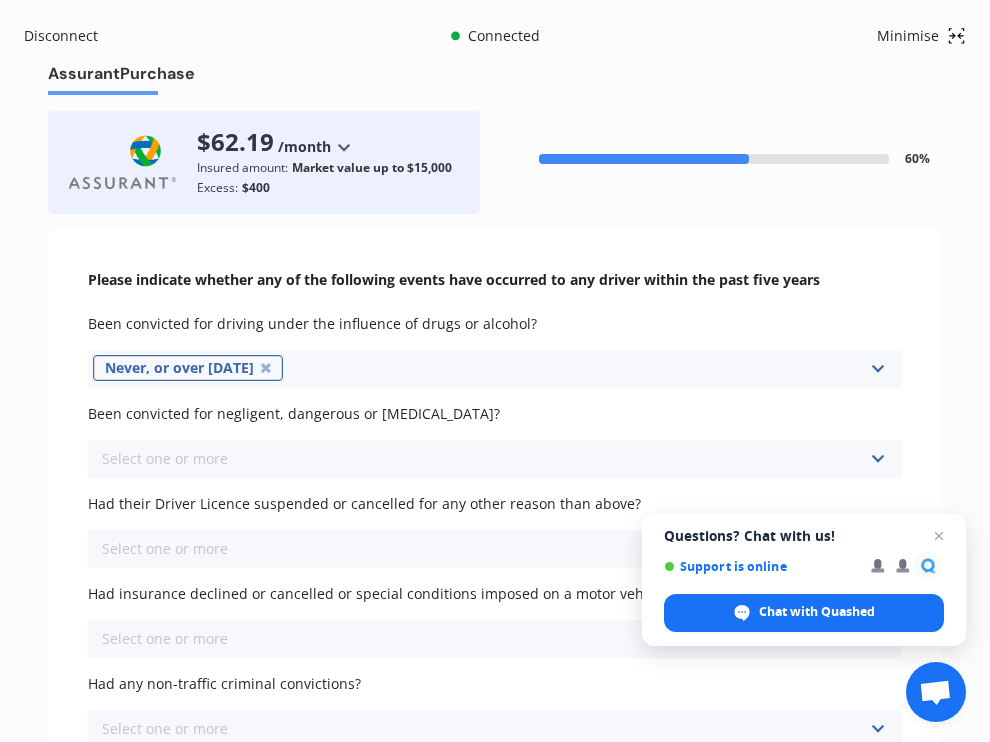 click at bounding box center [877, 459] 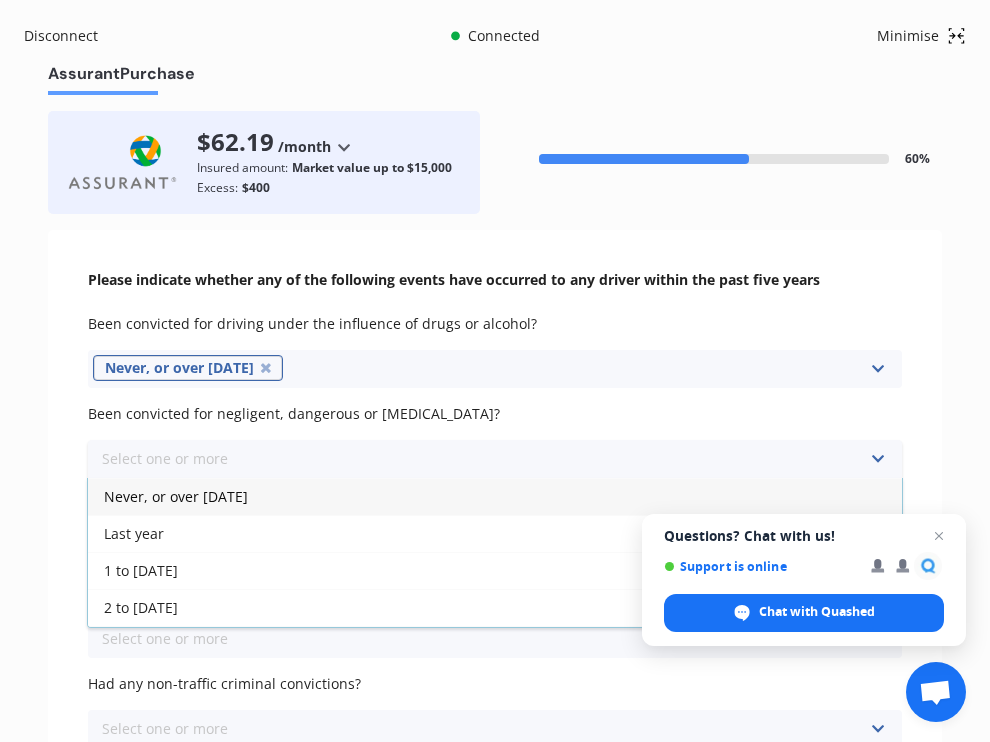 click on "Never, or over [DATE]" at bounding box center (495, 496) 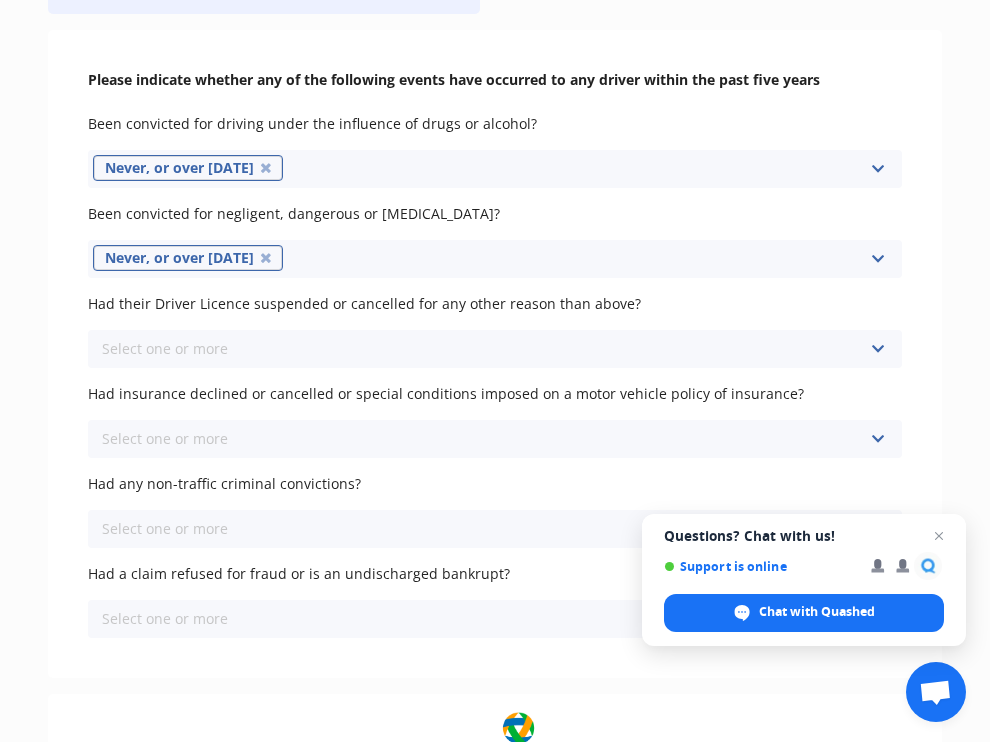 scroll, scrollTop: 202, scrollLeft: 0, axis: vertical 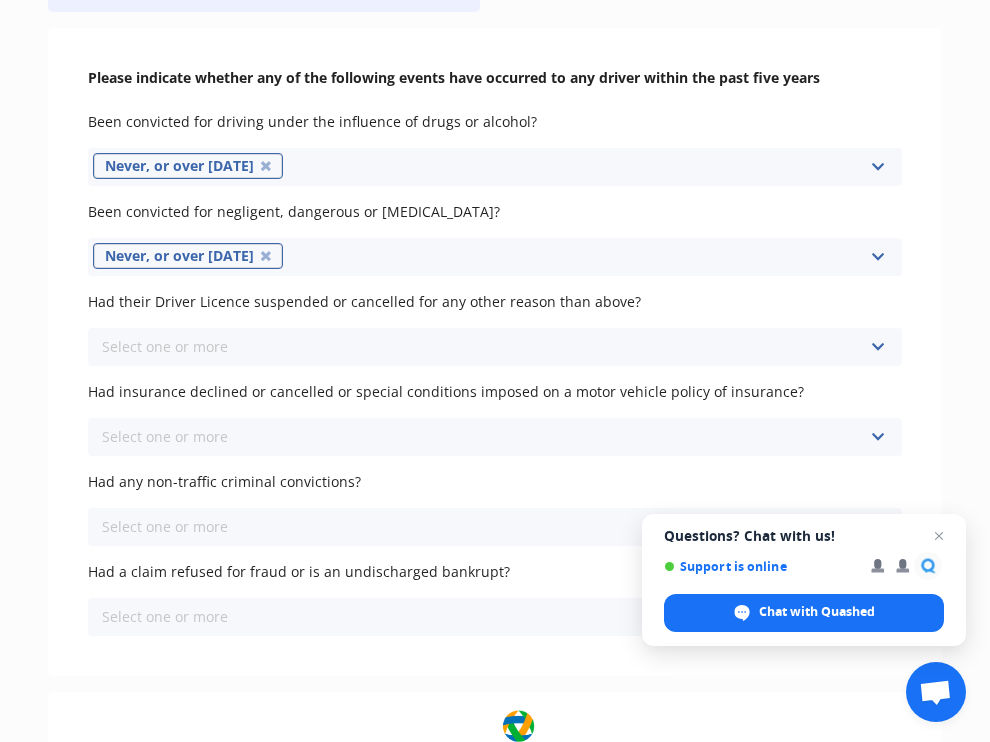 click on "Select one or more Never, or over [DATE] Last year 1 to [DATE] 2 to [DATE] 3 to [DATE]" at bounding box center (495, 347) 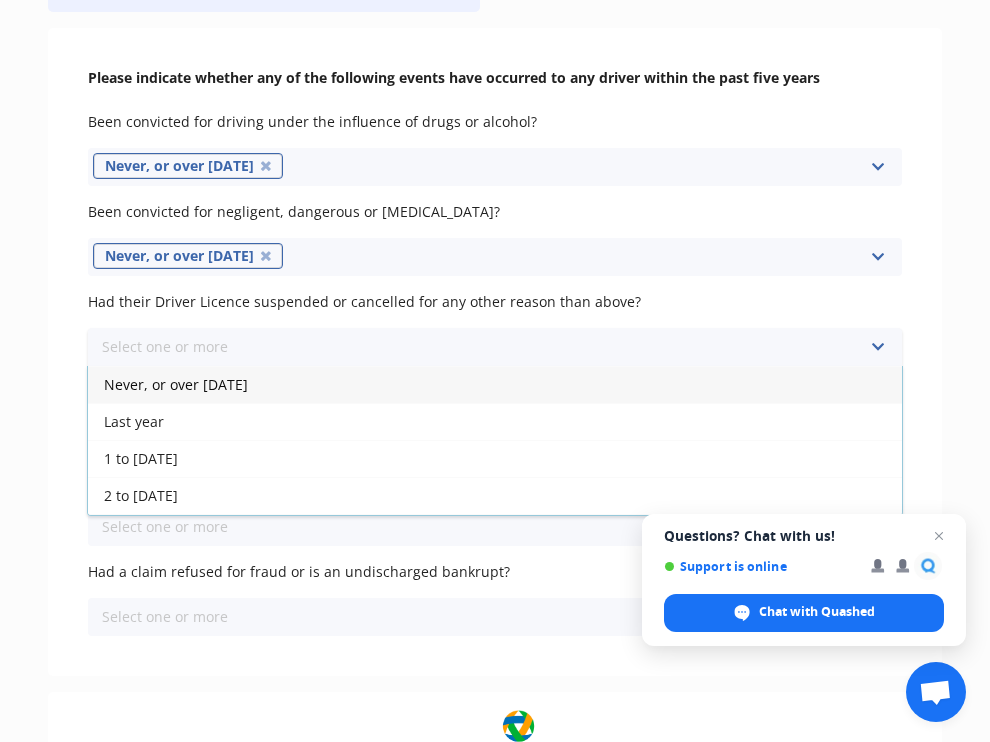 click on "Never, or over [DATE]" at bounding box center [176, 384] 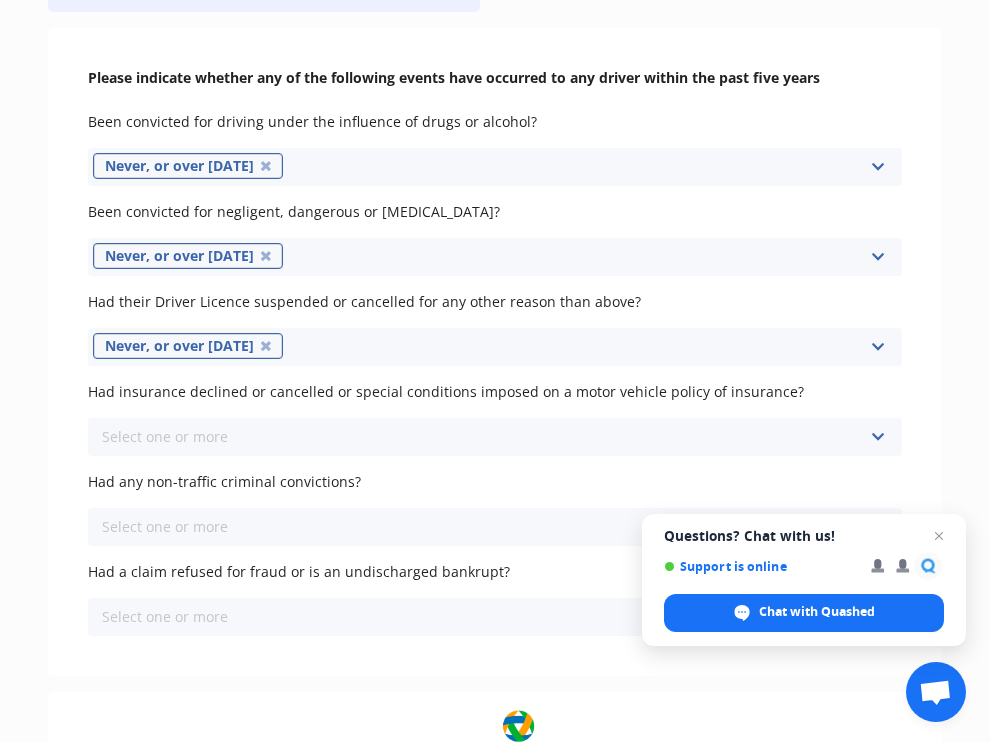 click at bounding box center (877, 437) 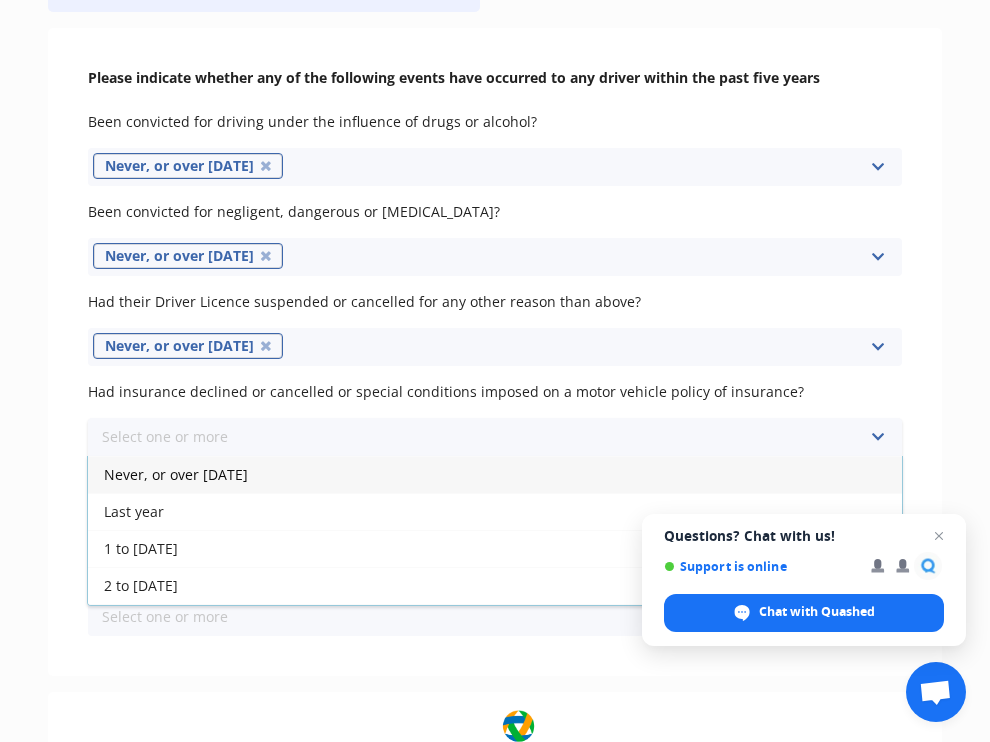 click on "Never, or over [DATE]" at bounding box center (495, 474) 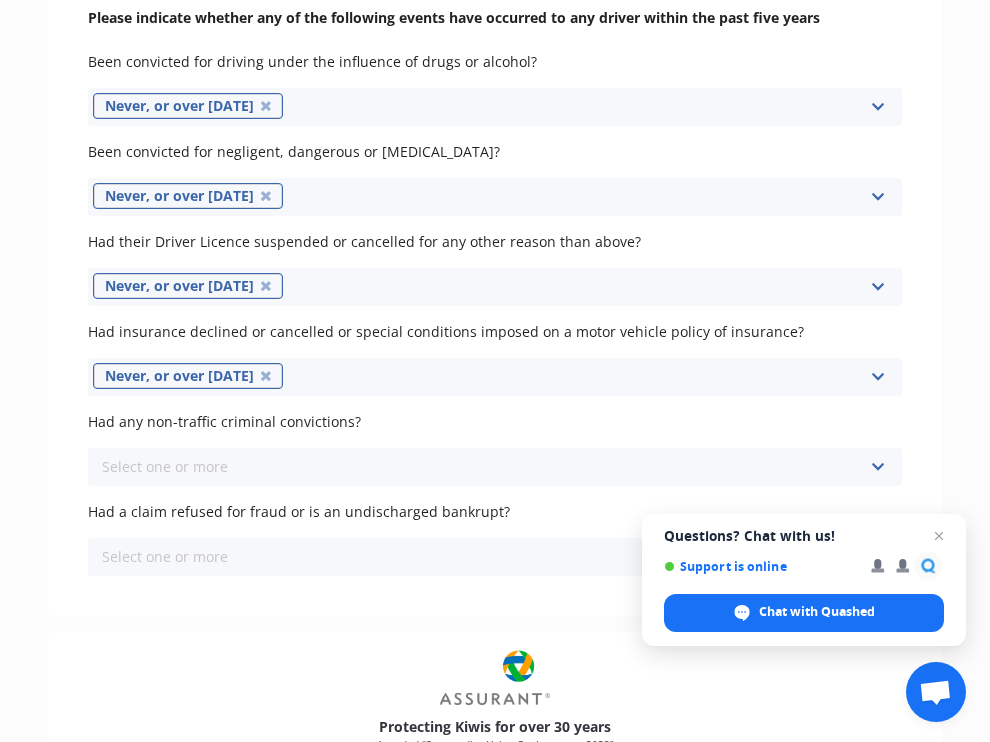 scroll, scrollTop: 263, scrollLeft: 0, axis: vertical 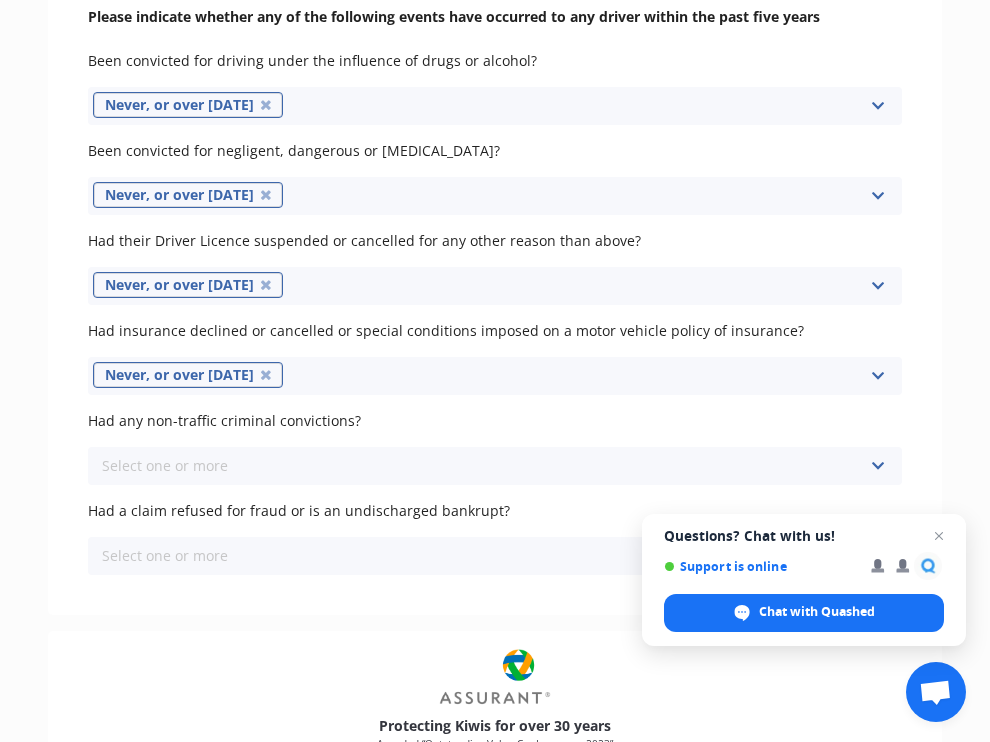 click at bounding box center [877, 466] 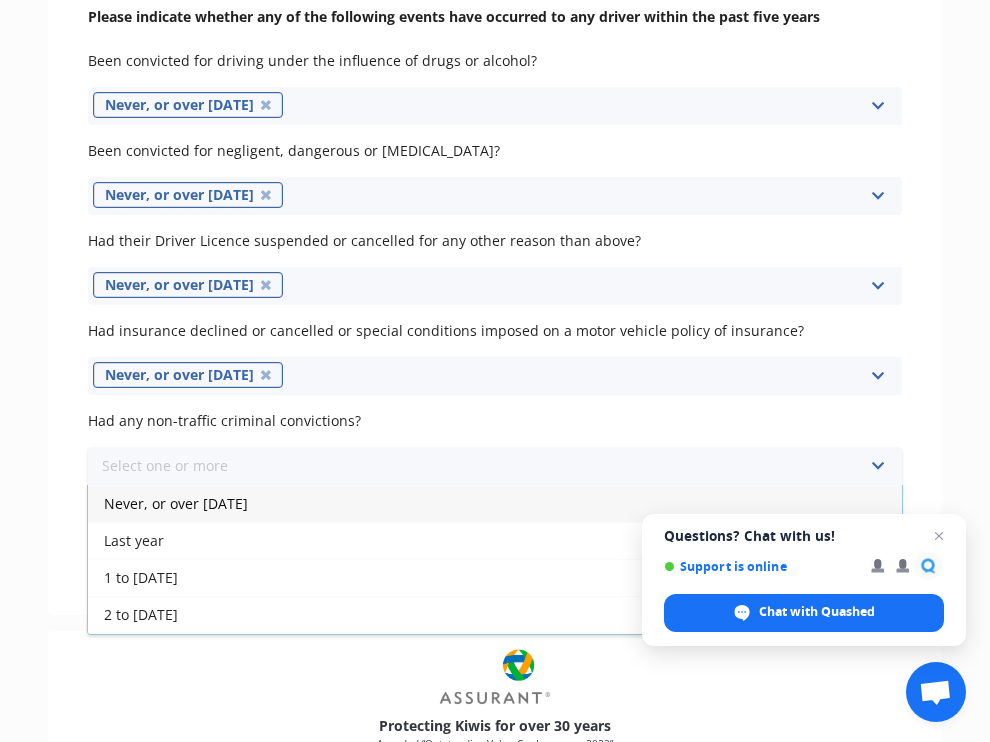 click on "Never, or over [DATE]" at bounding box center [495, 503] 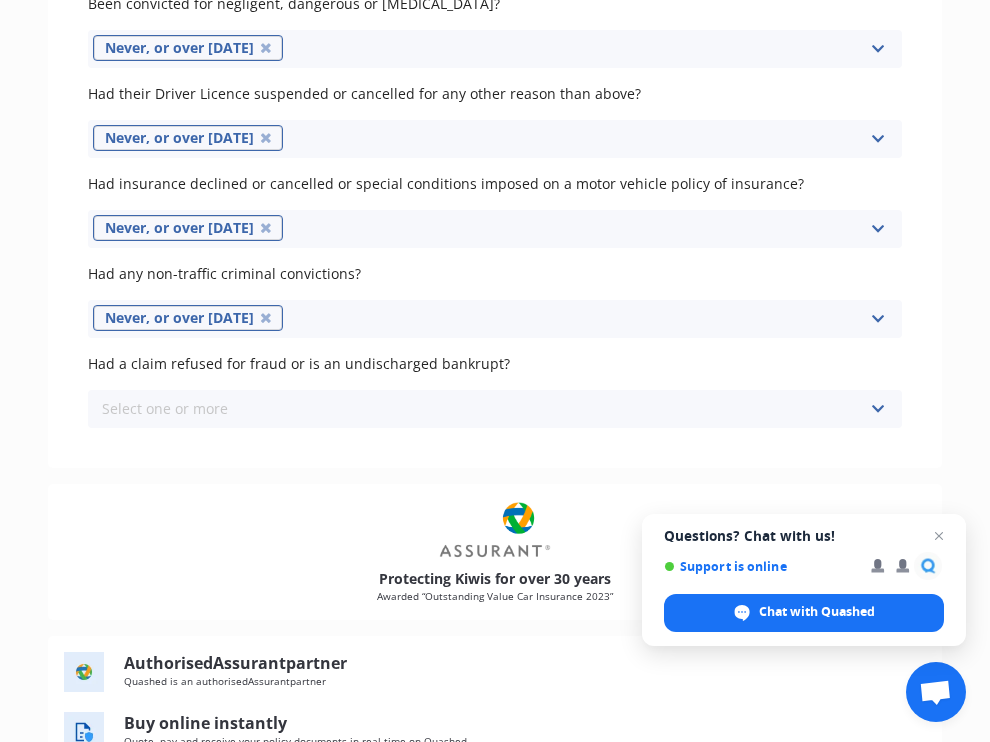 scroll, scrollTop: 412, scrollLeft: 0, axis: vertical 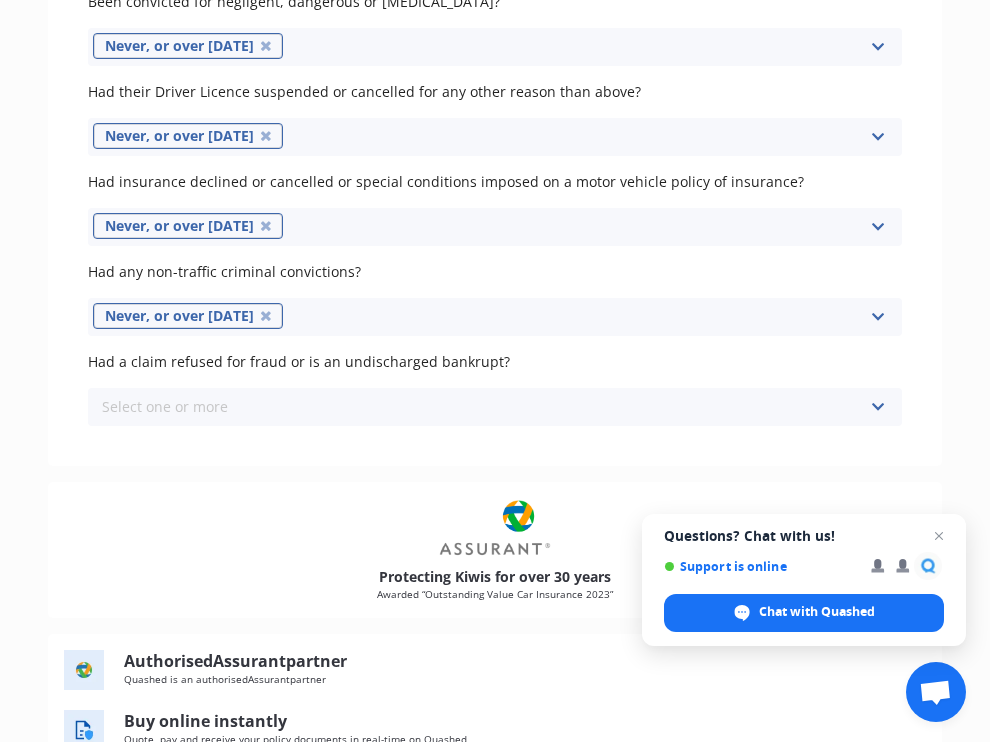 click at bounding box center (877, 407) 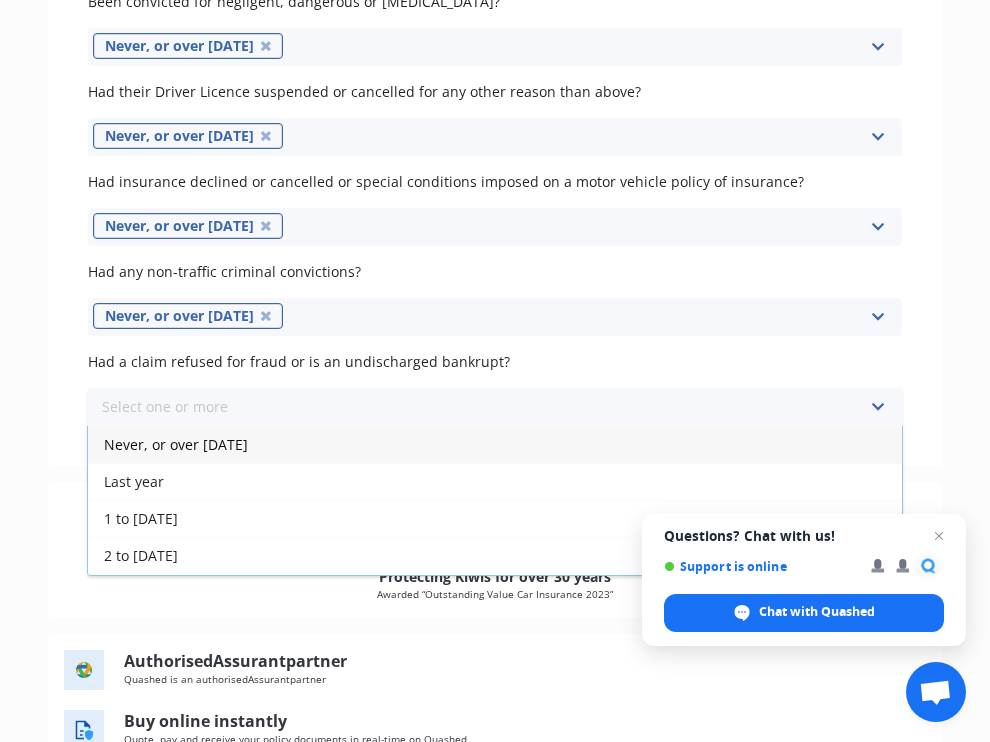 click on "Never, or over [DATE]" at bounding box center [495, 444] 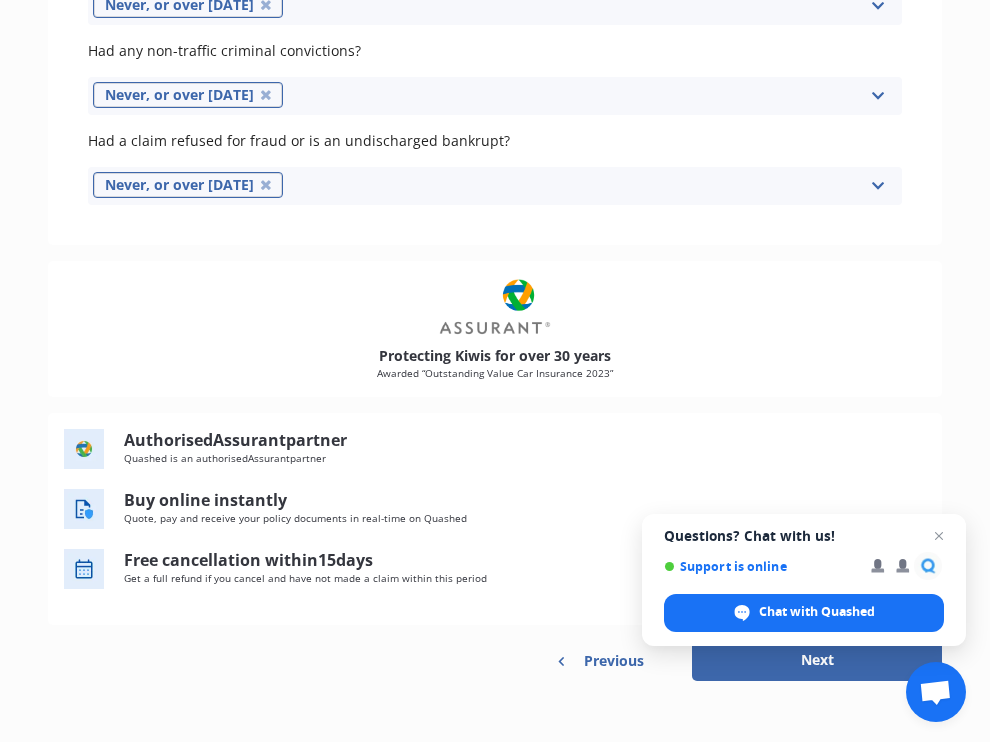 scroll, scrollTop: 632, scrollLeft: 0, axis: vertical 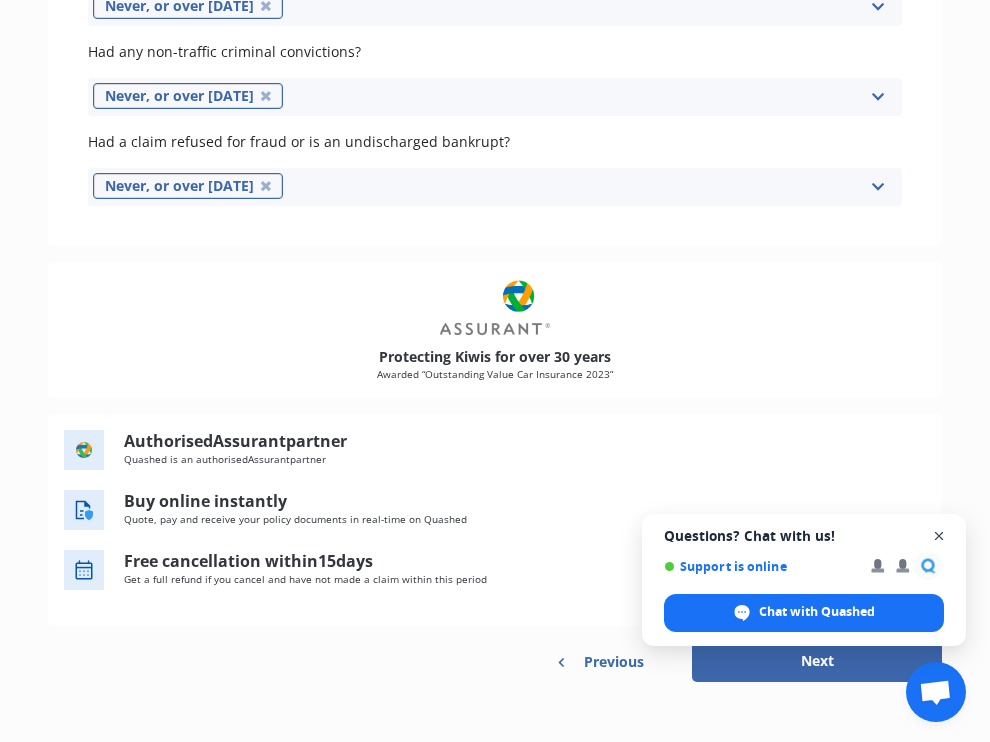 click at bounding box center [939, 536] 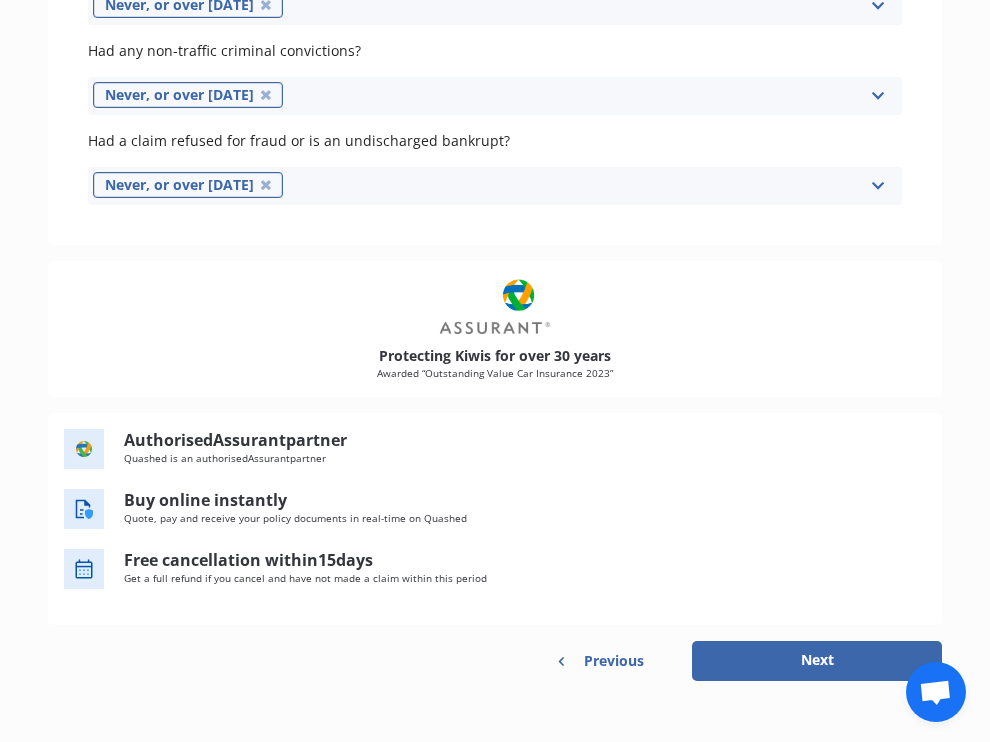 scroll, scrollTop: 632, scrollLeft: 0, axis: vertical 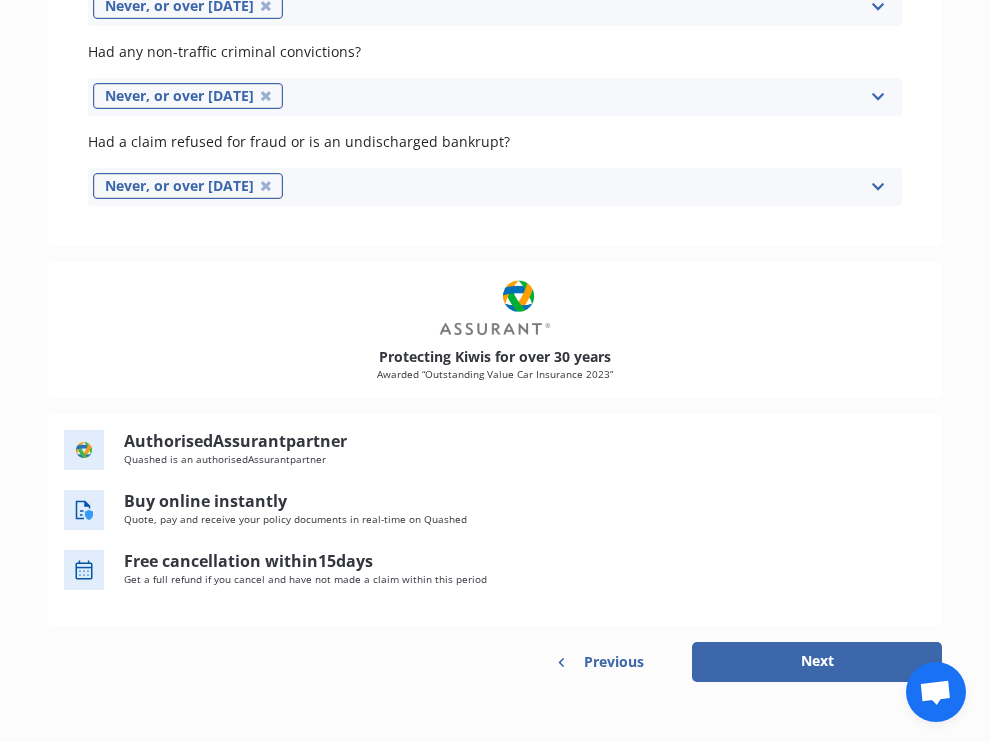 click on "Next" at bounding box center [817, 662] 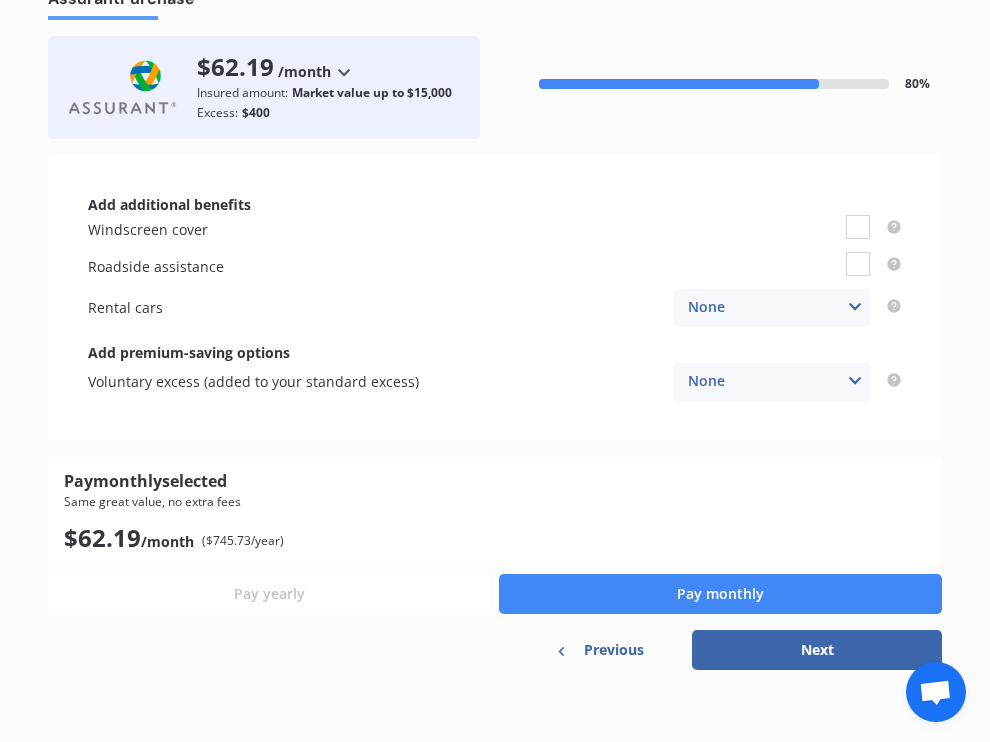 scroll, scrollTop: 0, scrollLeft: 0, axis: both 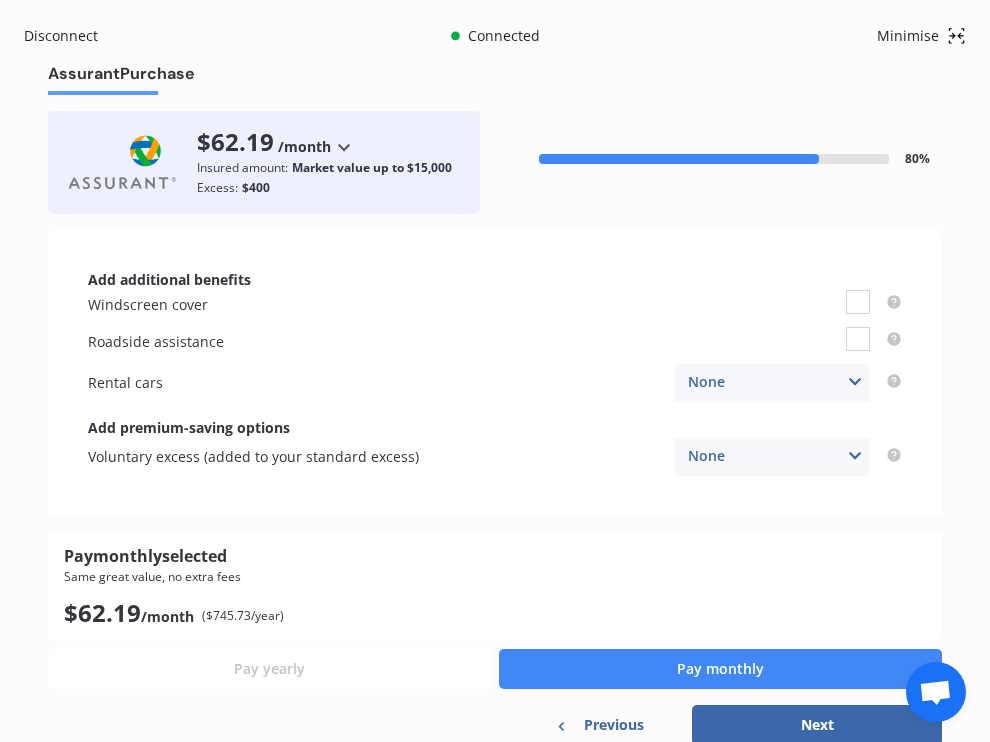 click at bounding box center (855, 382) 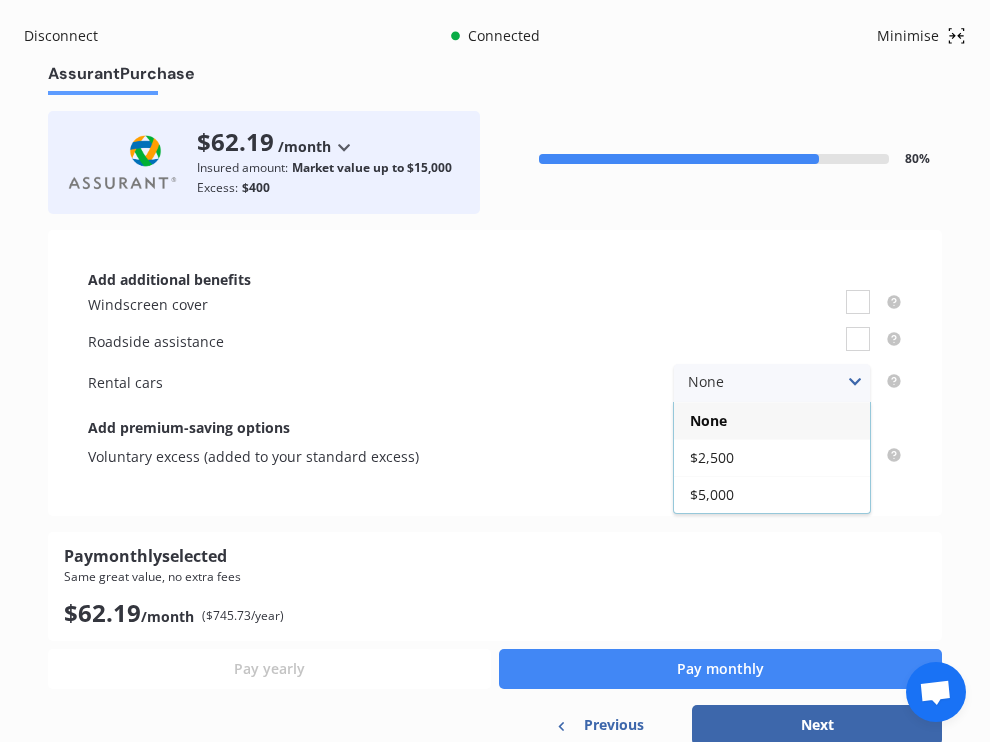 click on "None None $2,500 $5,000" at bounding box center (772, 383) 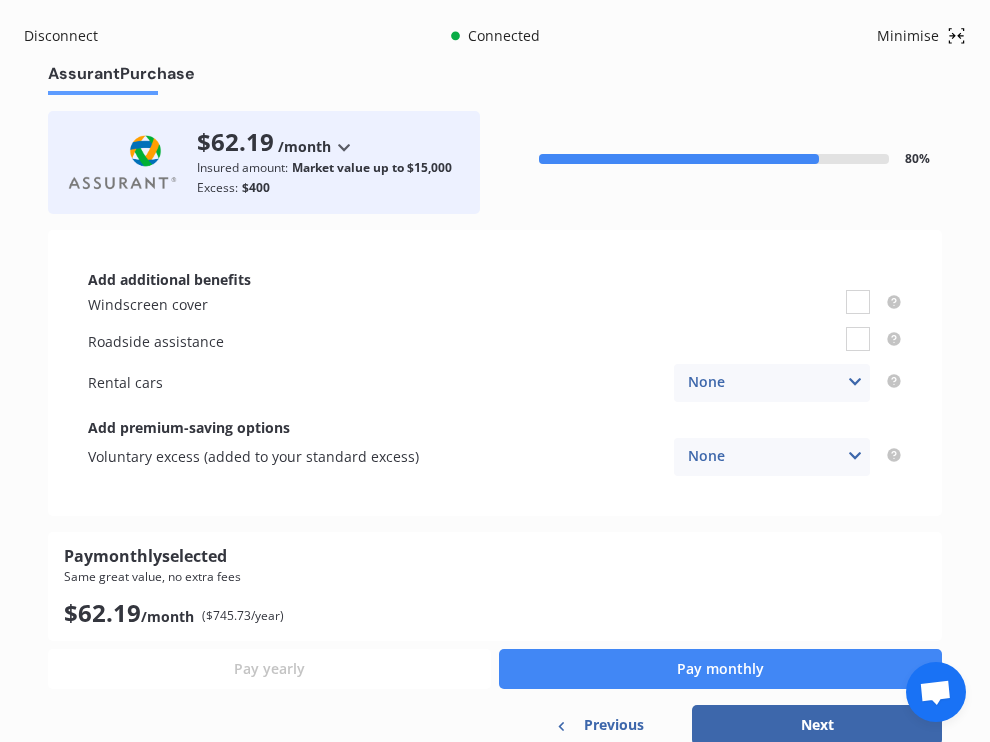 click on "None None $500 $1,000" at bounding box center [772, 457] 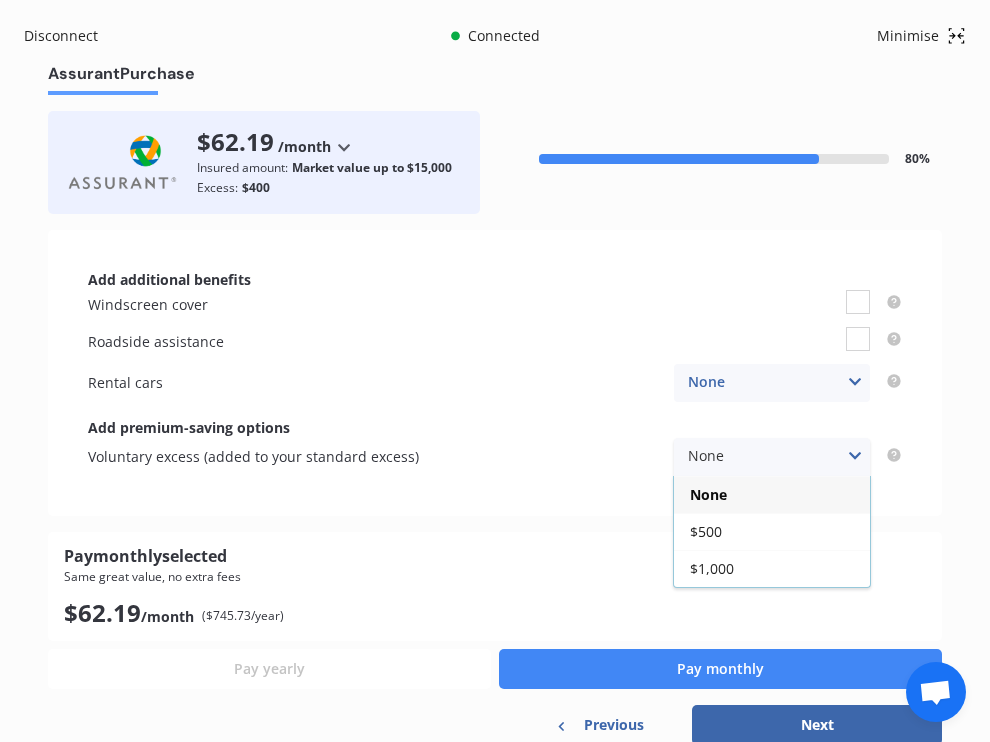 click on "None None $500 $1,000" at bounding box center [772, 457] 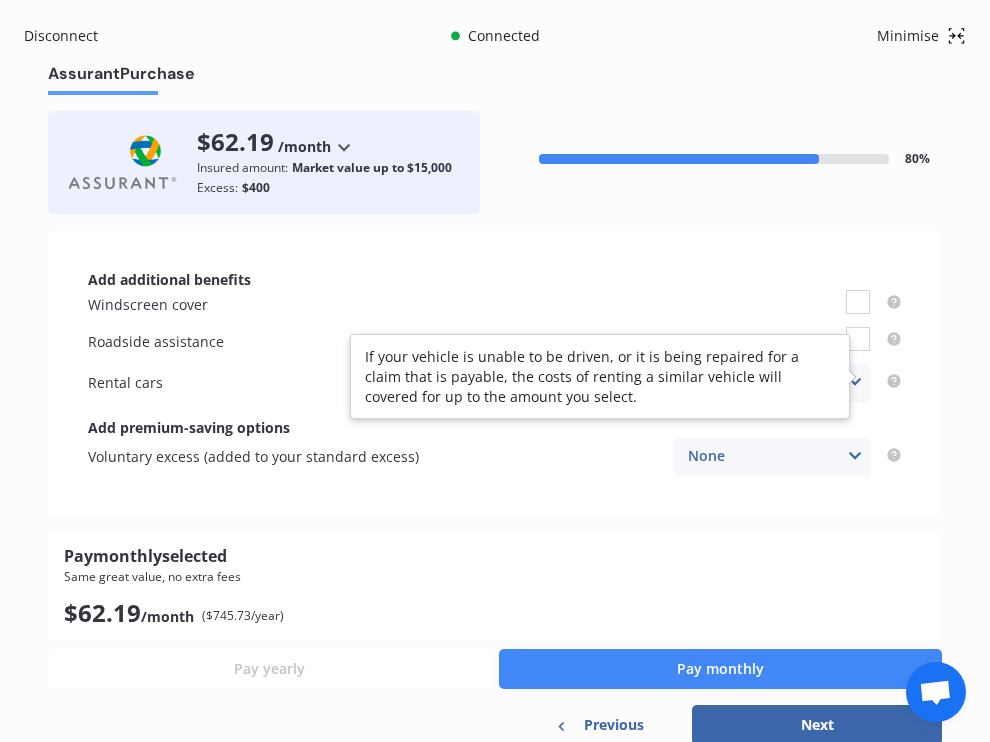 click on "If your vehicle is unable to be driven, or it is being repaired for a claim that is payable, the costs of renting a similar vehicle will covered for up to the amount you select." at bounding box center [600, 376] 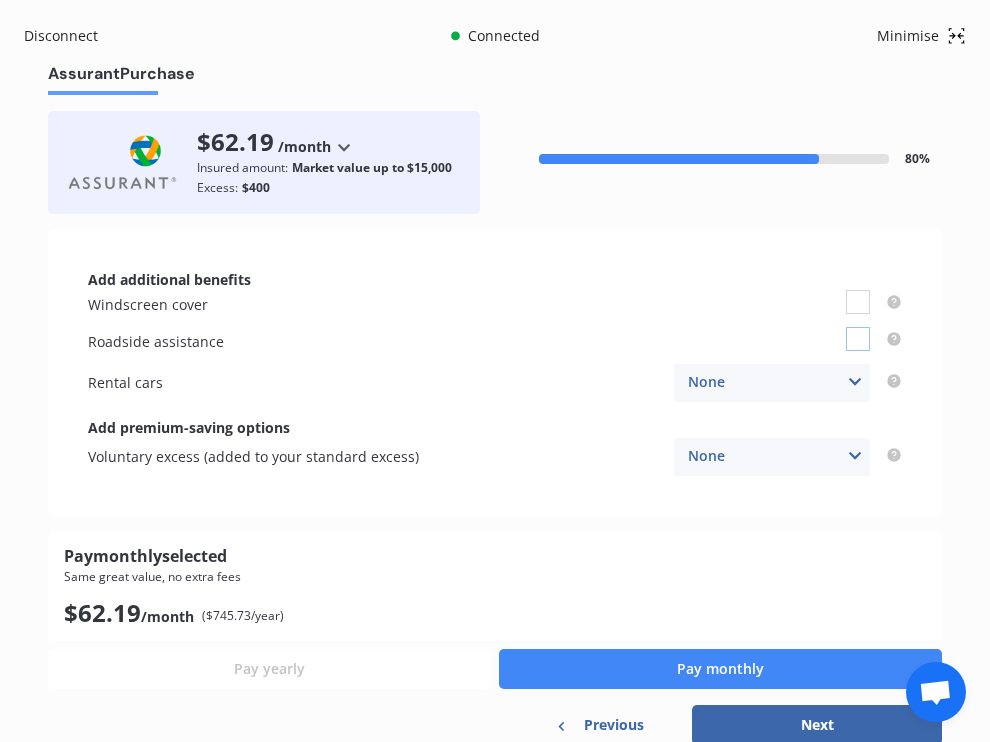 click at bounding box center [858, 327] 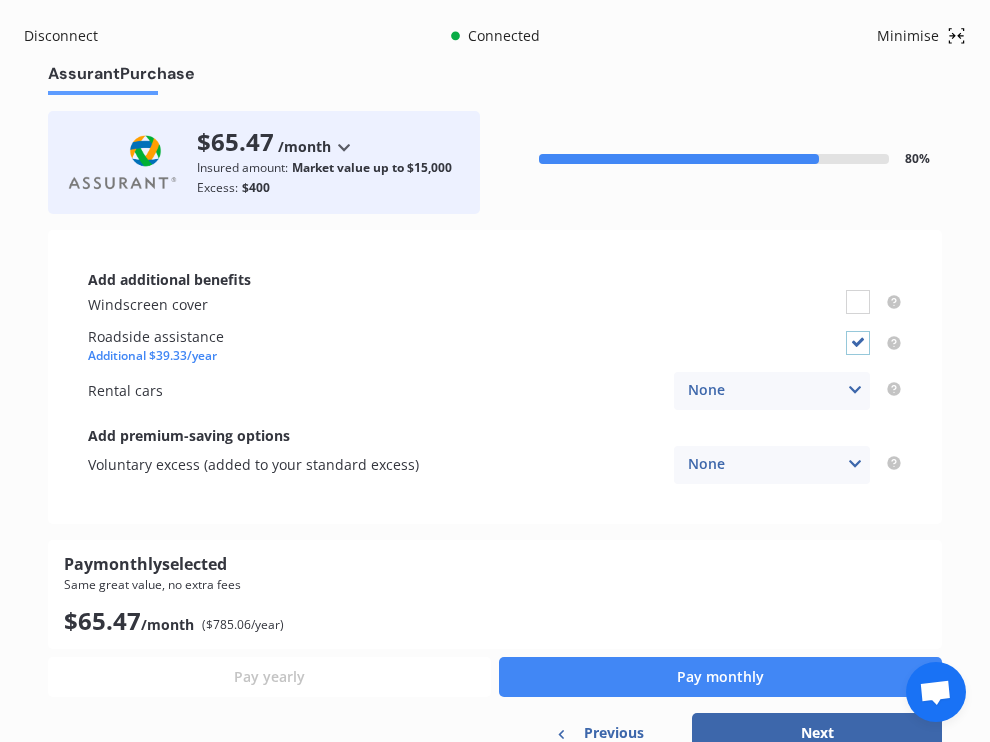 click at bounding box center (858, 331) 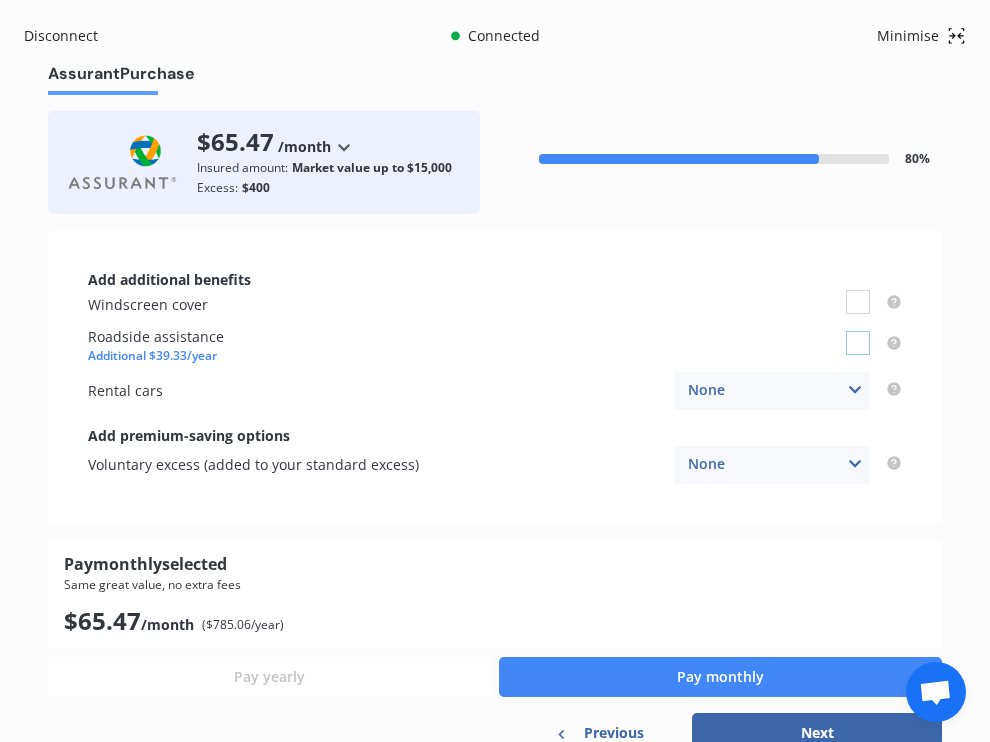 checkbox on "false" 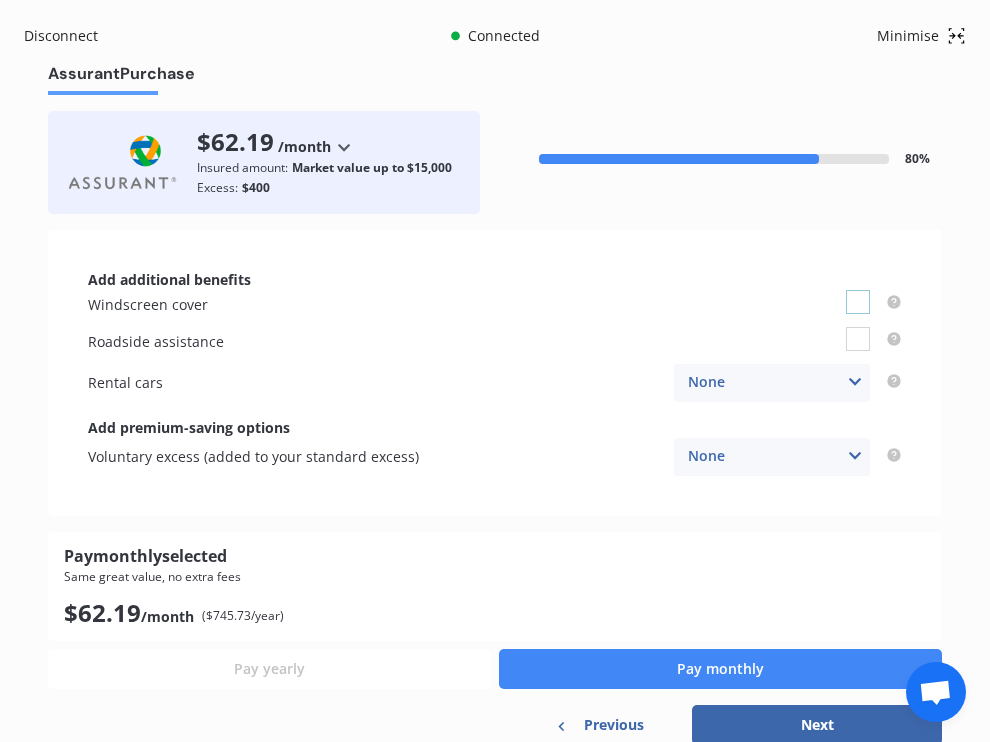 click at bounding box center [858, 290] 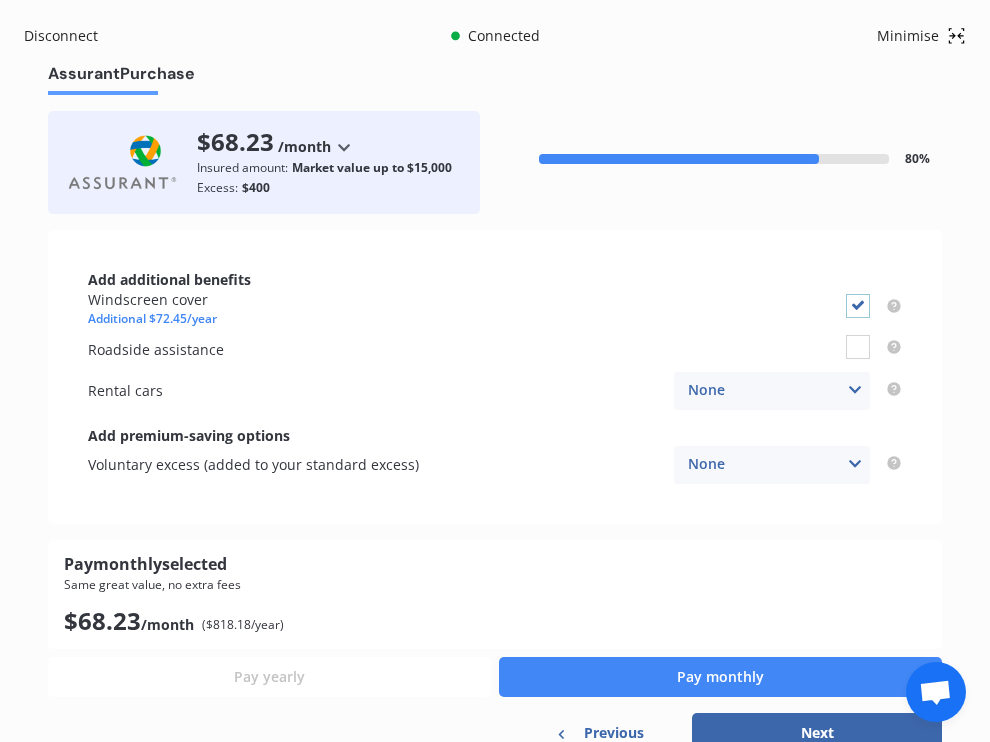 click at bounding box center [858, 294] 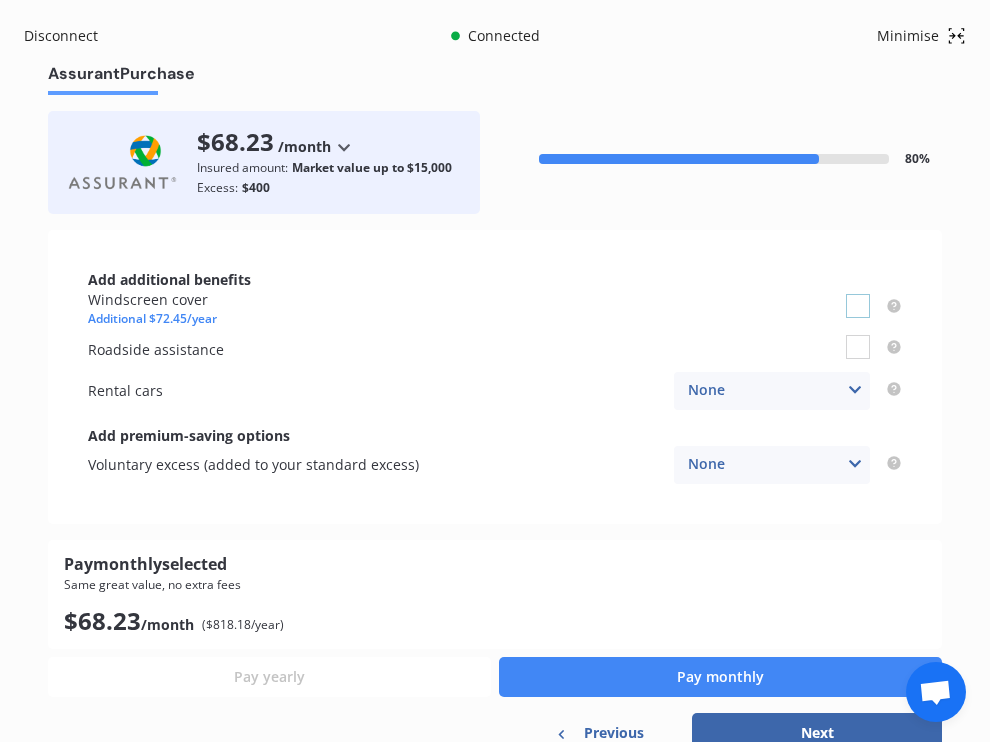 checkbox on "false" 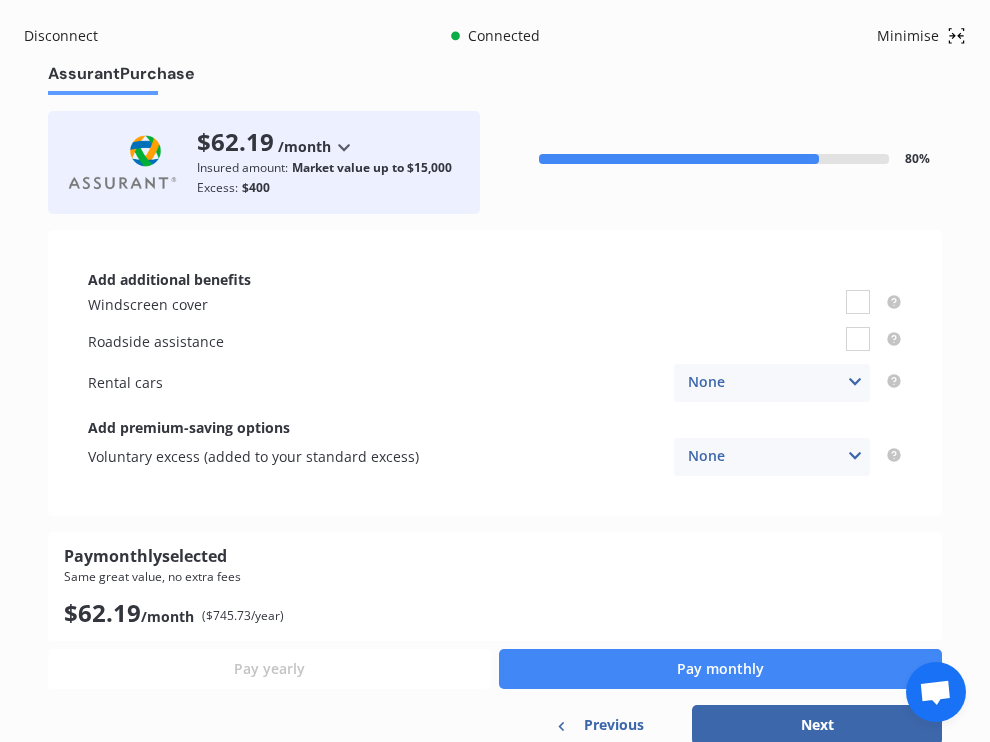 click on "None None $2,500 $5,000" at bounding box center (772, 383) 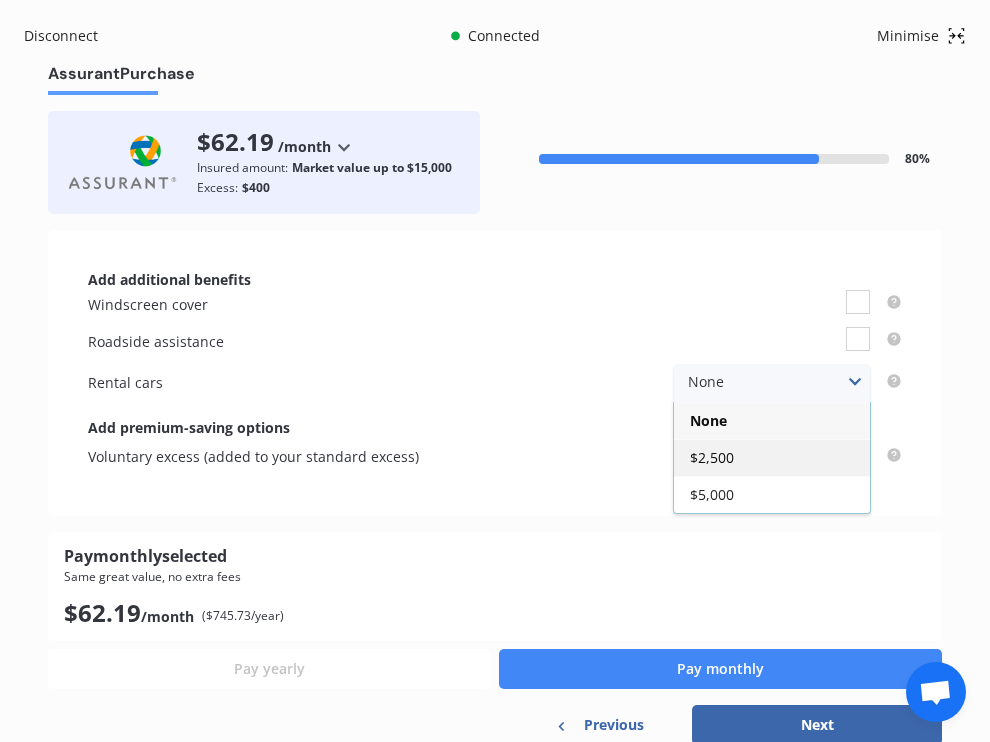 click on "$2,500" at bounding box center [772, 457] 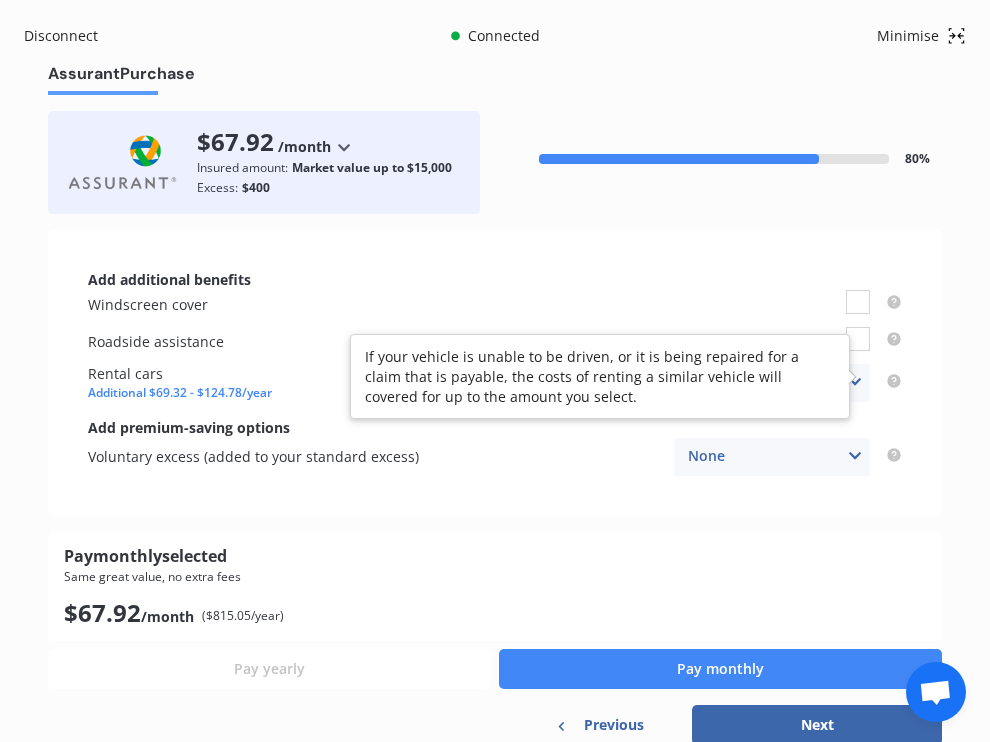click 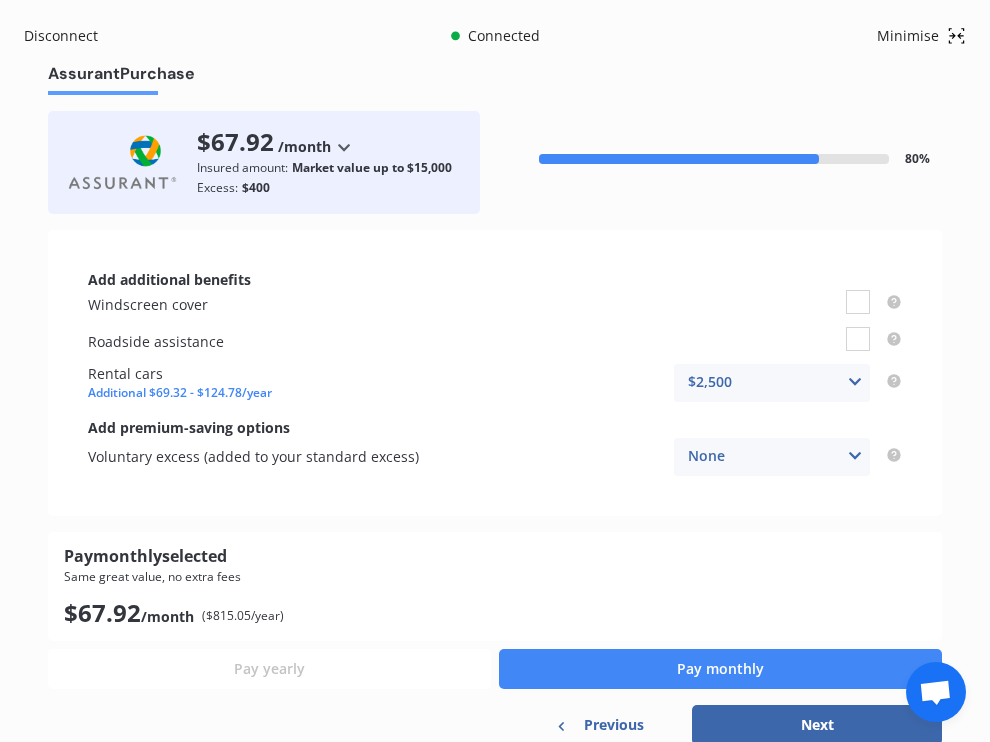 click at bounding box center (855, 382) 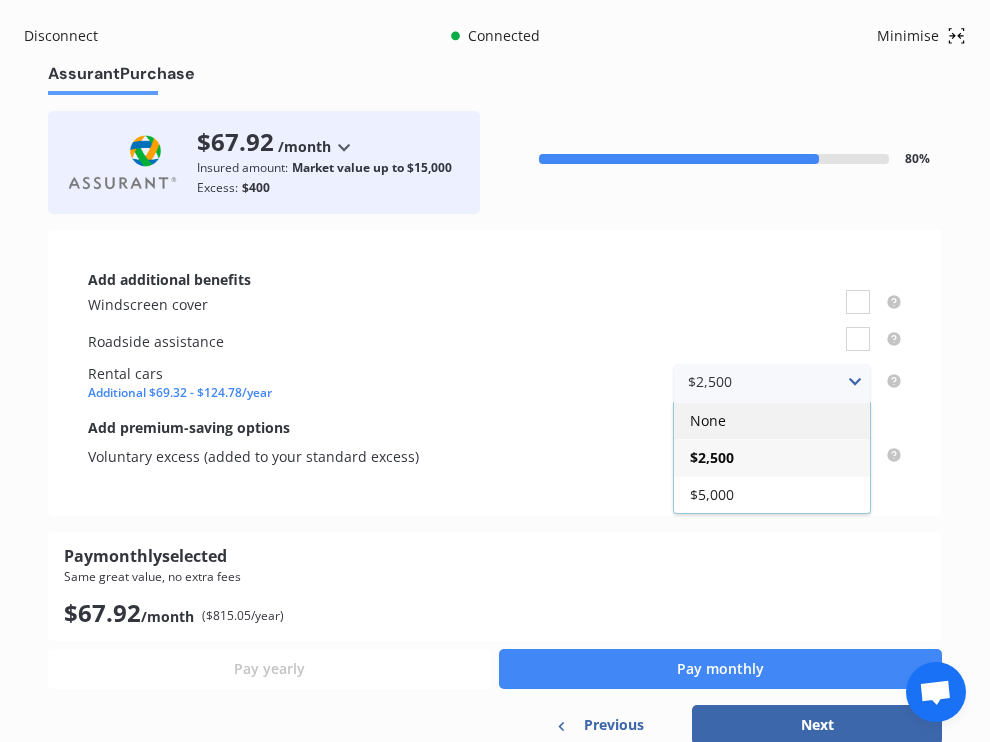 click on "None" at bounding box center [772, 420] 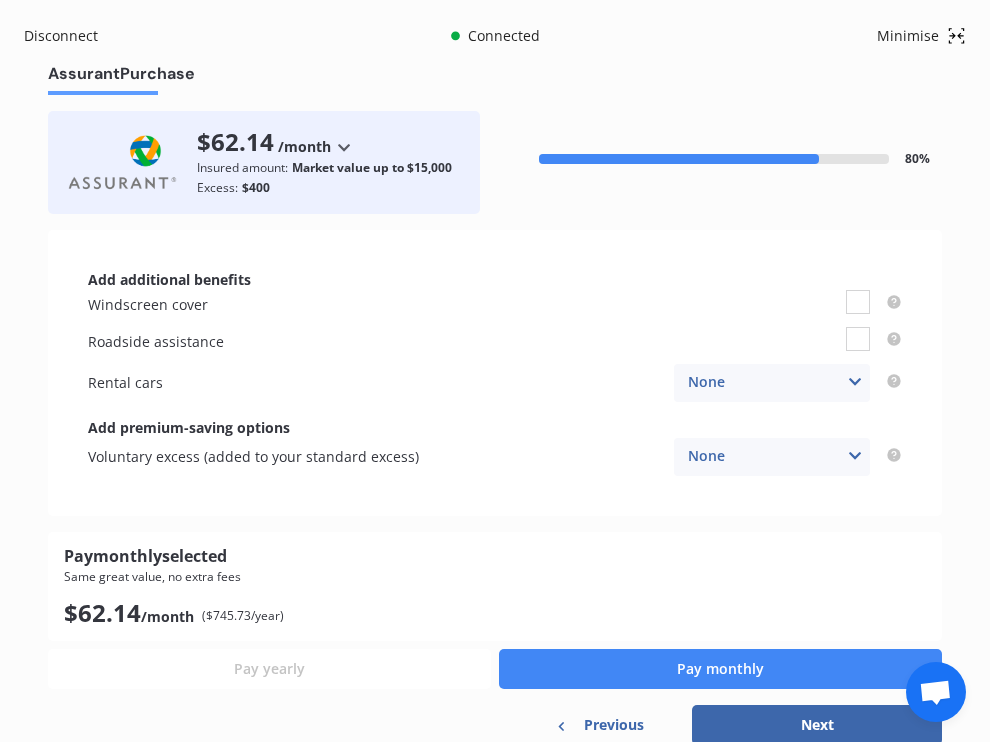 click at bounding box center [855, 456] 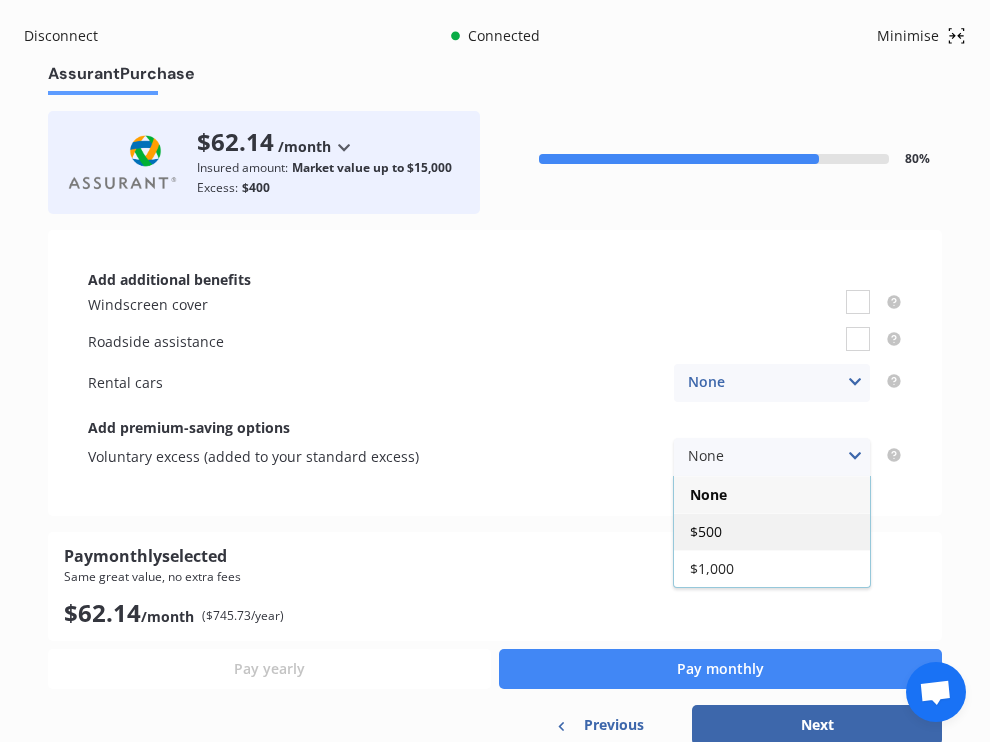 click on "$500" at bounding box center (772, 531) 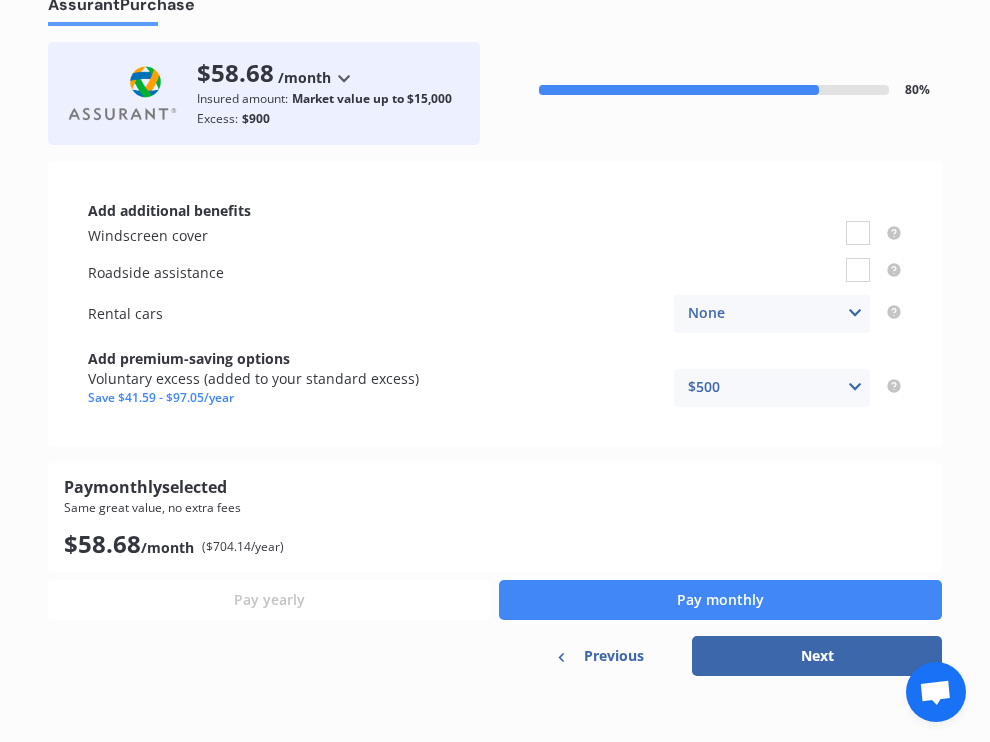 scroll, scrollTop: 68, scrollLeft: 0, axis: vertical 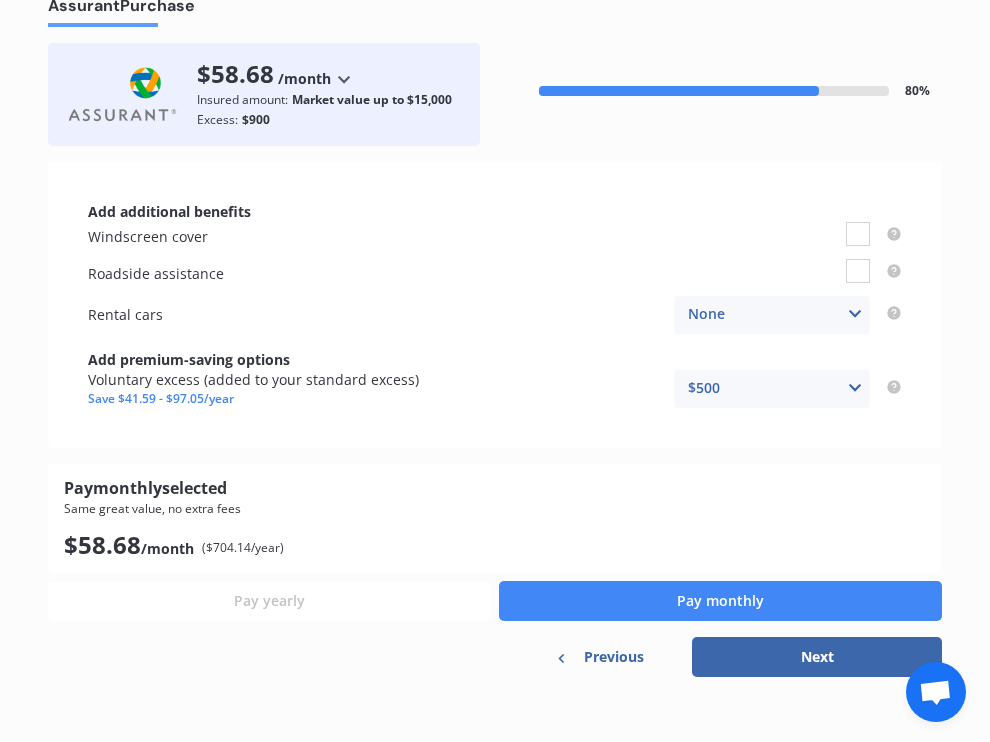 click at bounding box center (855, 388) 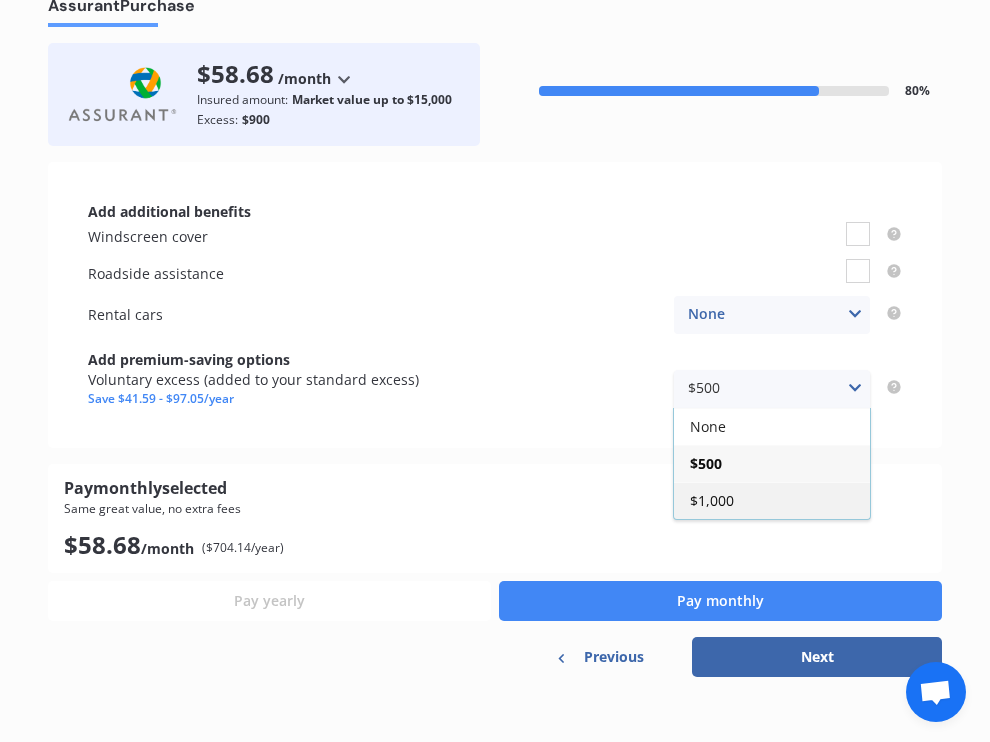 click on "$1,000" at bounding box center [772, 500] 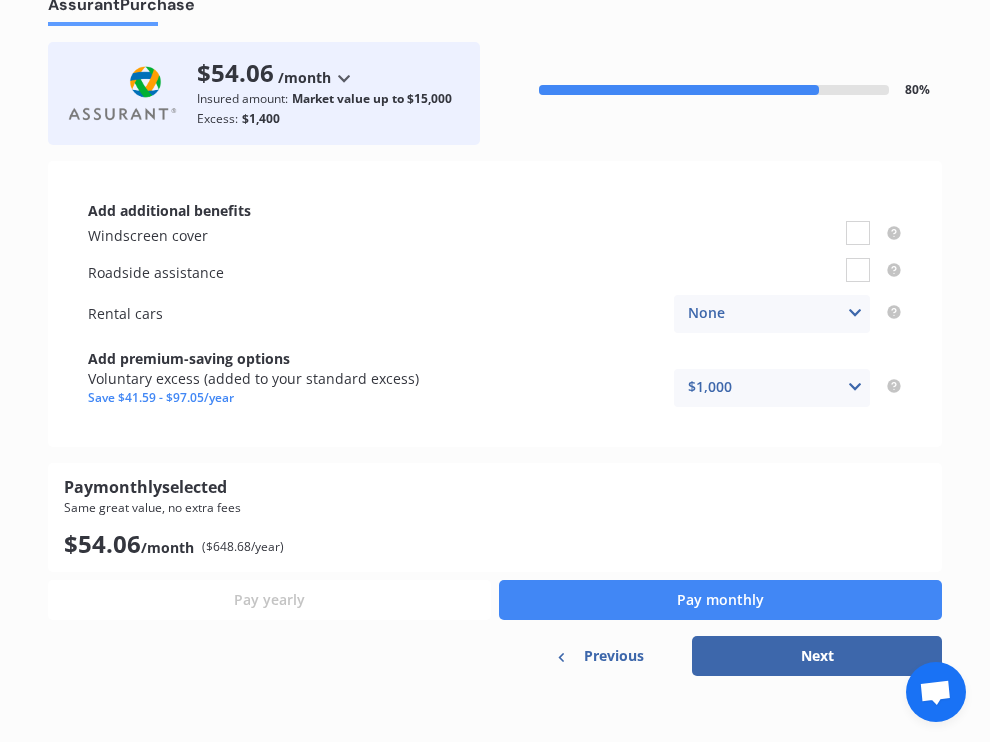 scroll, scrollTop: 68, scrollLeft: 0, axis: vertical 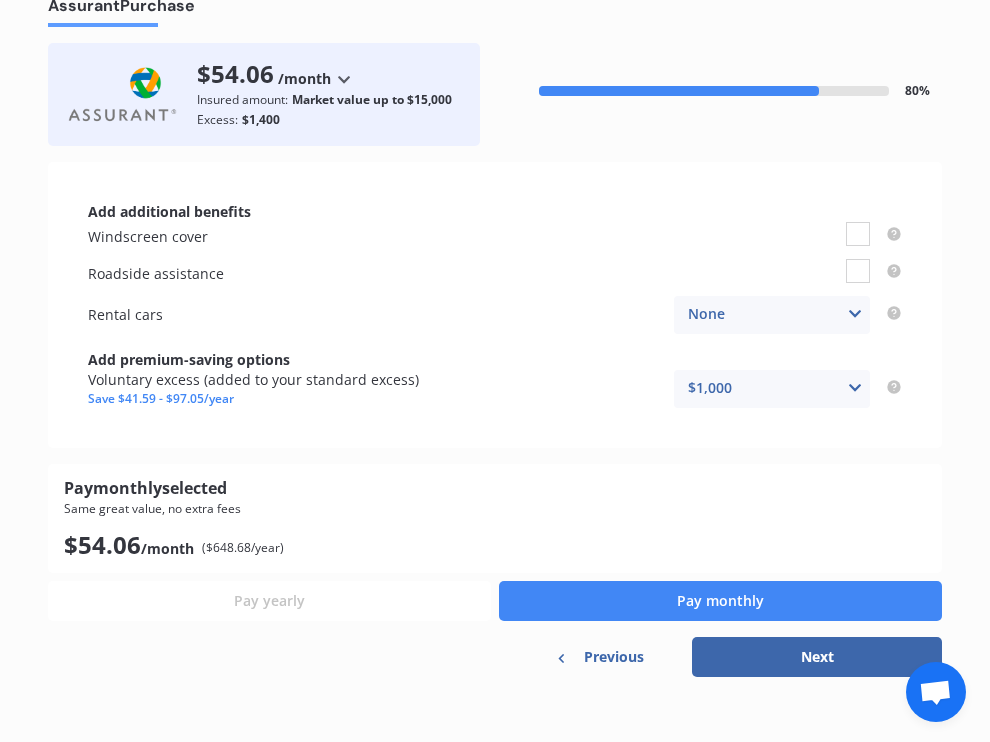 click at bounding box center [855, 388] 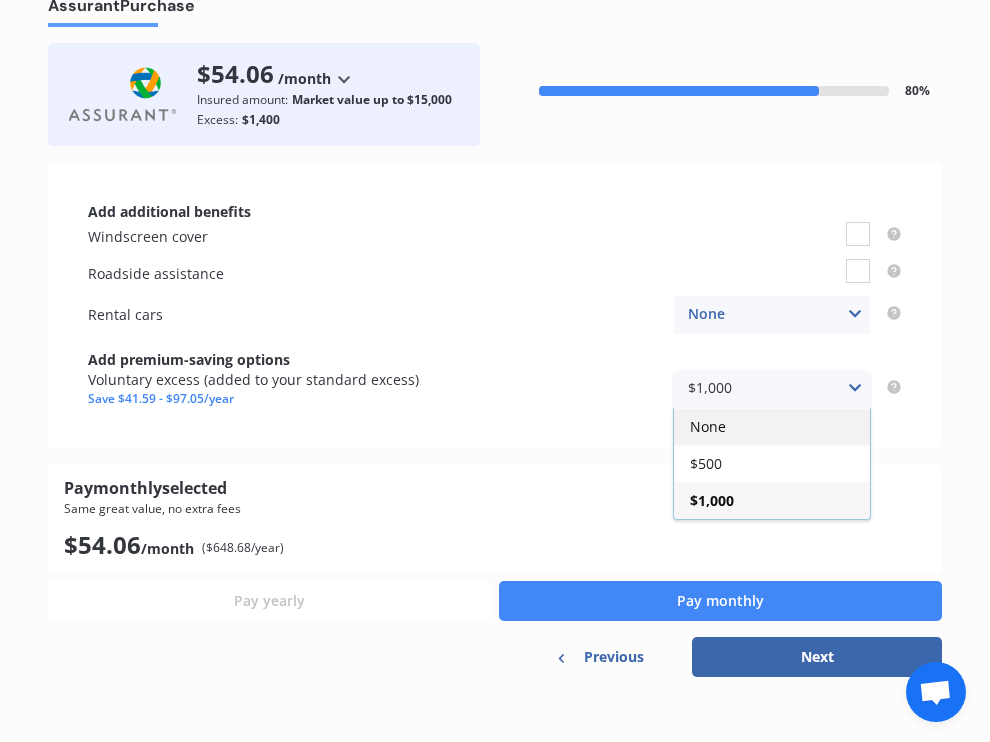 click on "None" at bounding box center [772, 426] 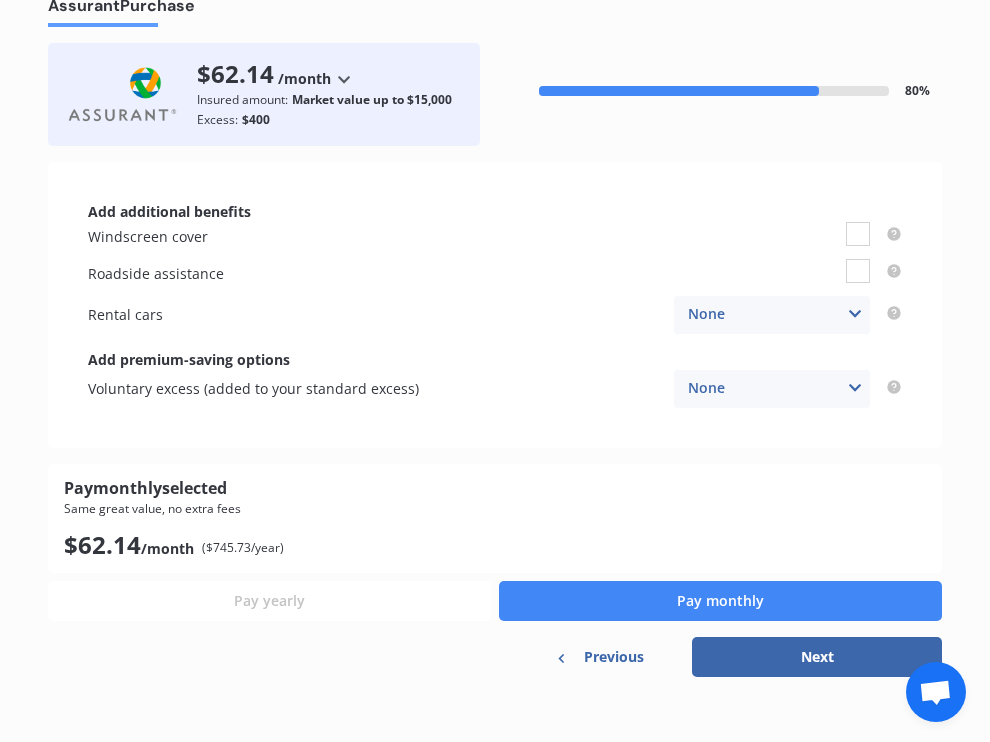 click at bounding box center (855, 314) 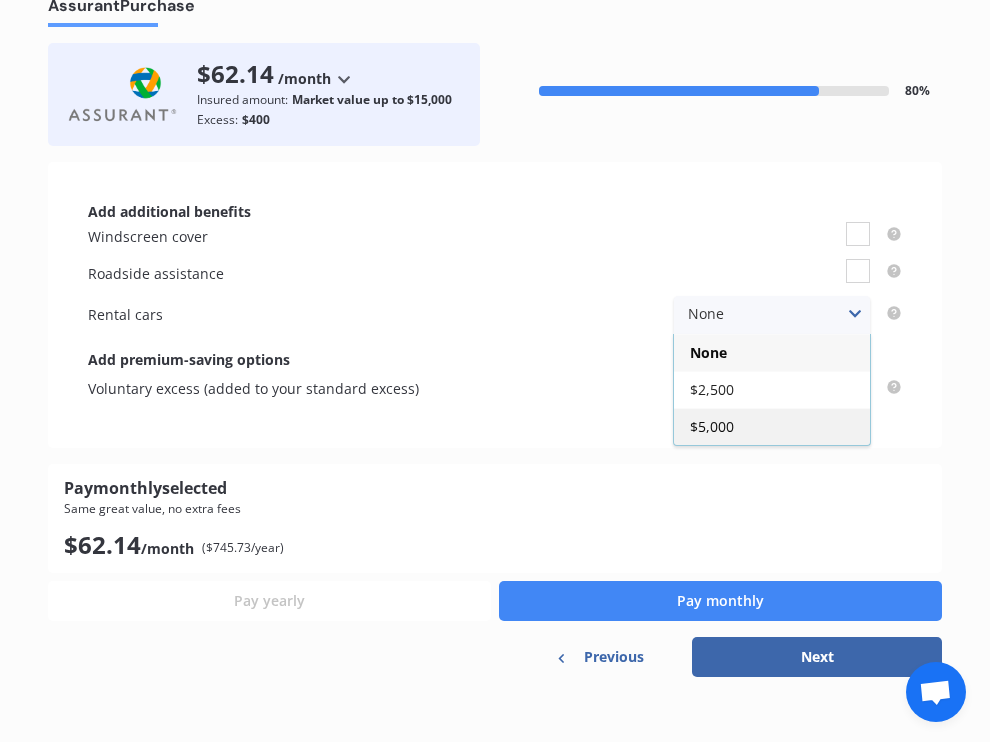 click on "$5,000" at bounding box center (772, 426) 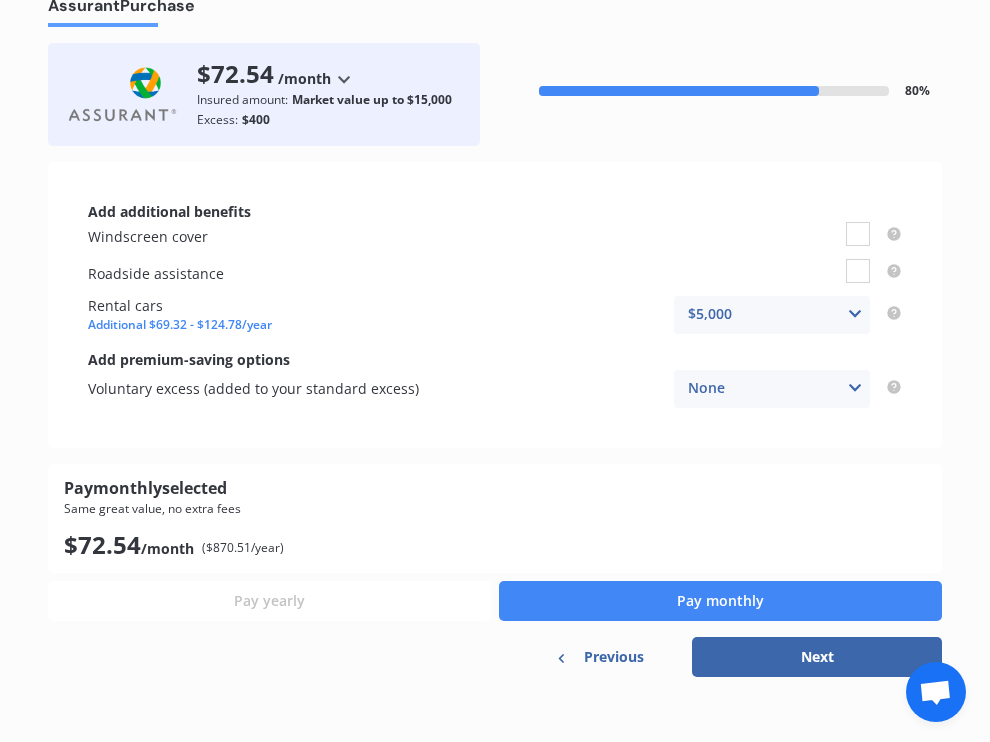 click at bounding box center (855, 314) 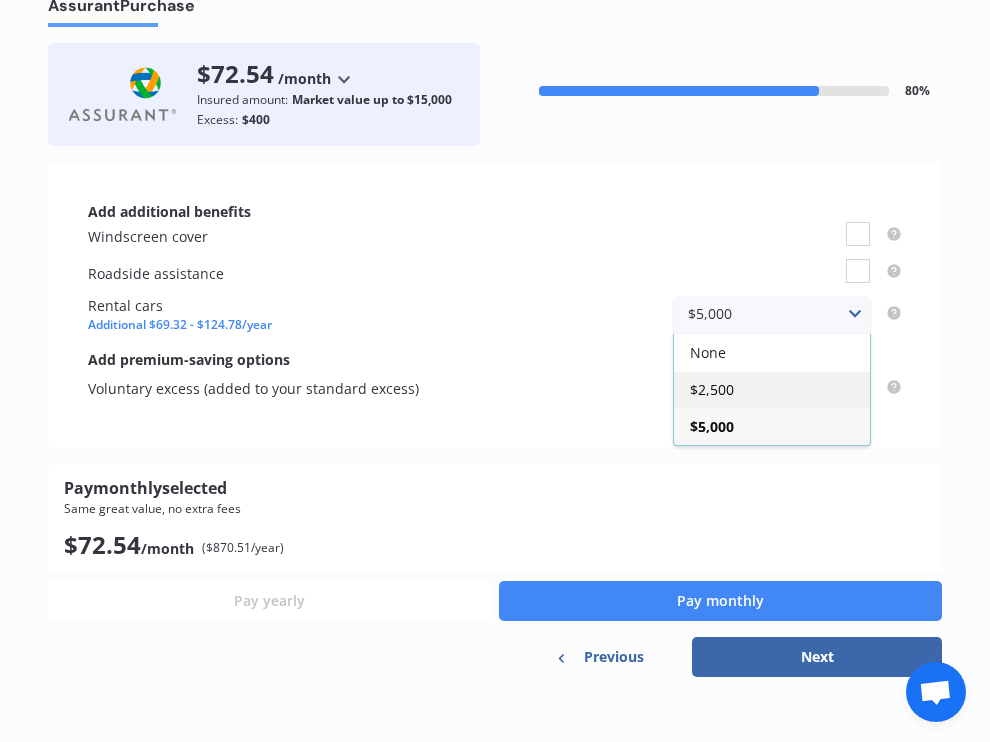 click on "$2,500" at bounding box center (772, 389) 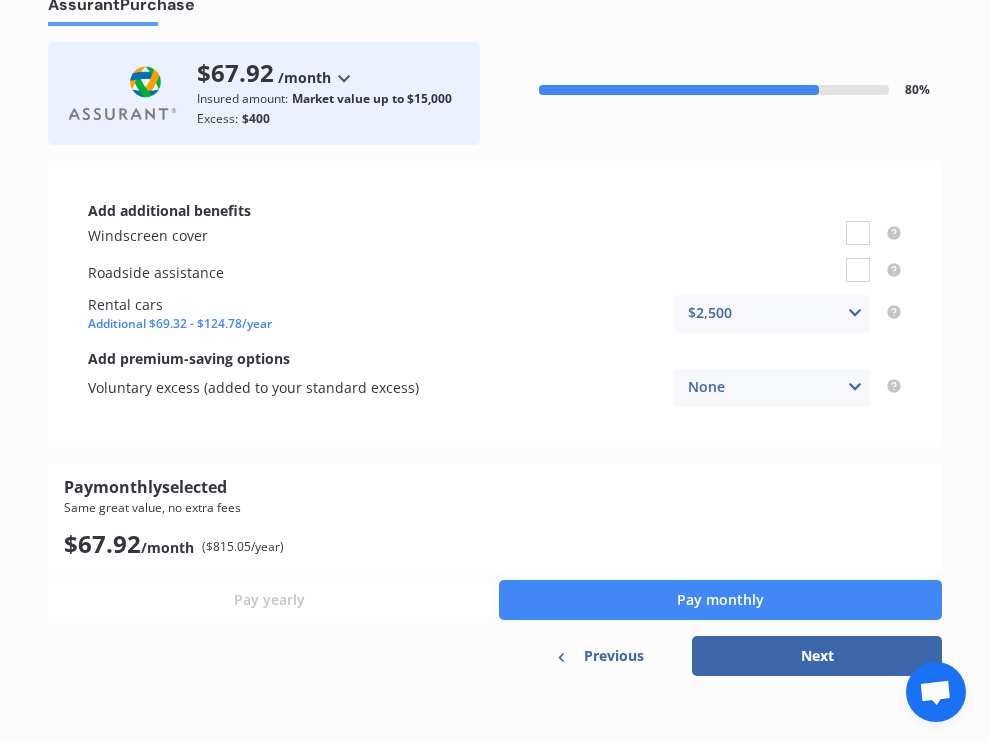 scroll, scrollTop: 68, scrollLeft: 0, axis: vertical 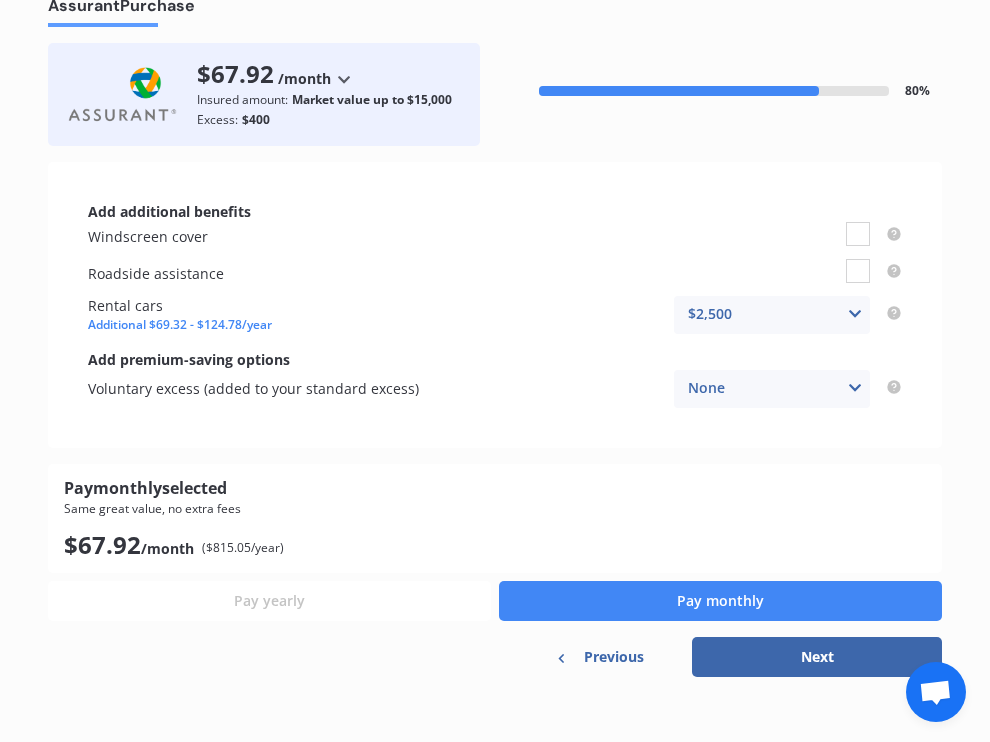 click on "Pay yearly" at bounding box center [269, 601] 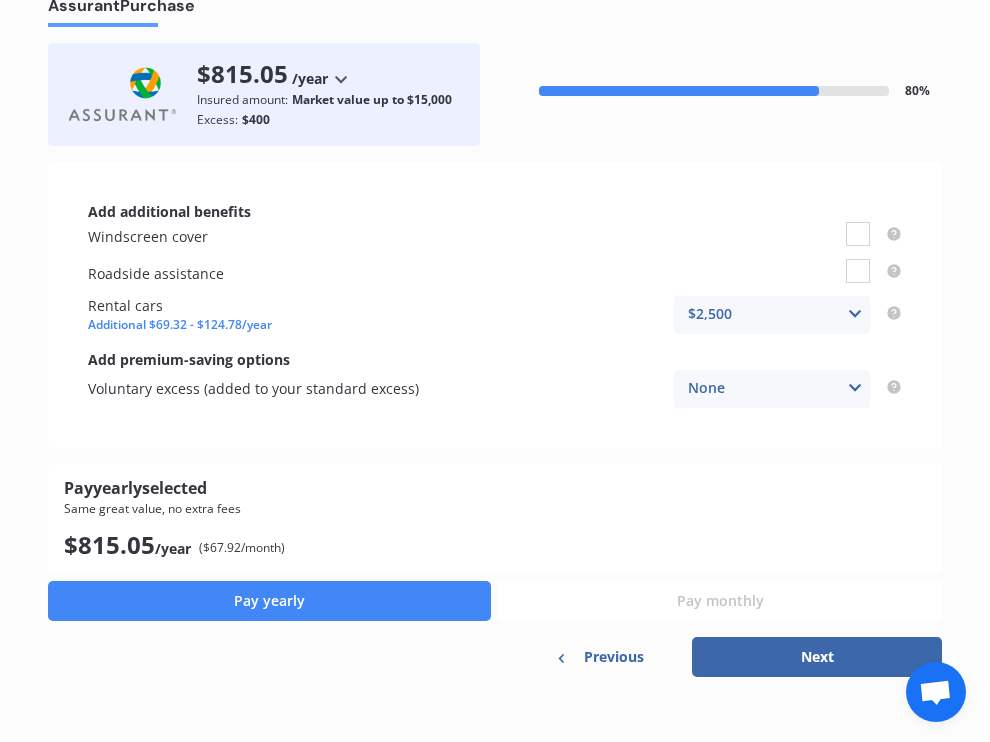 click on "Pay monthly" at bounding box center (720, 601) 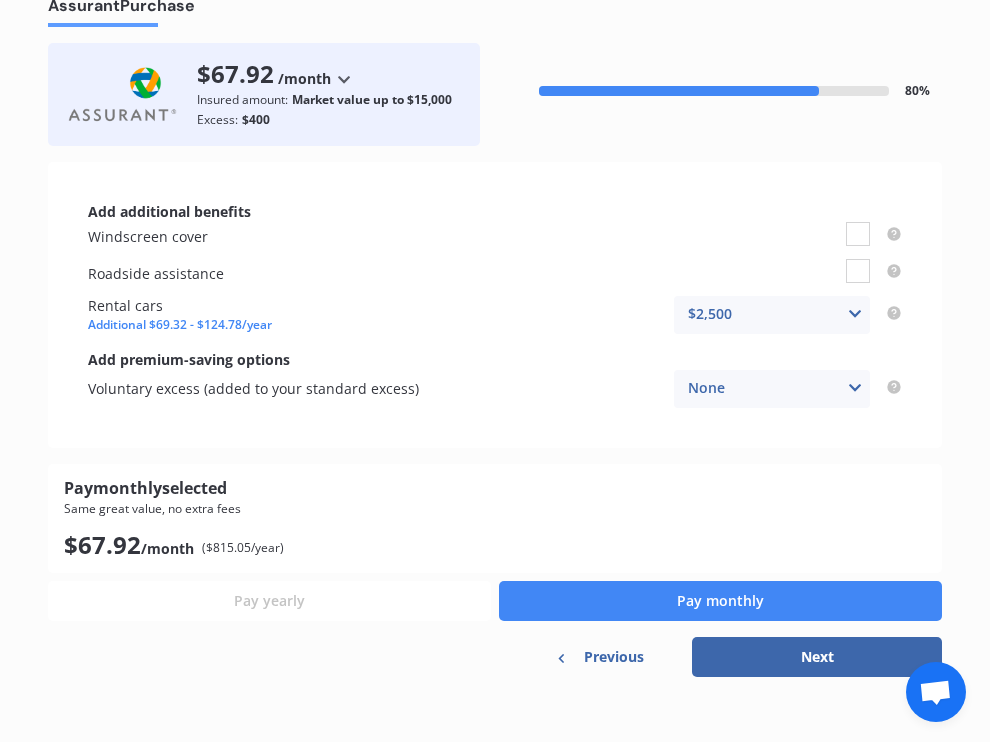 click on "Pay yearly" at bounding box center [269, 601] 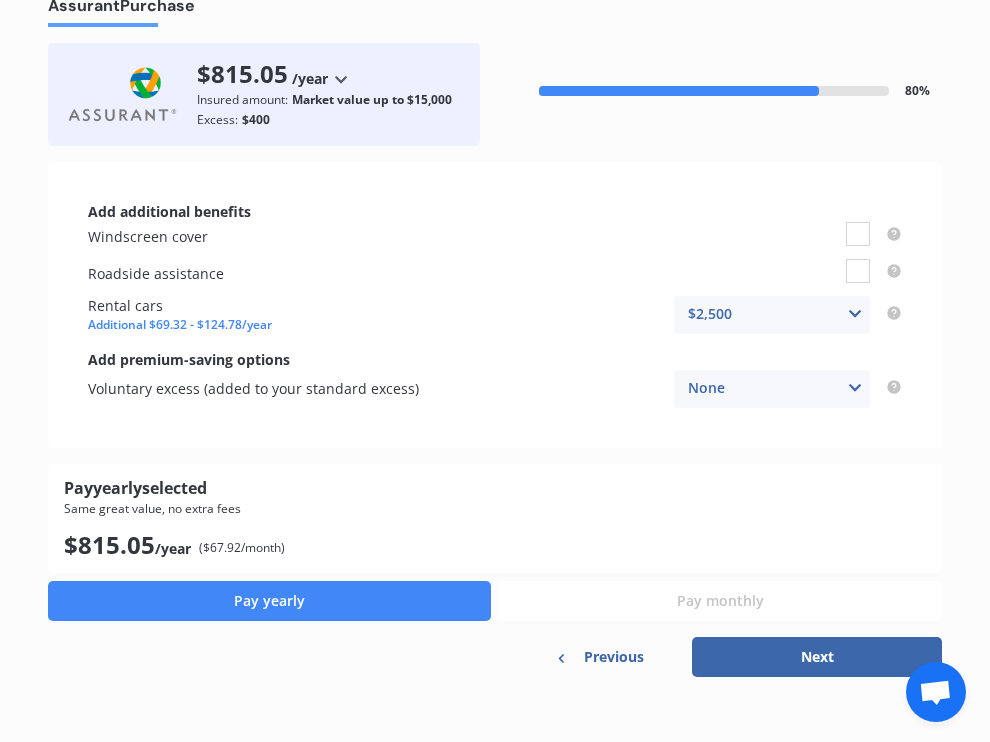 click on "Pay monthly" at bounding box center [720, 601] 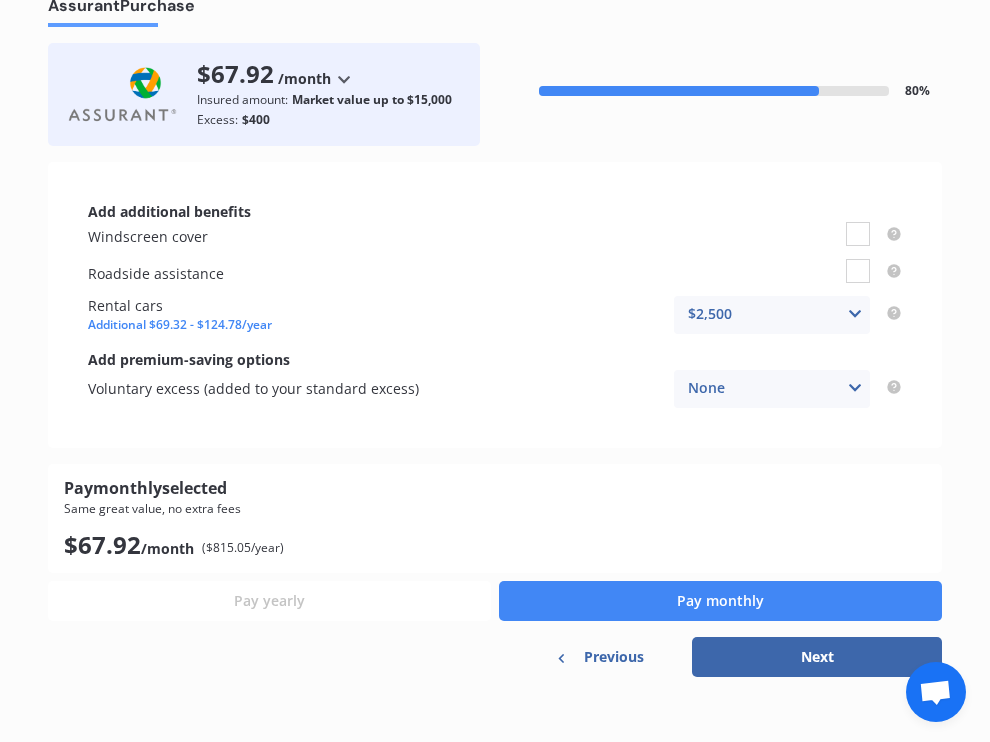click on "Next" at bounding box center [817, 657] 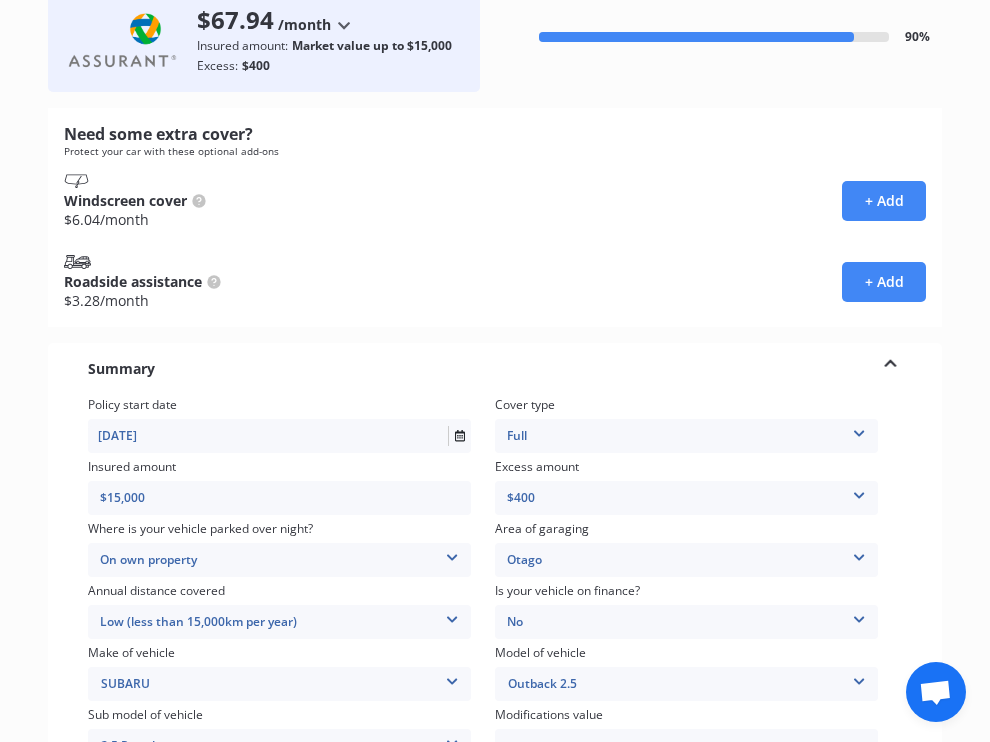 scroll, scrollTop: 134, scrollLeft: 0, axis: vertical 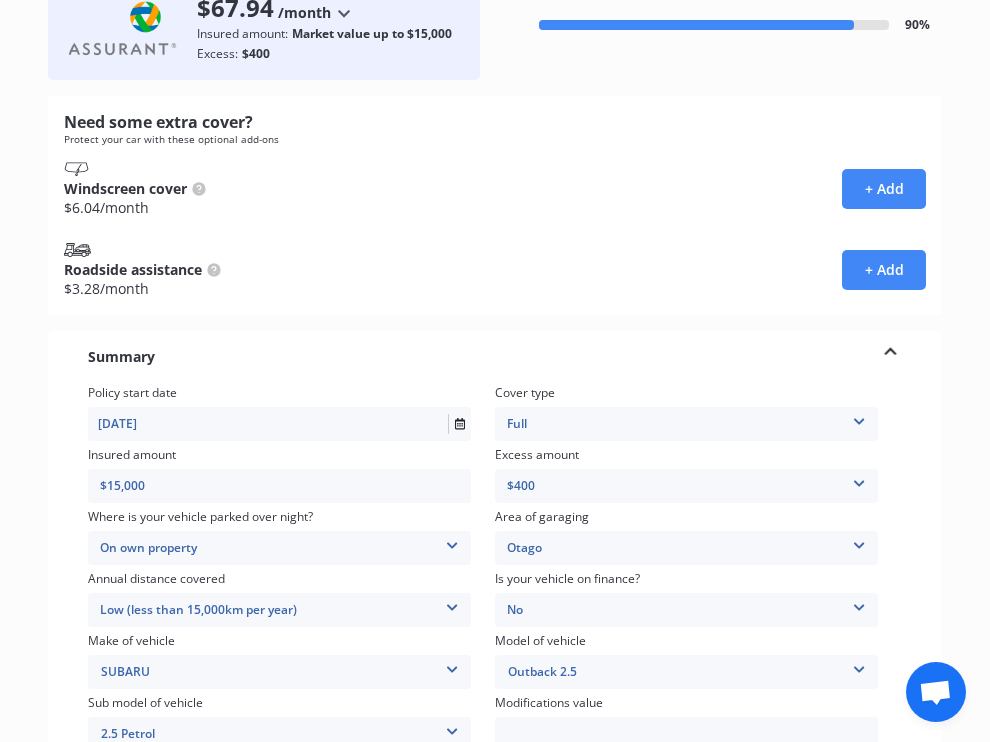 click on "+ Add" at bounding box center [884, 270] 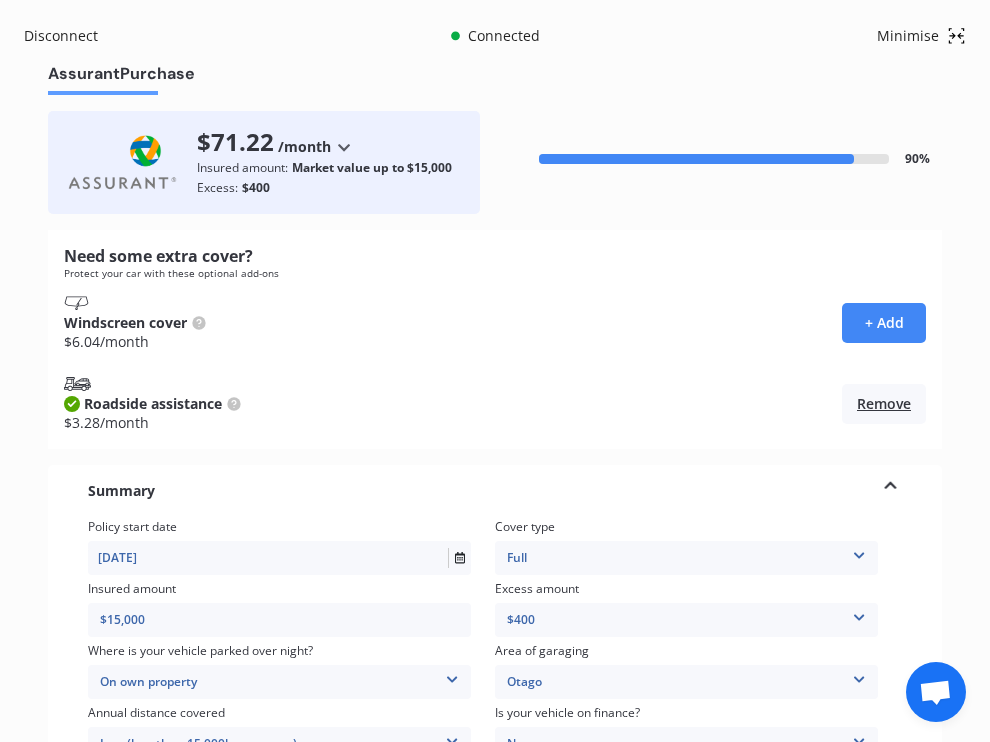 scroll, scrollTop: 42, scrollLeft: 0, axis: vertical 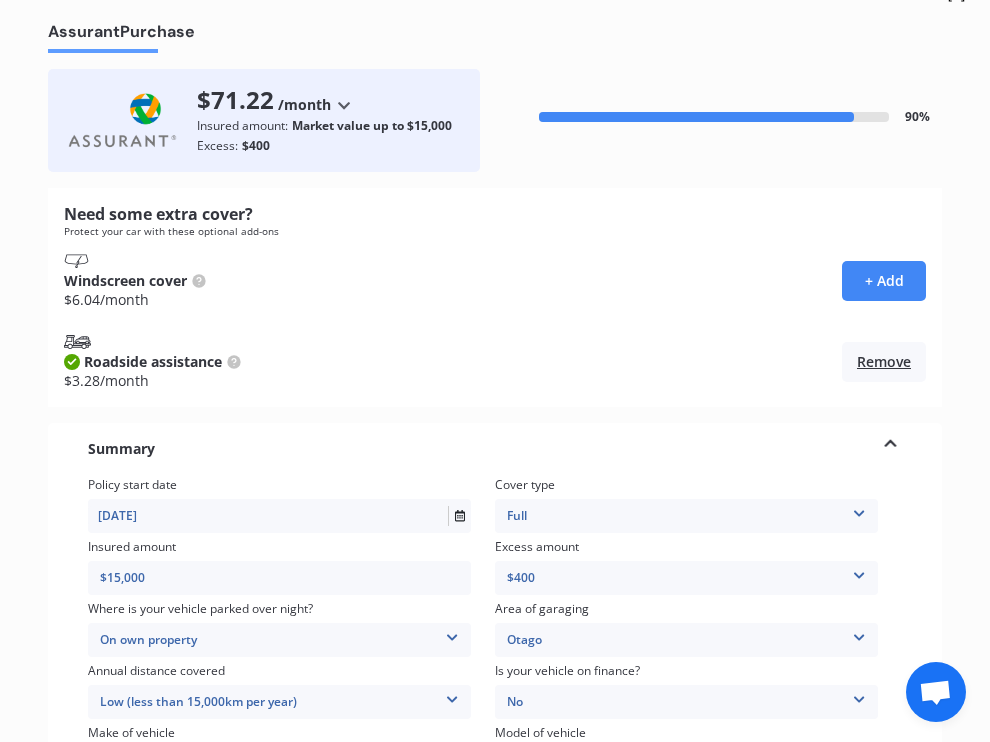 click on "Remove" at bounding box center (884, 362) 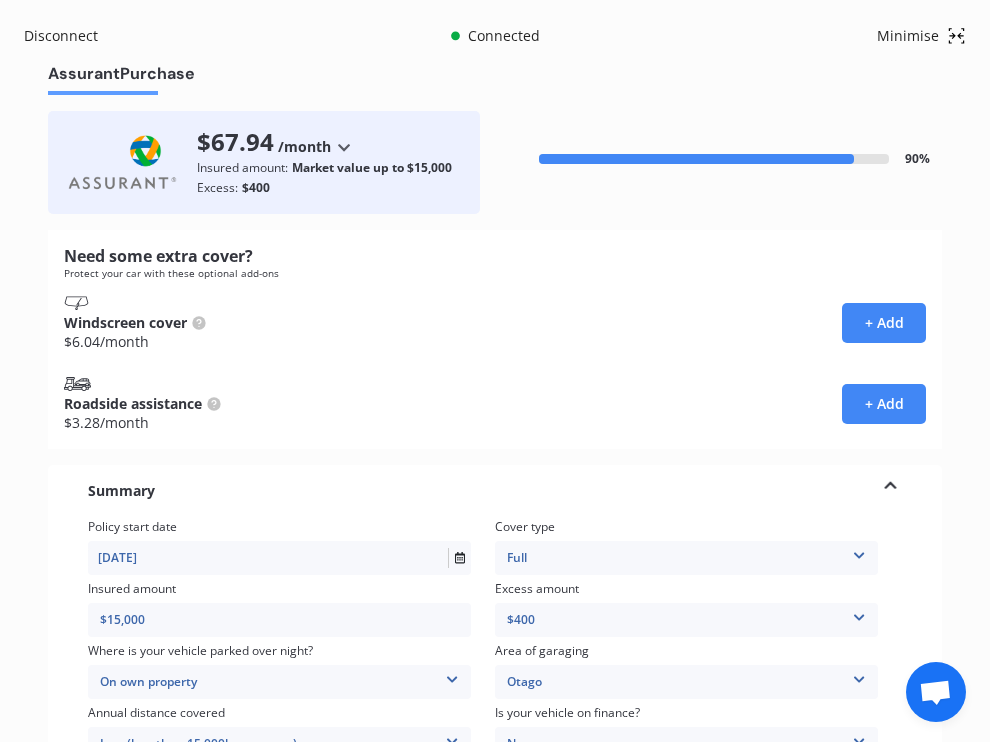 scroll, scrollTop: 0, scrollLeft: 0, axis: both 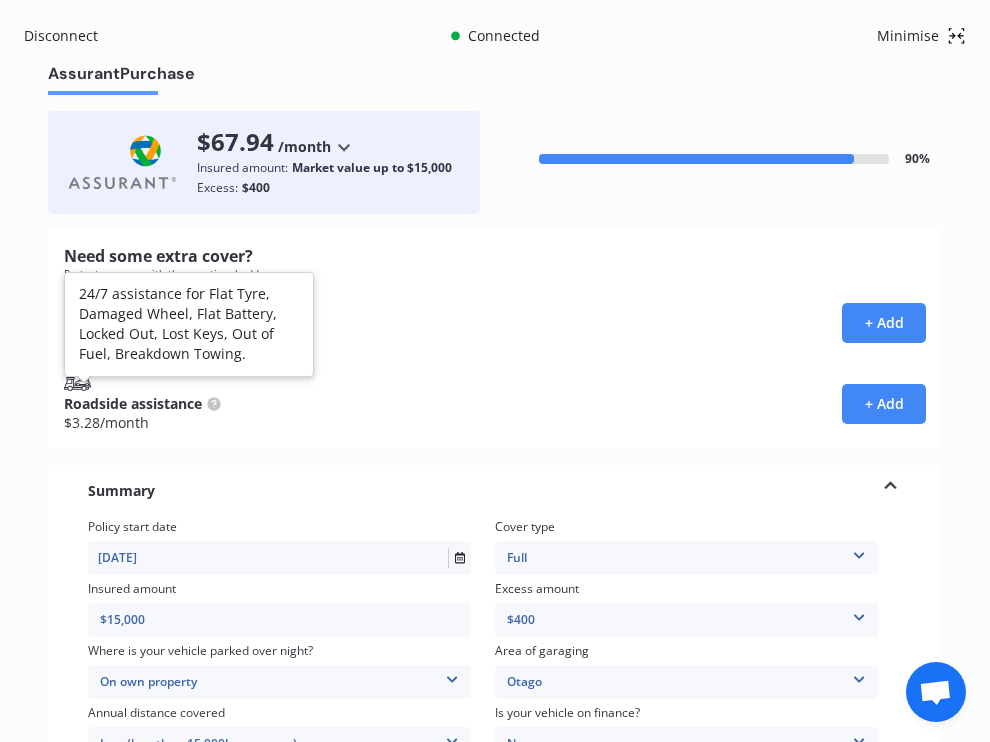 click 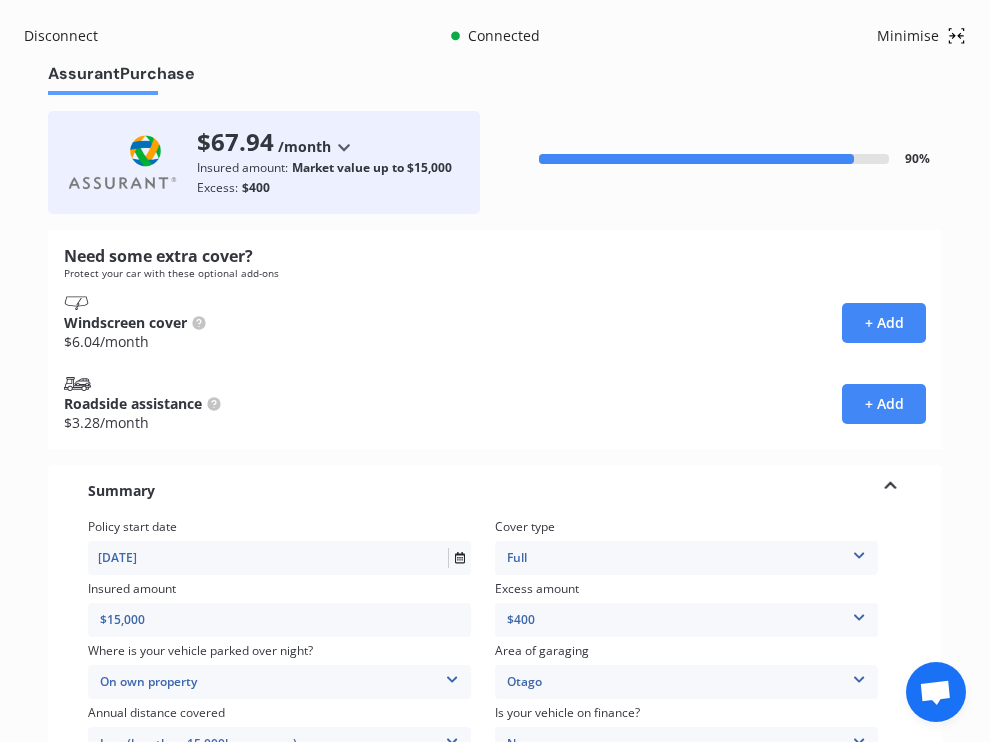 scroll, scrollTop: 0, scrollLeft: 0, axis: both 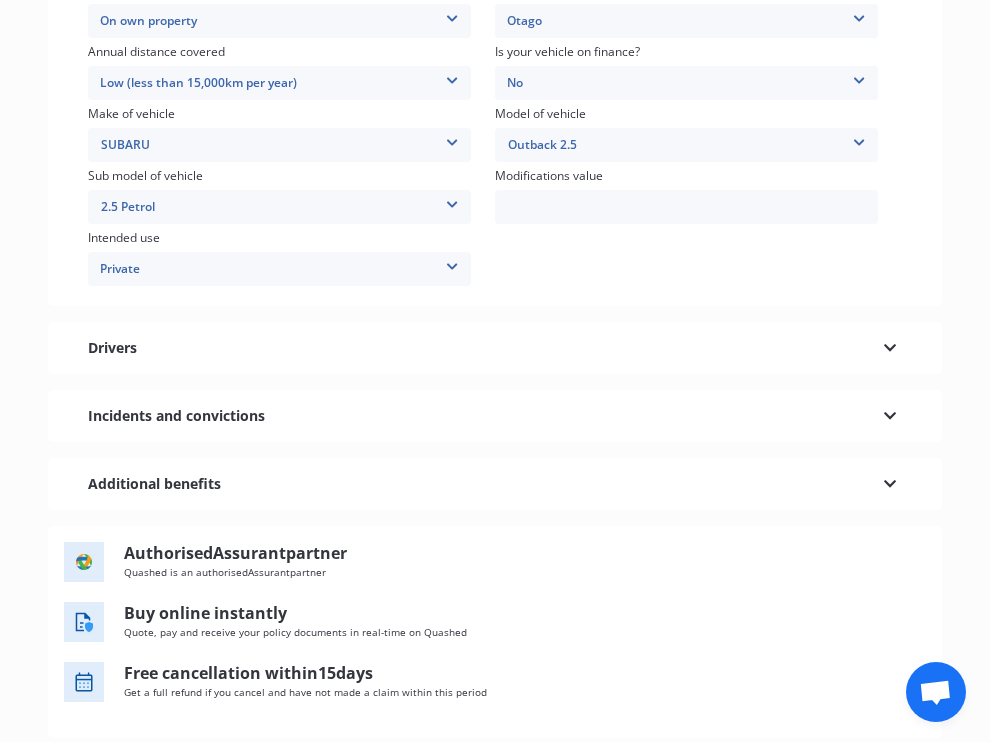 click at bounding box center [890, 345] 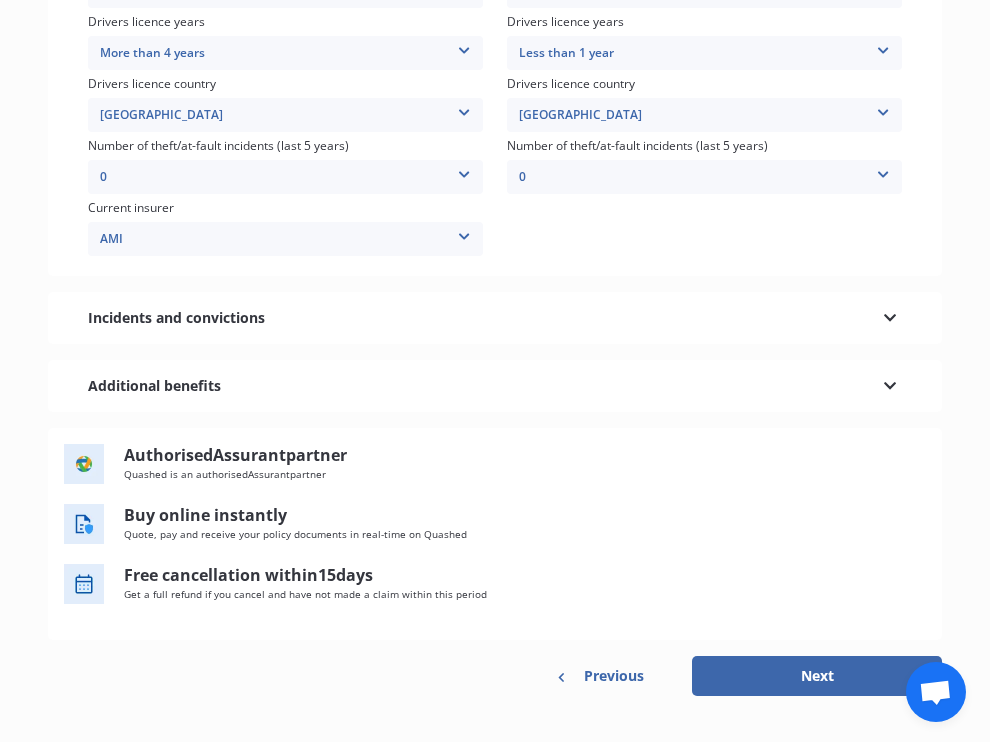 scroll, scrollTop: 1116, scrollLeft: 0, axis: vertical 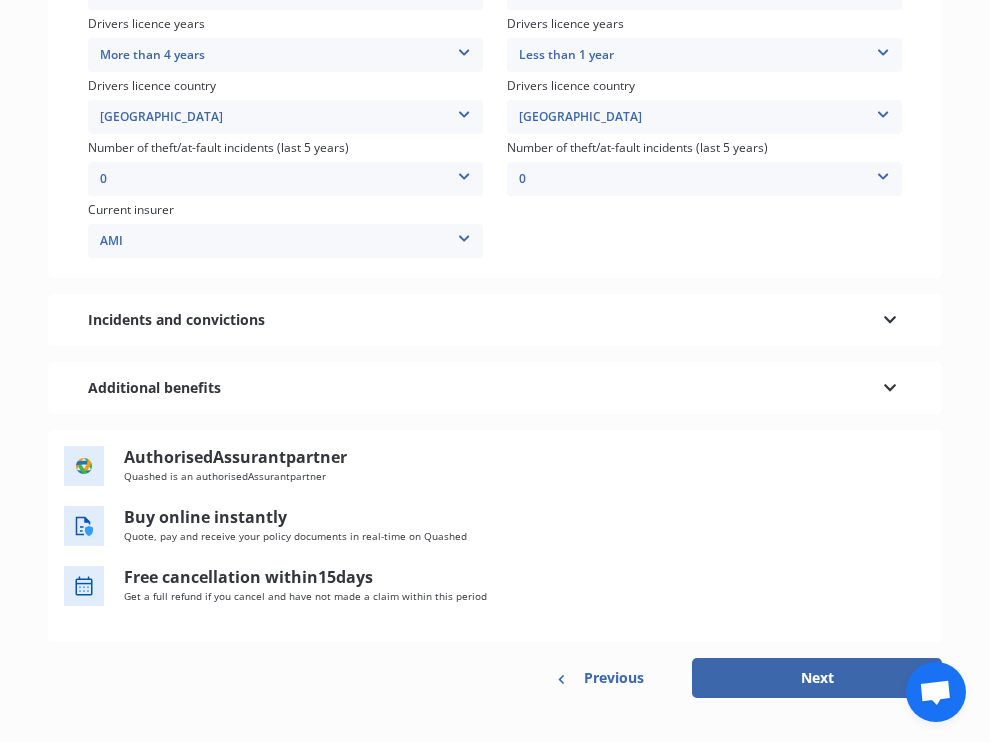click on "Previous" at bounding box center (614, 678) 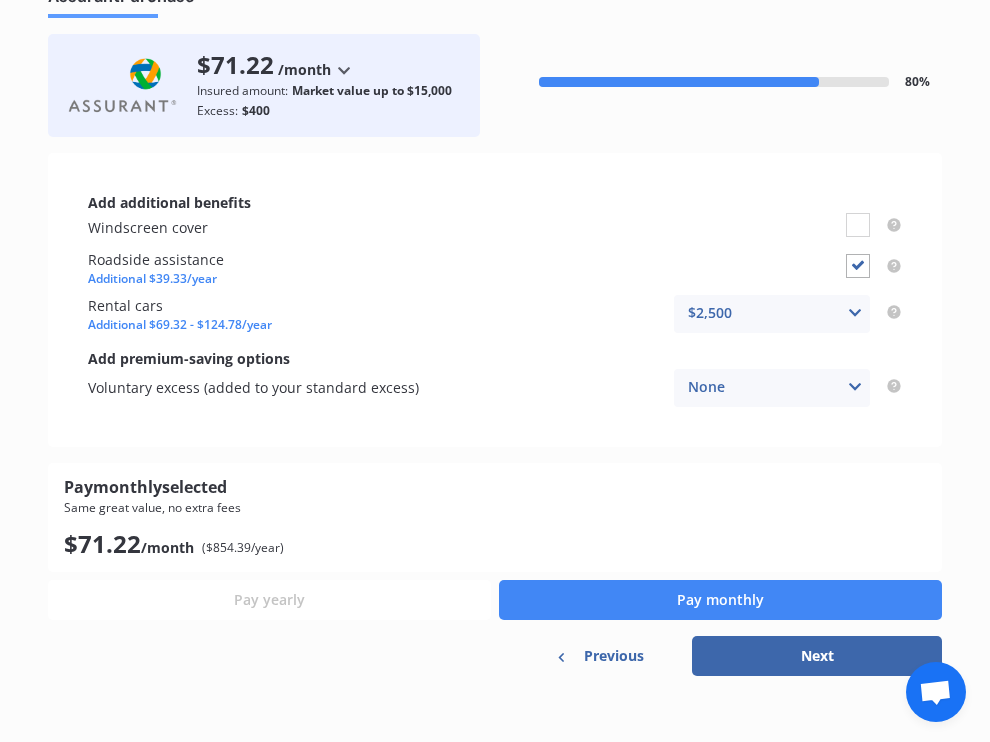scroll, scrollTop: 76, scrollLeft: 0, axis: vertical 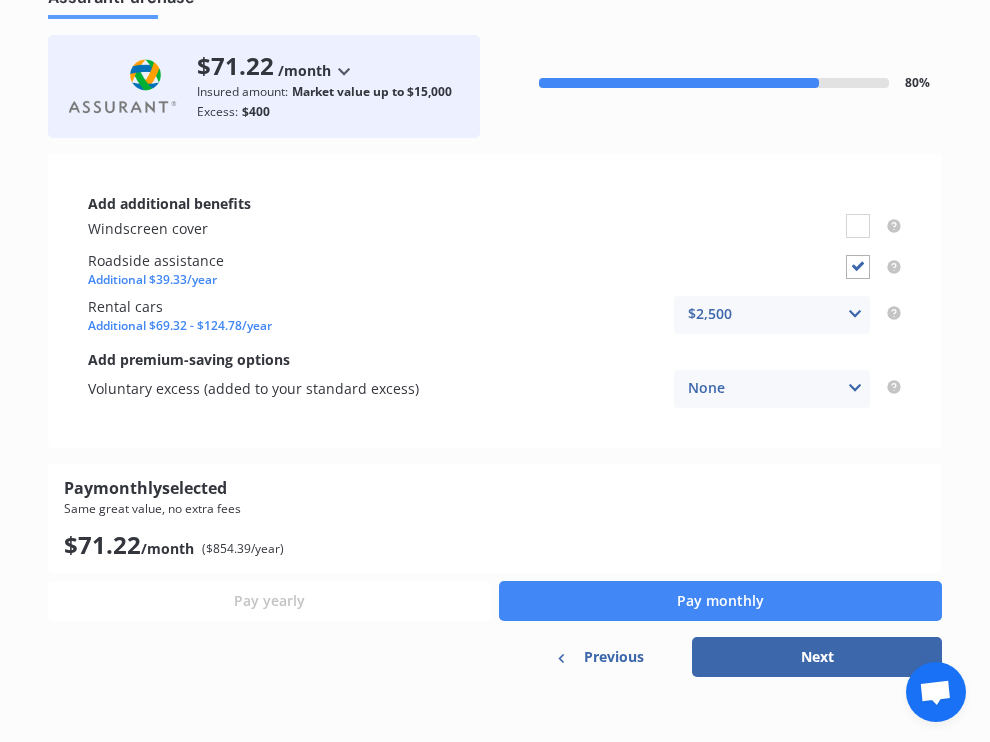 click on "Next" at bounding box center [817, 657] 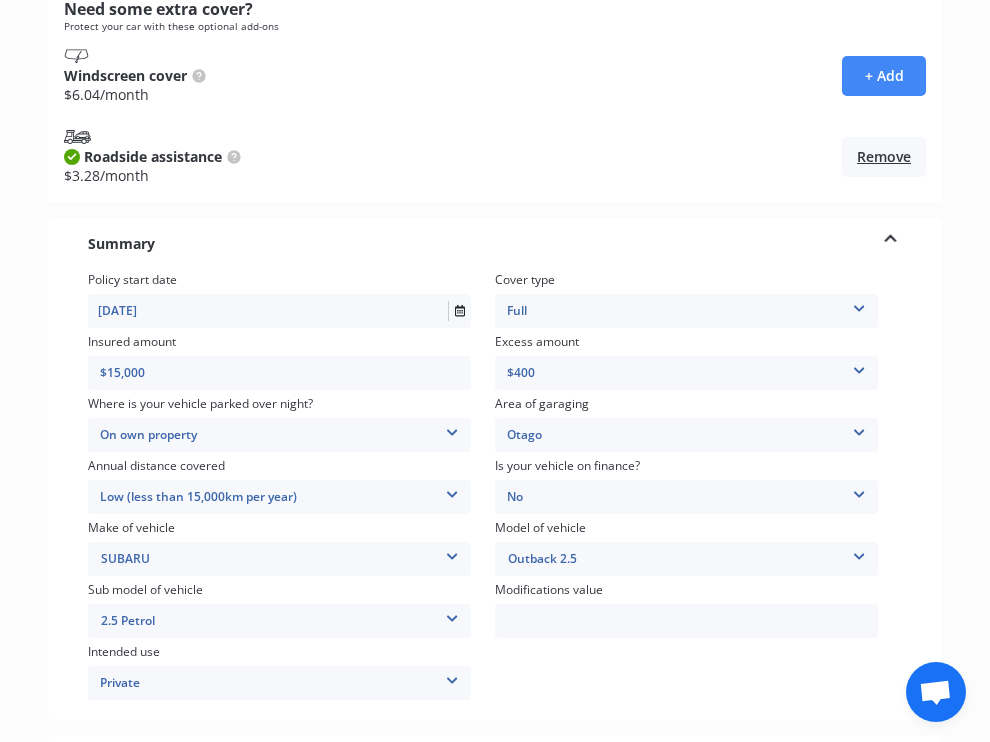 scroll, scrollTop: 248, scrollLeft: 0, axis: vertical 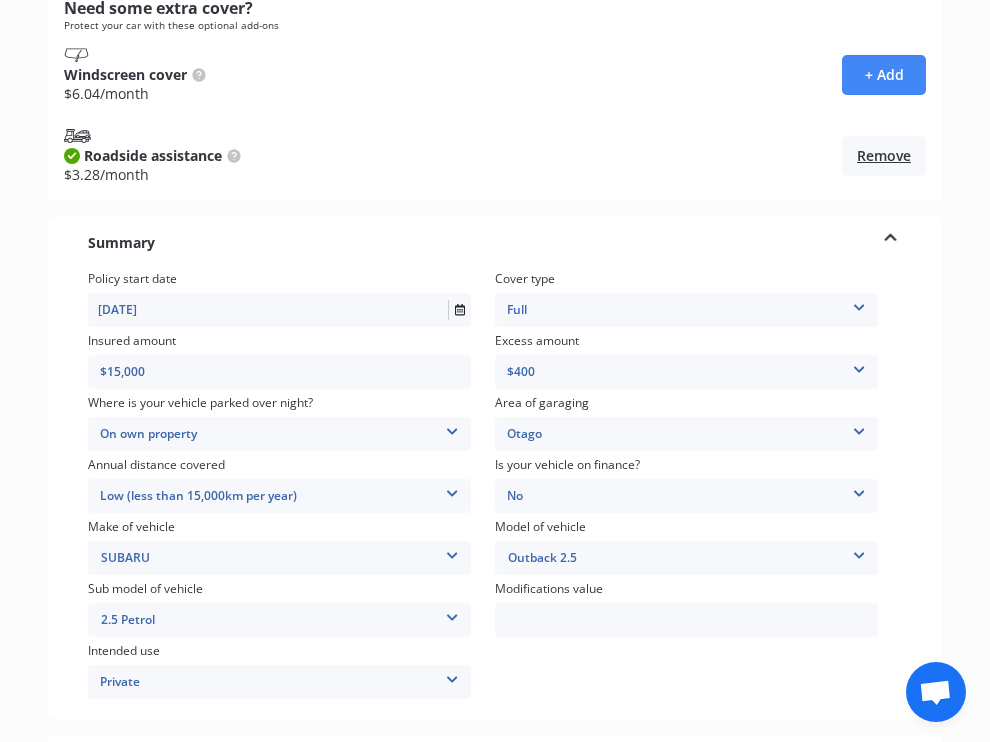 click on "$15,000" at bounding box center (279, 372) 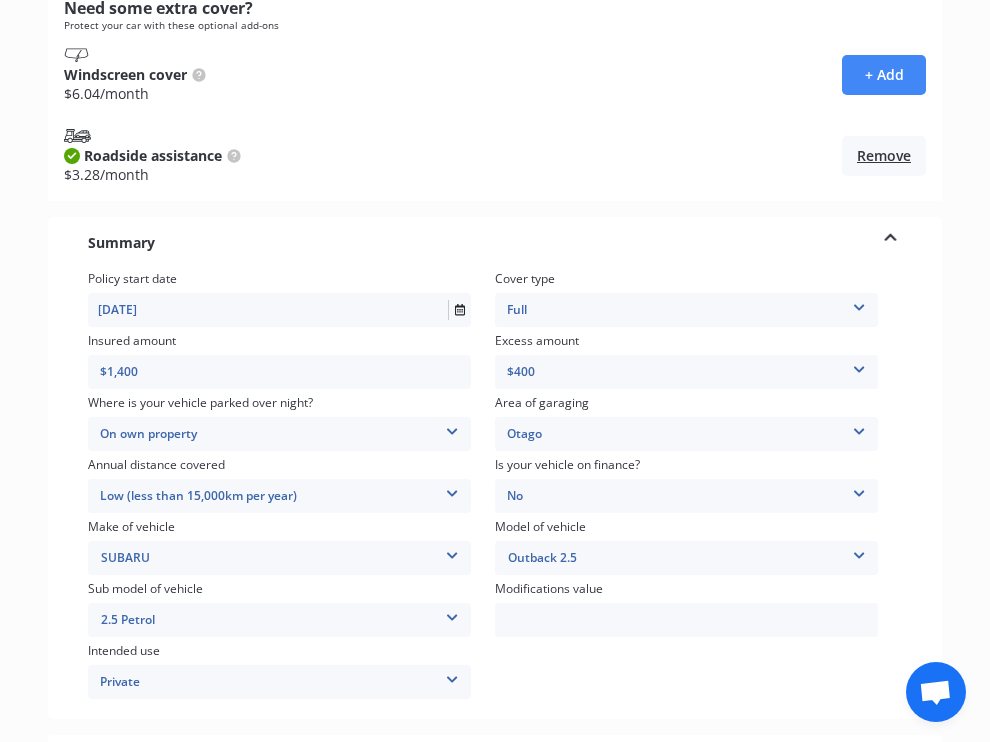 type on "$14,000" 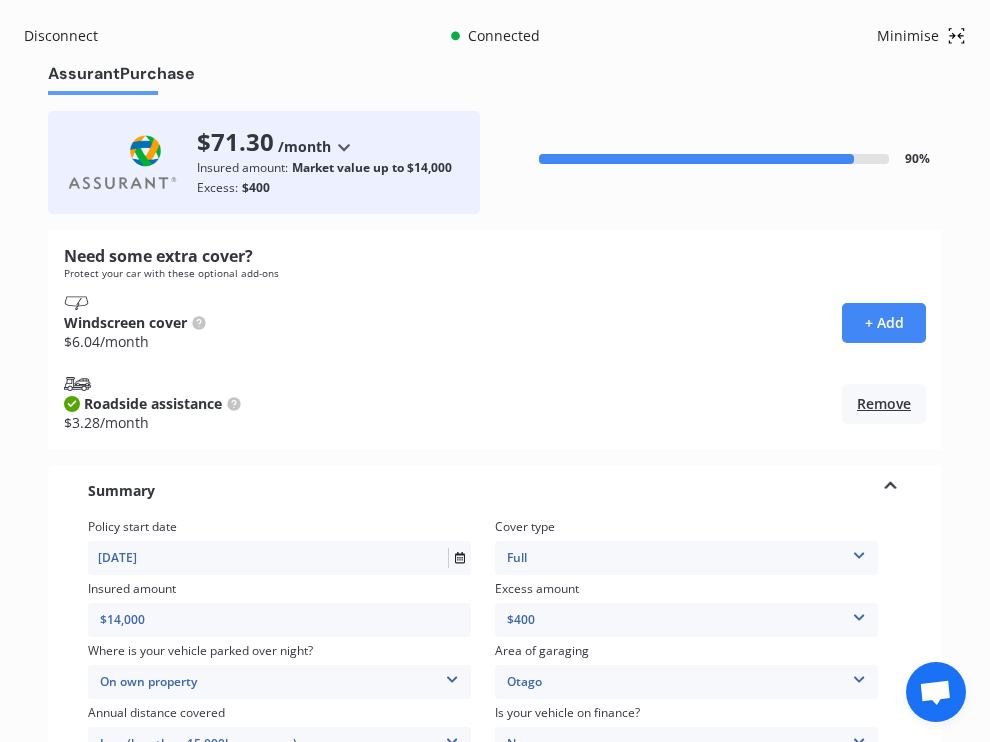 scroll, scrollTop: 0, scrollLeft: 0, axis: both 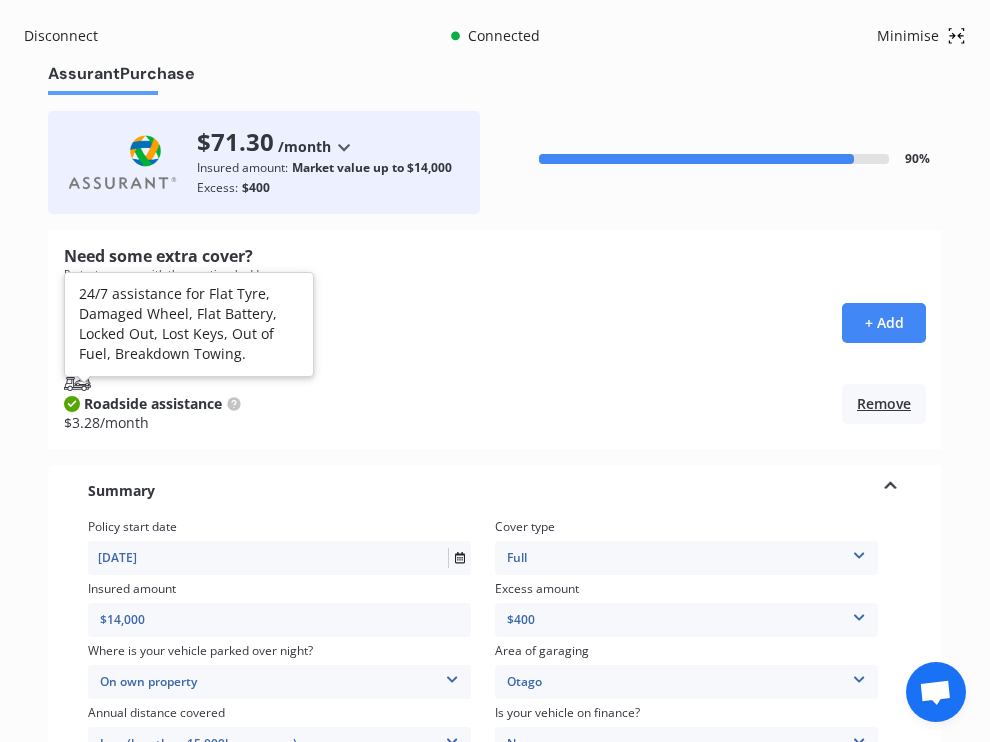 click on "$14,000" at bounding box center [279, 620] 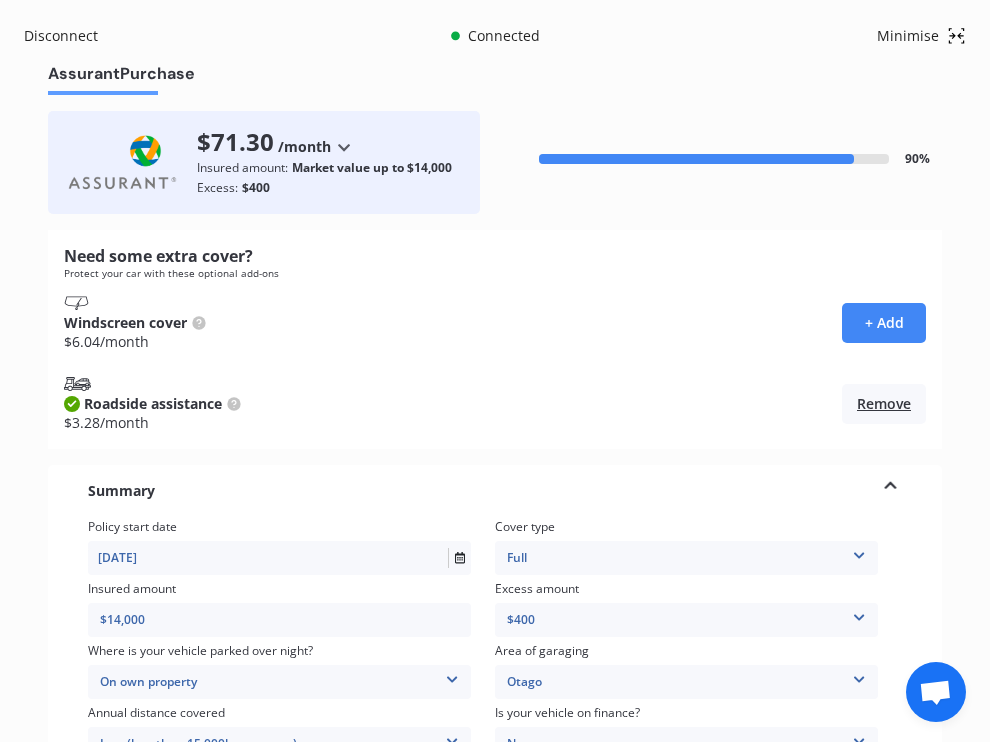 drag, startPoint x: 149, startPoint y: 607, endPoint x: 105, endPoint y: 608, distance: 44.011364 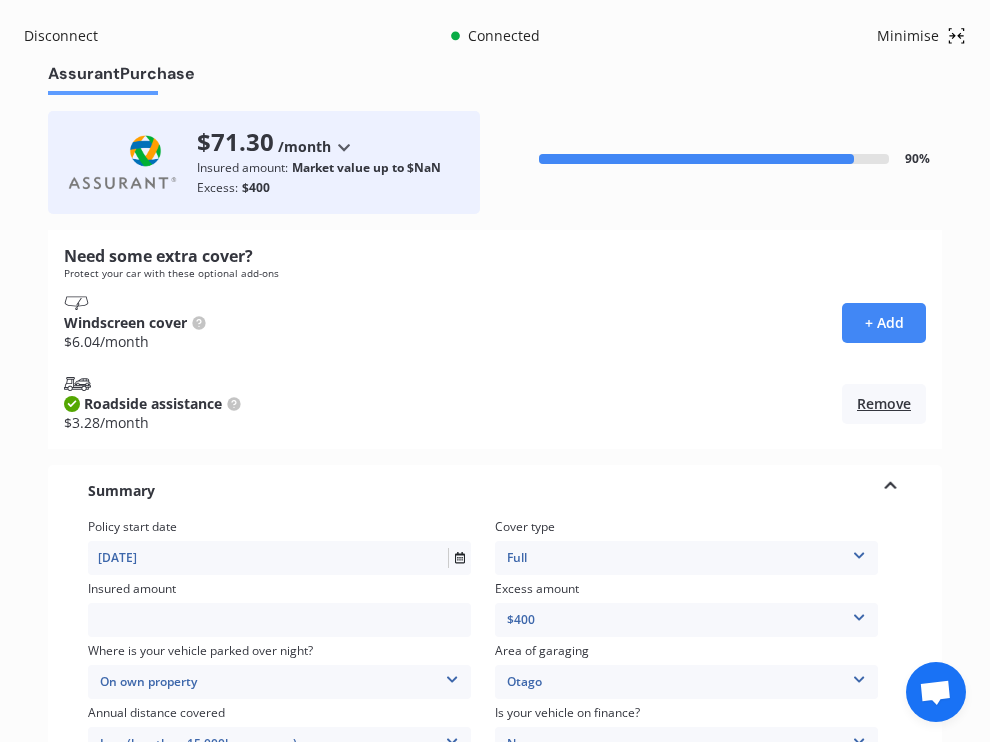 click at bounding box center [279, 620] 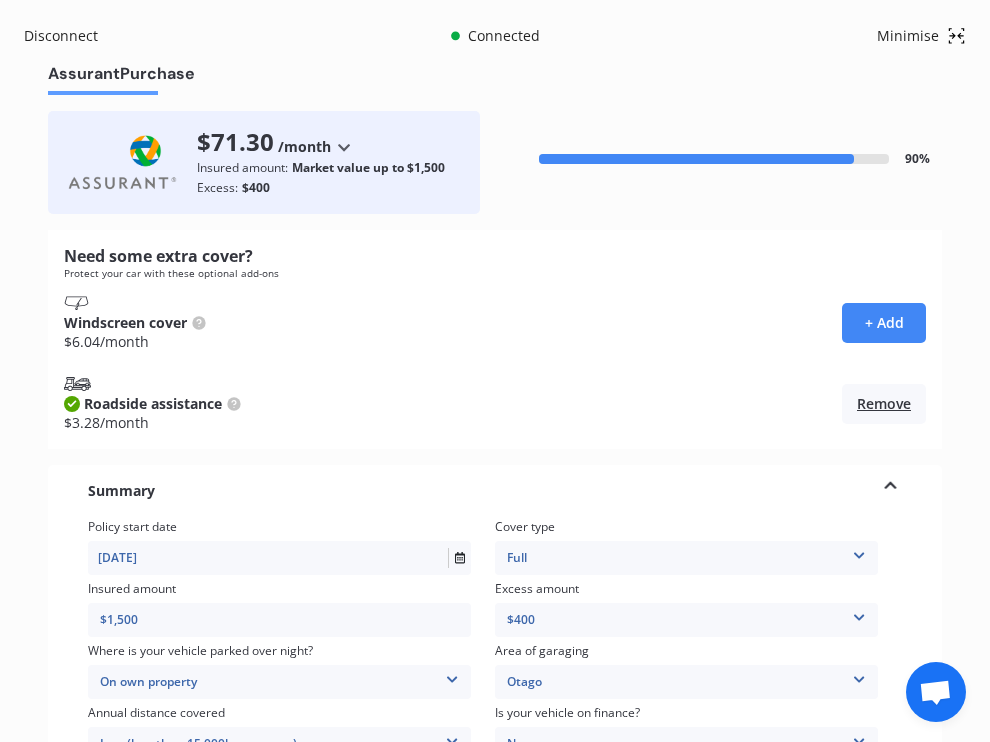 type on "$15,000" 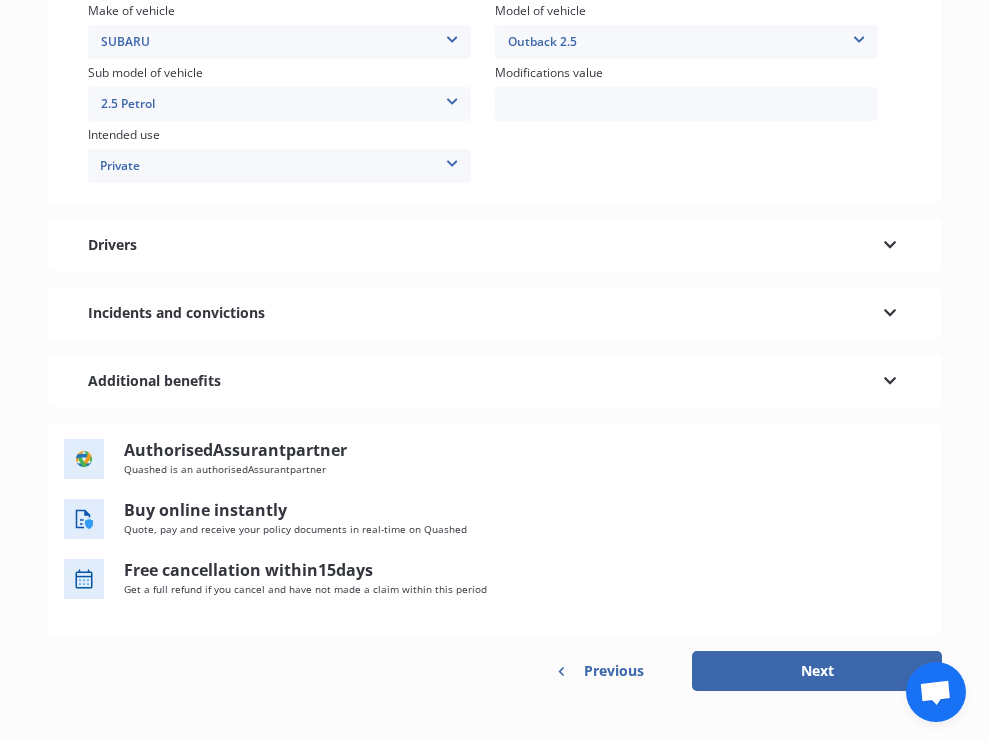 scroll, scrollTop: 763, scrollLeft: 0, axis: vertical 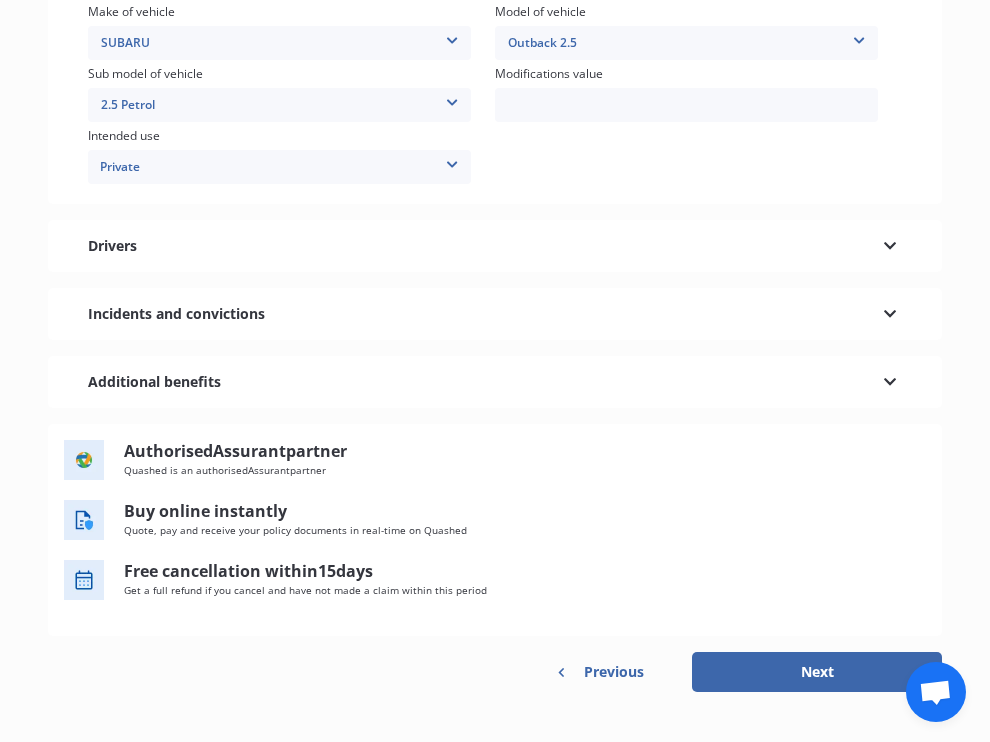 click on "Next" at bounding box center (817, 672) 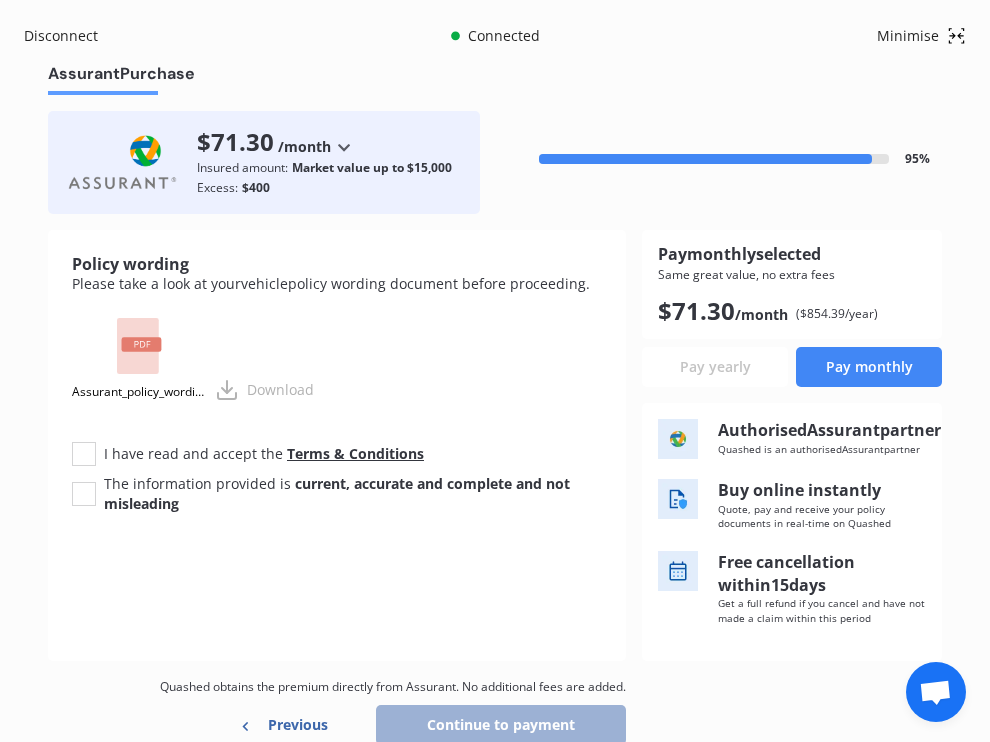 scroll, scrollTop: 0, scrollLeft: 0, axis: both 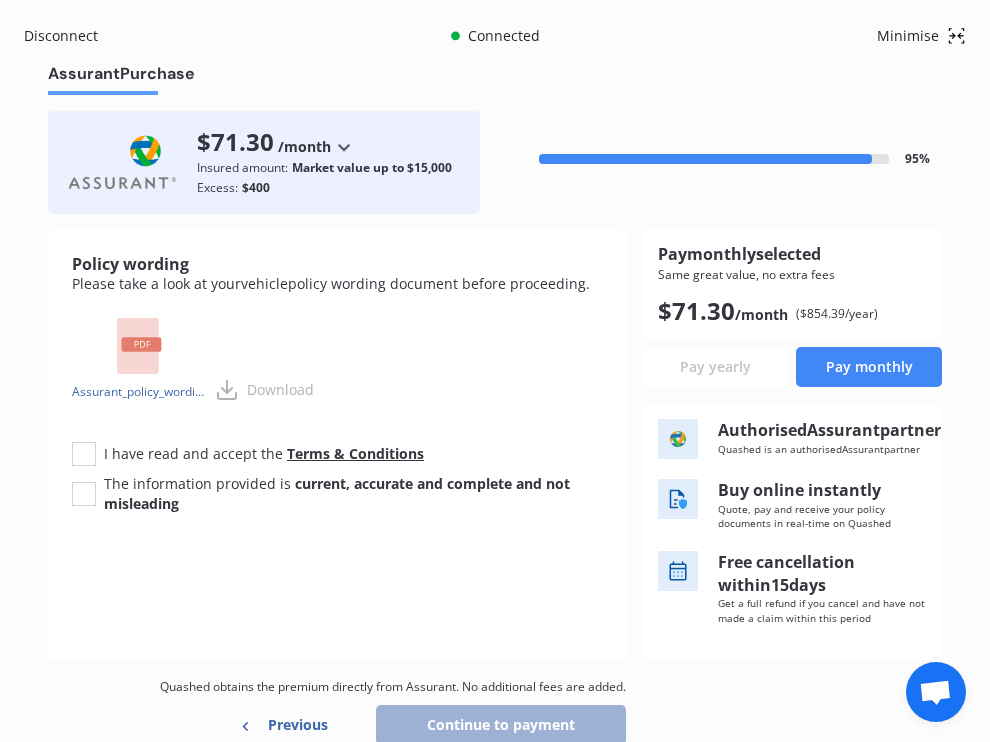 click 